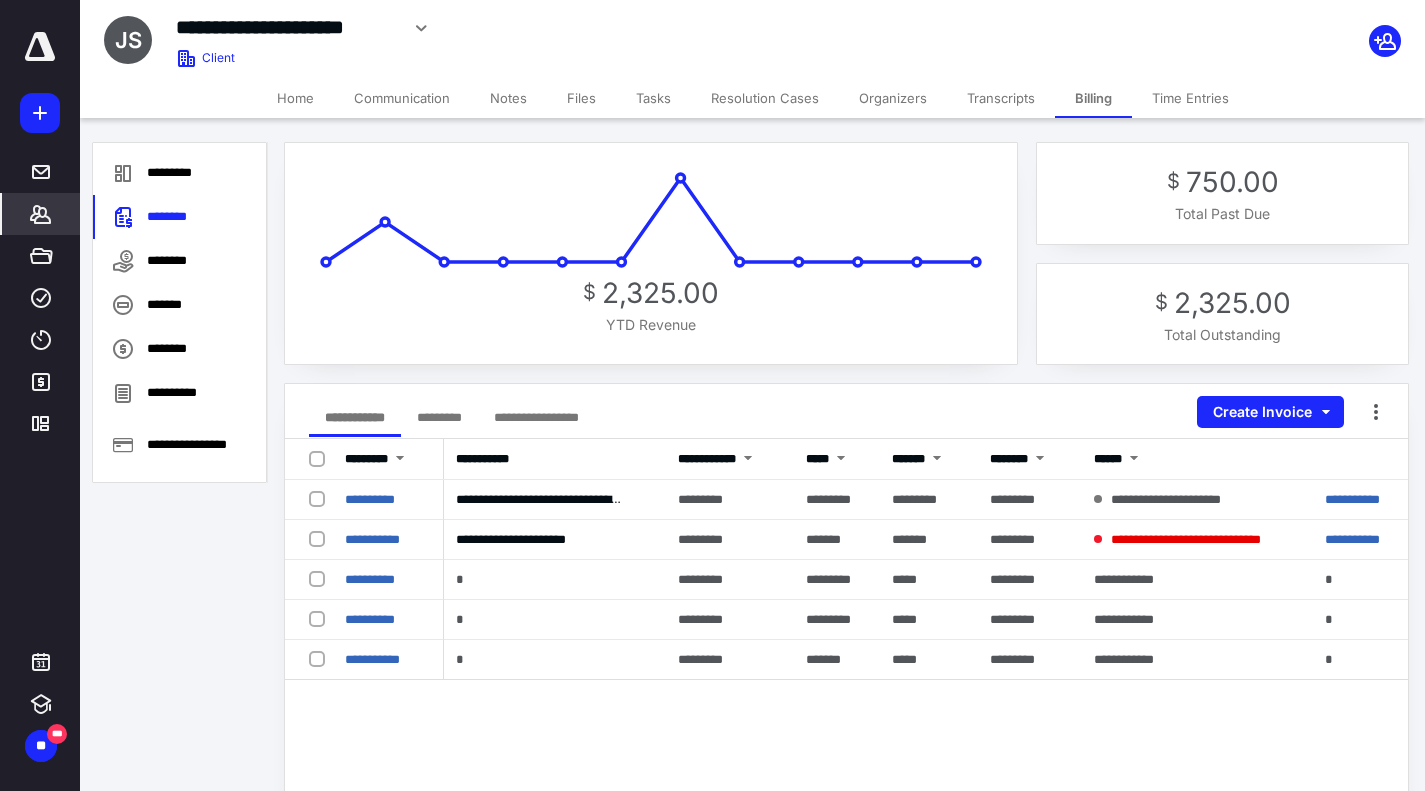 scroll, scrollTop: 0, scrollLeft: 0, axis: both 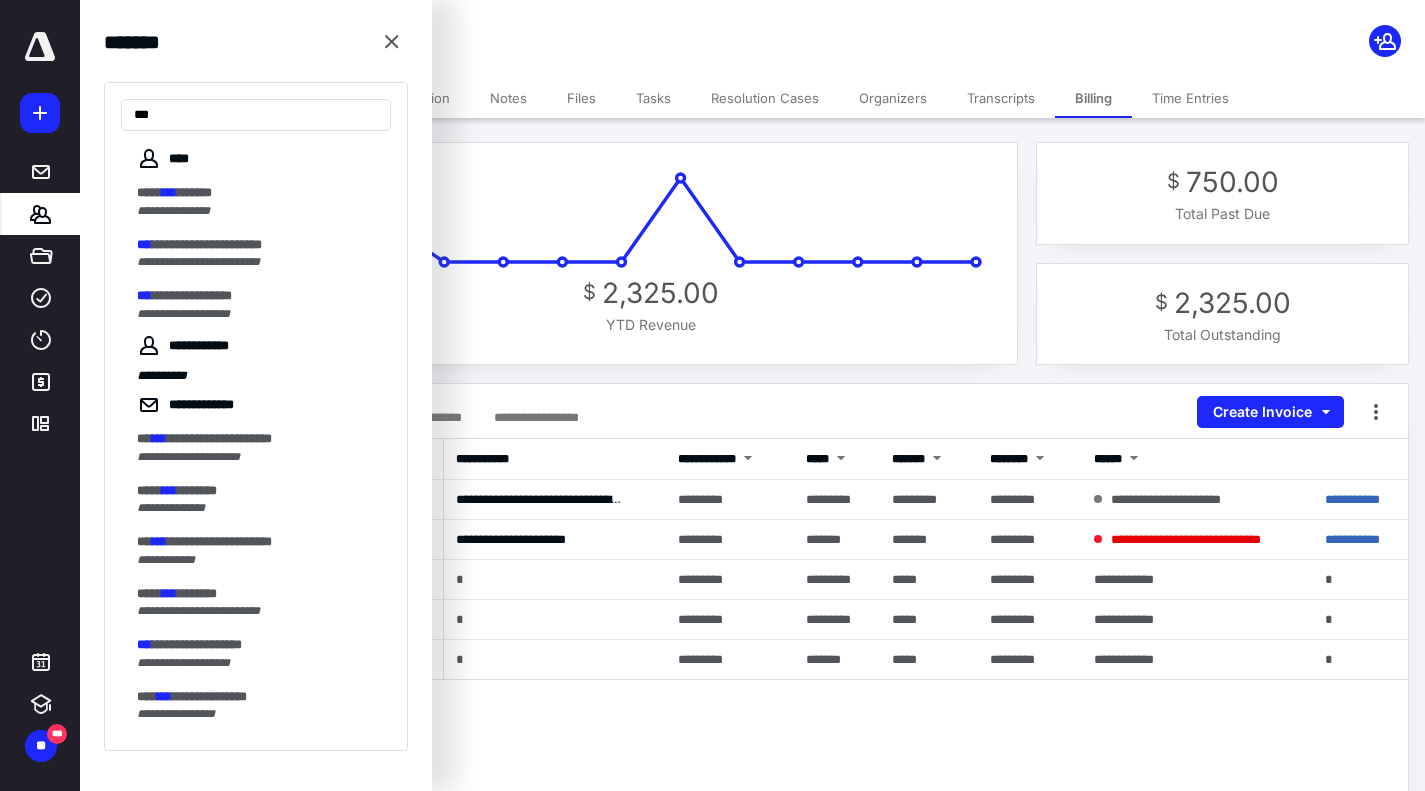 type on "***" 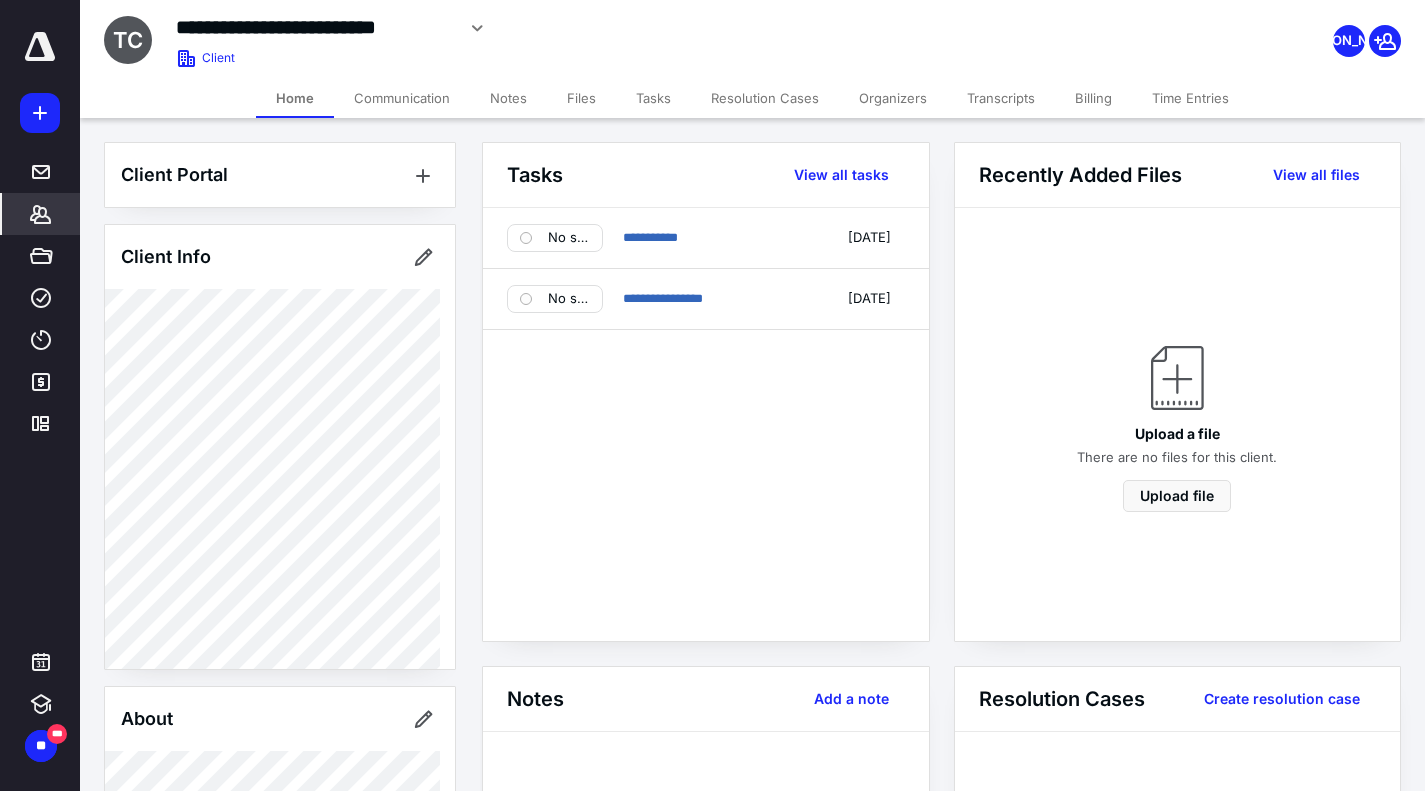 click on "Billing" at bounding box center (1093, 98) 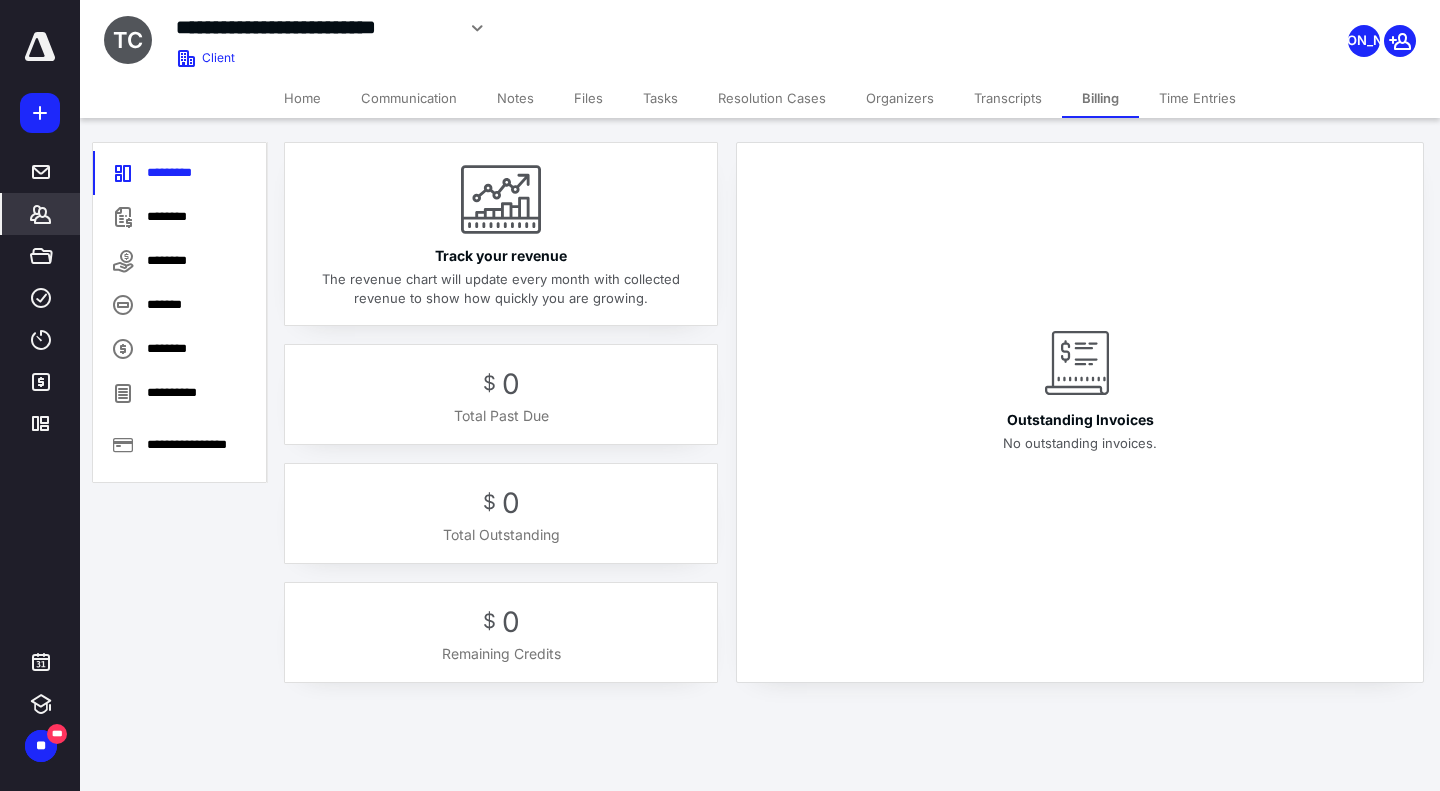 click on "********" at bounding box center (179, 217) 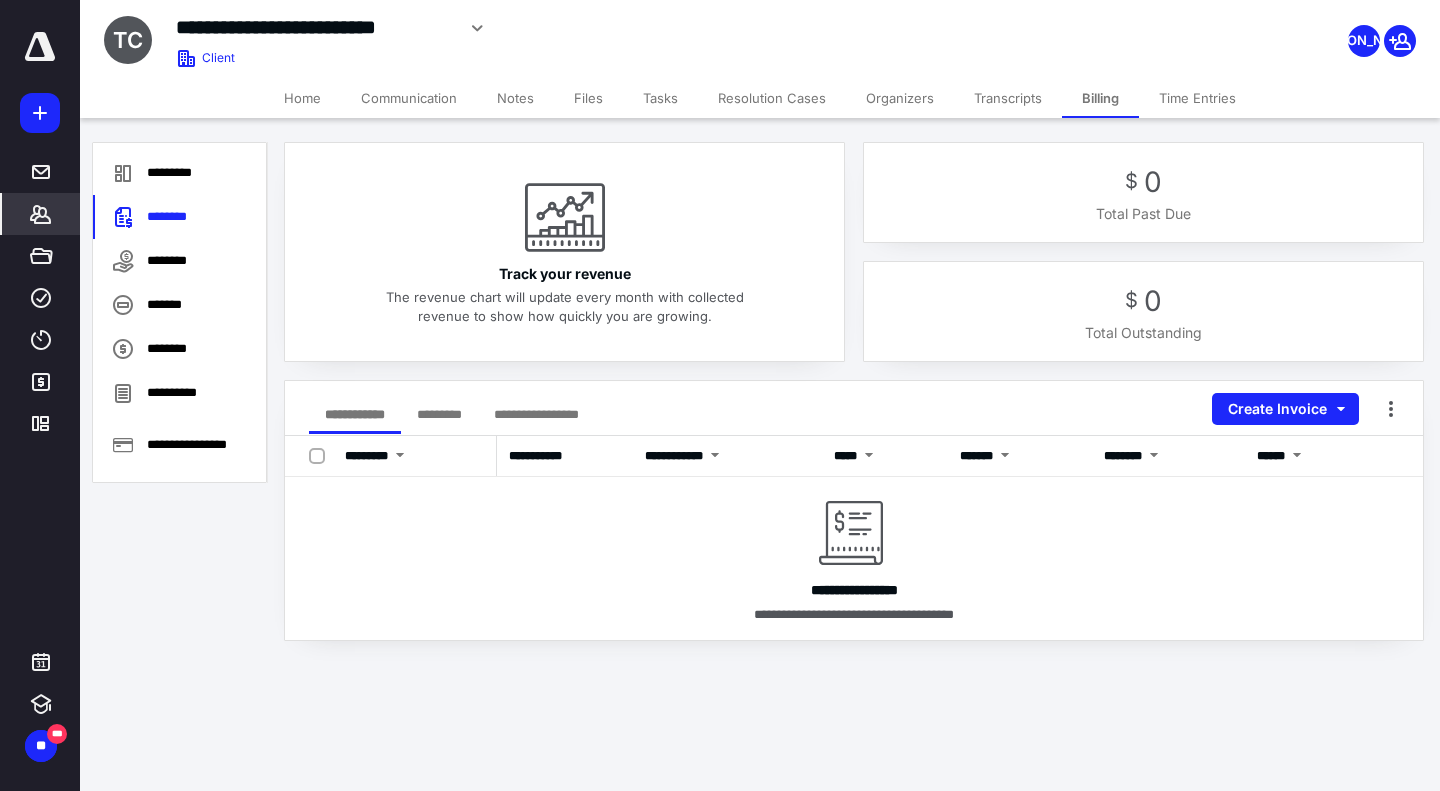 click on "Create Invoice" at bounding box center (1285, 409) 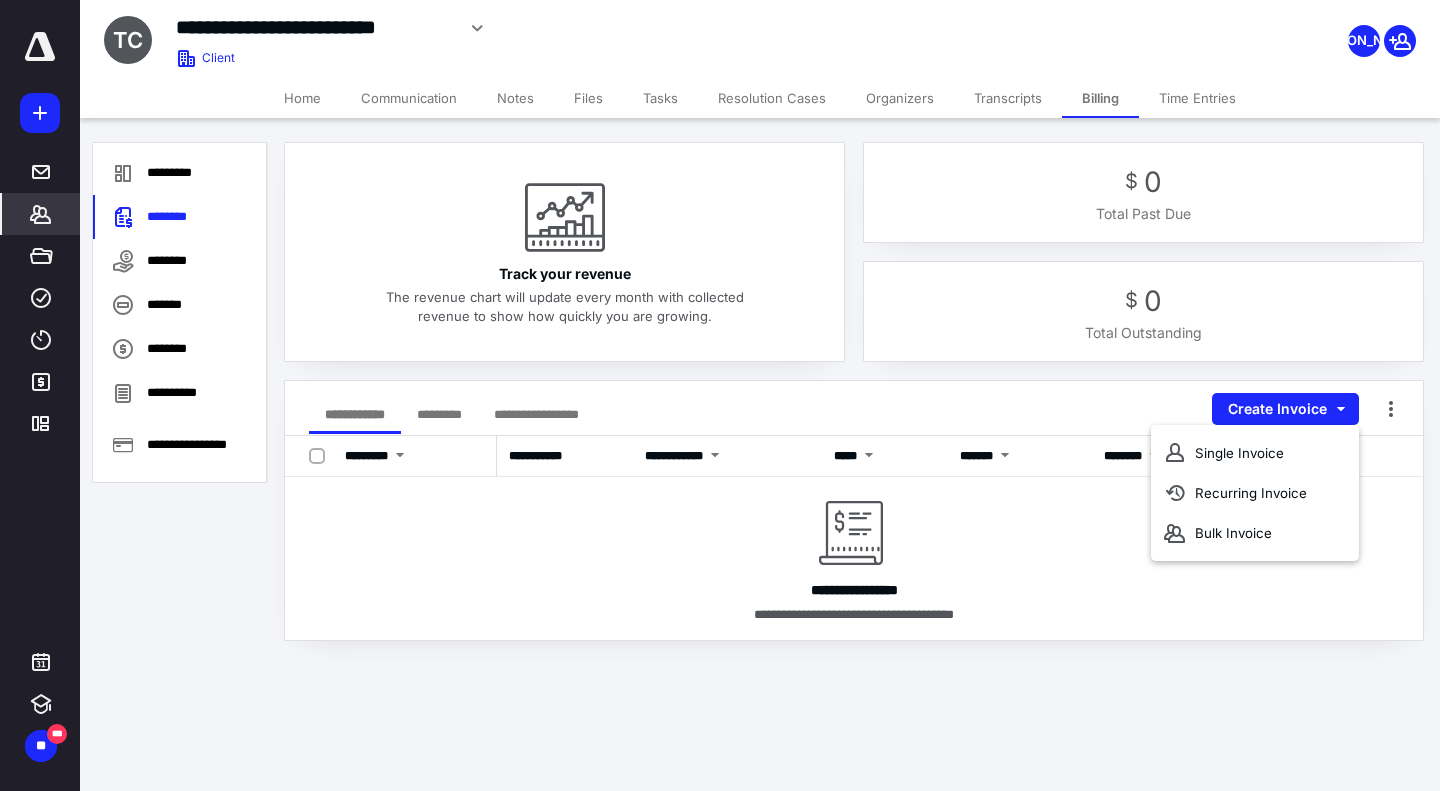 click on "Single Invoice" at bounding box center [1255, 453] 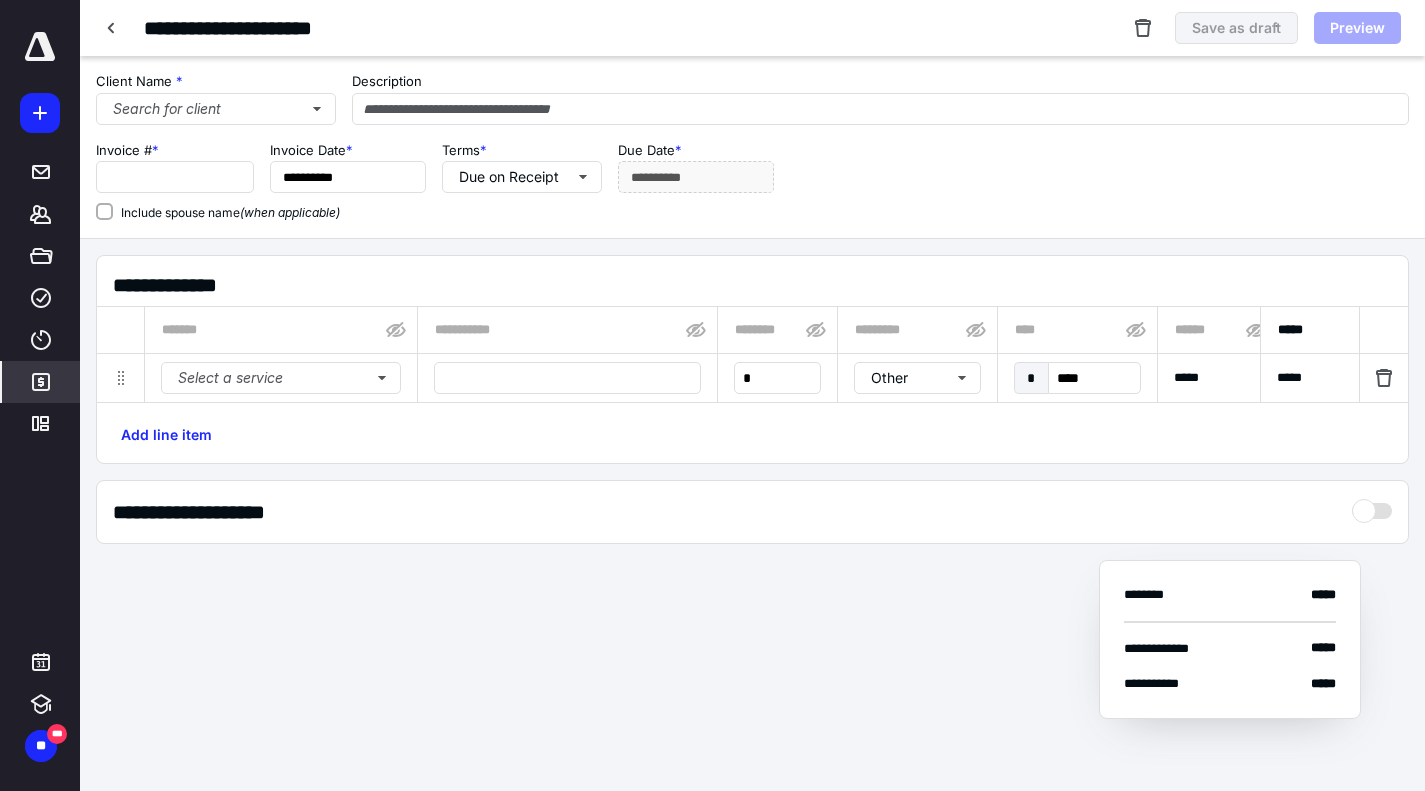 type on "****" 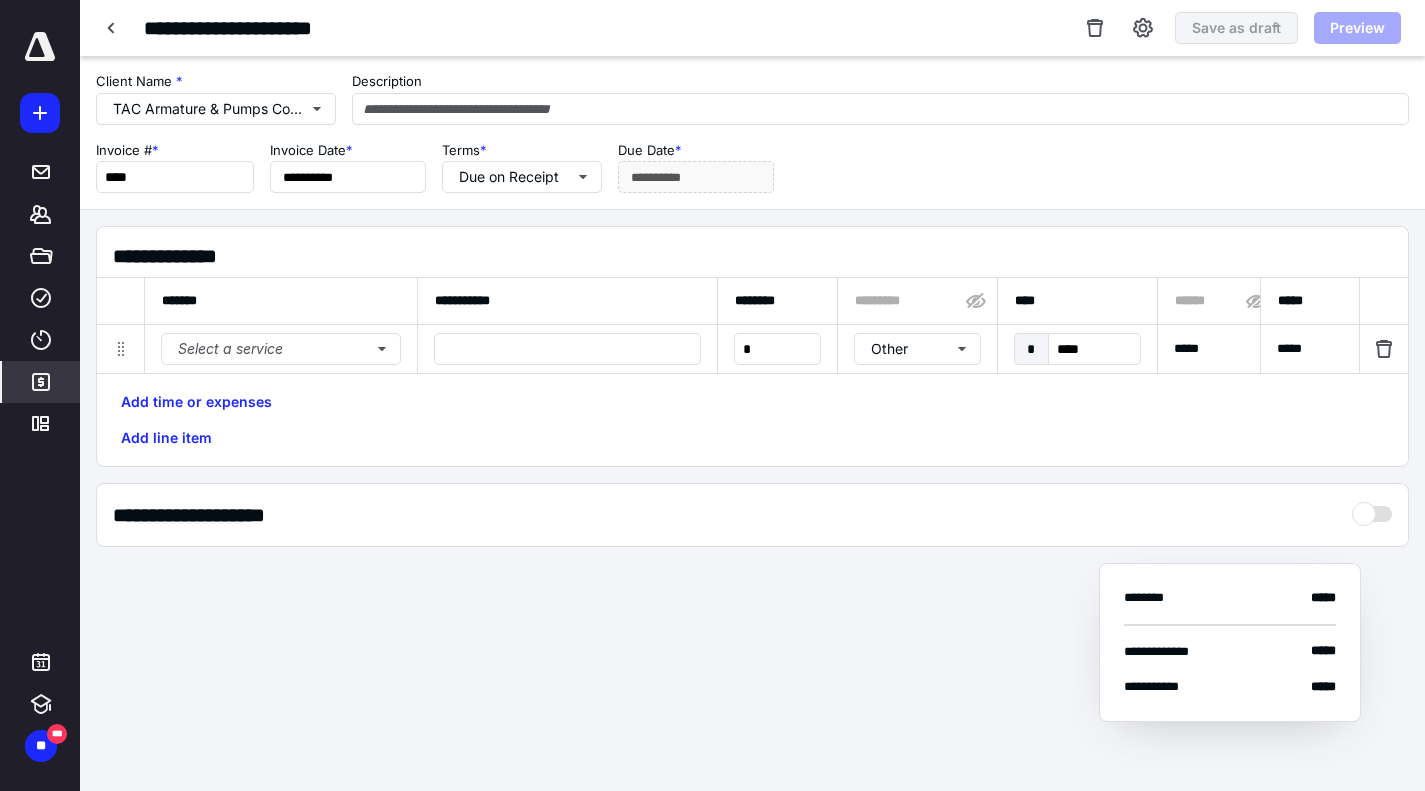 click on "**********" at bounding box center (752, 389) 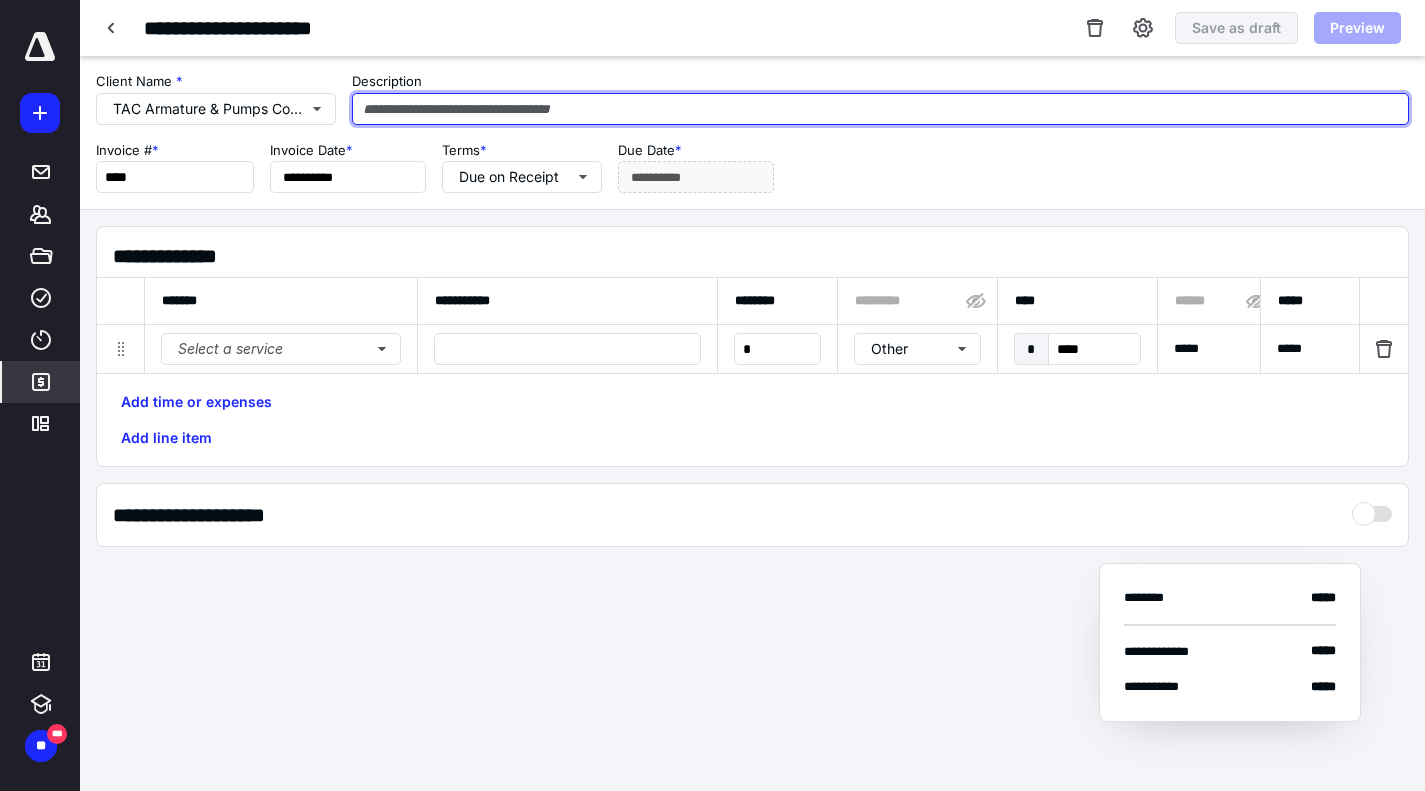 click at bounding box center [880, 109] 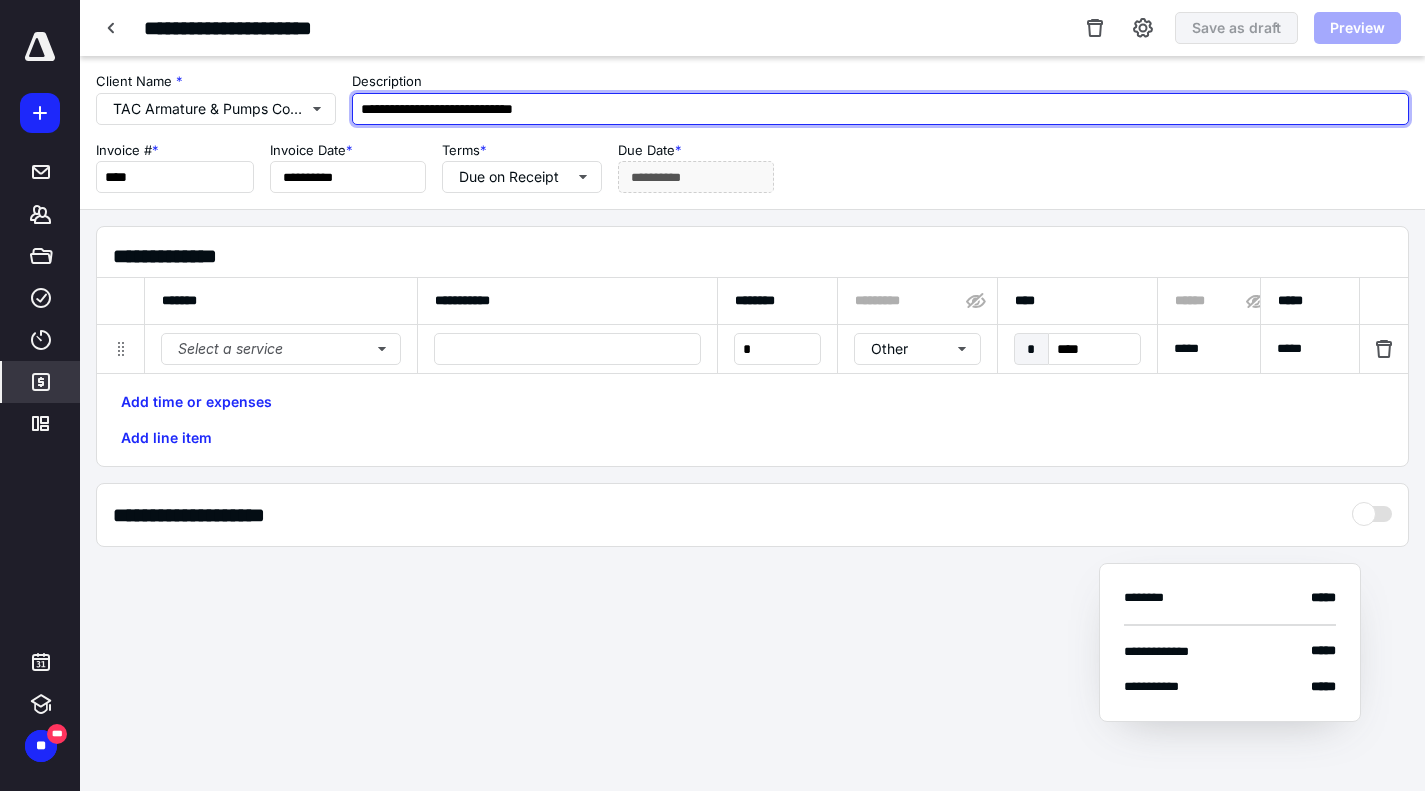 type on "**********" 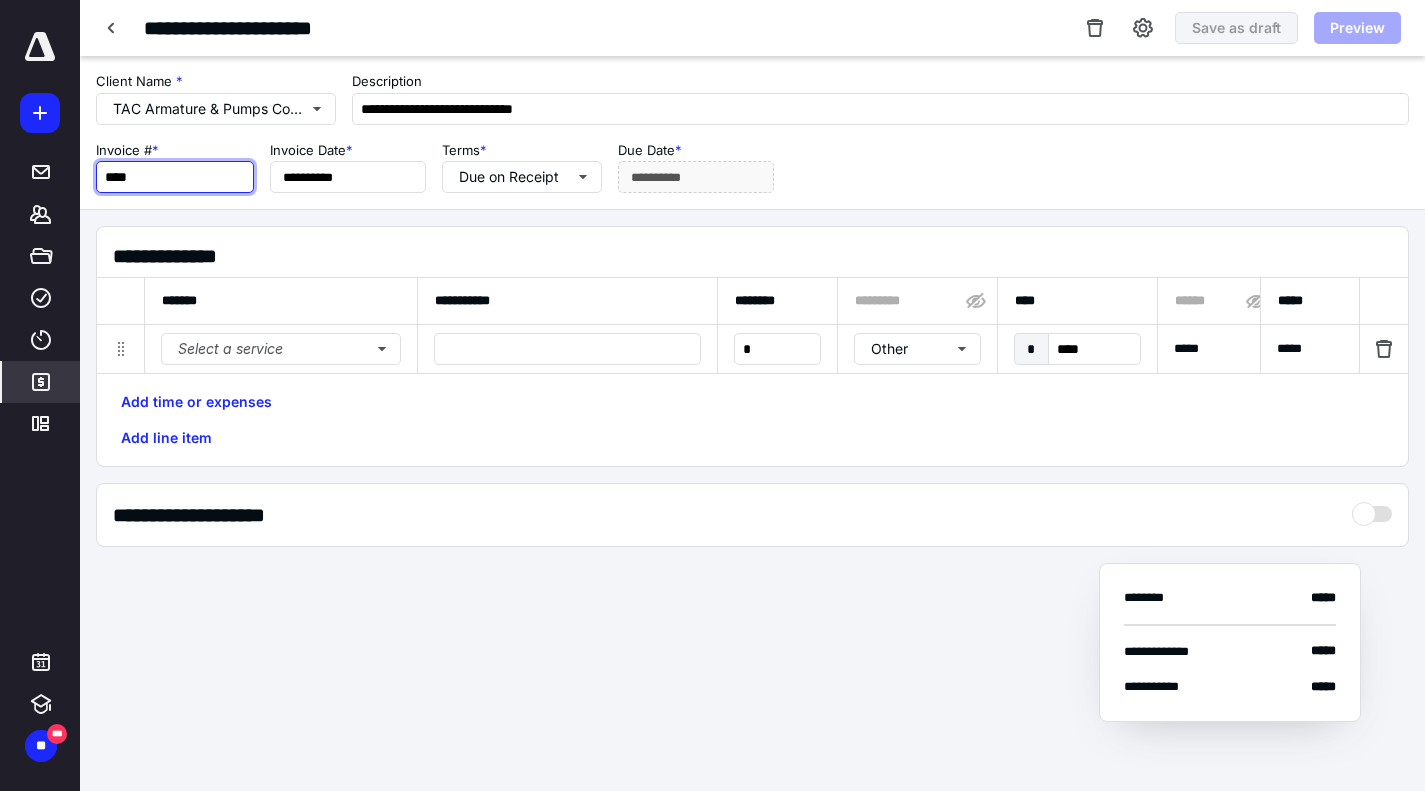 drag, startPoint x: 150, startPoint y: 175, endPoint x: 75, endPoint y: 176, distance: 75.00667 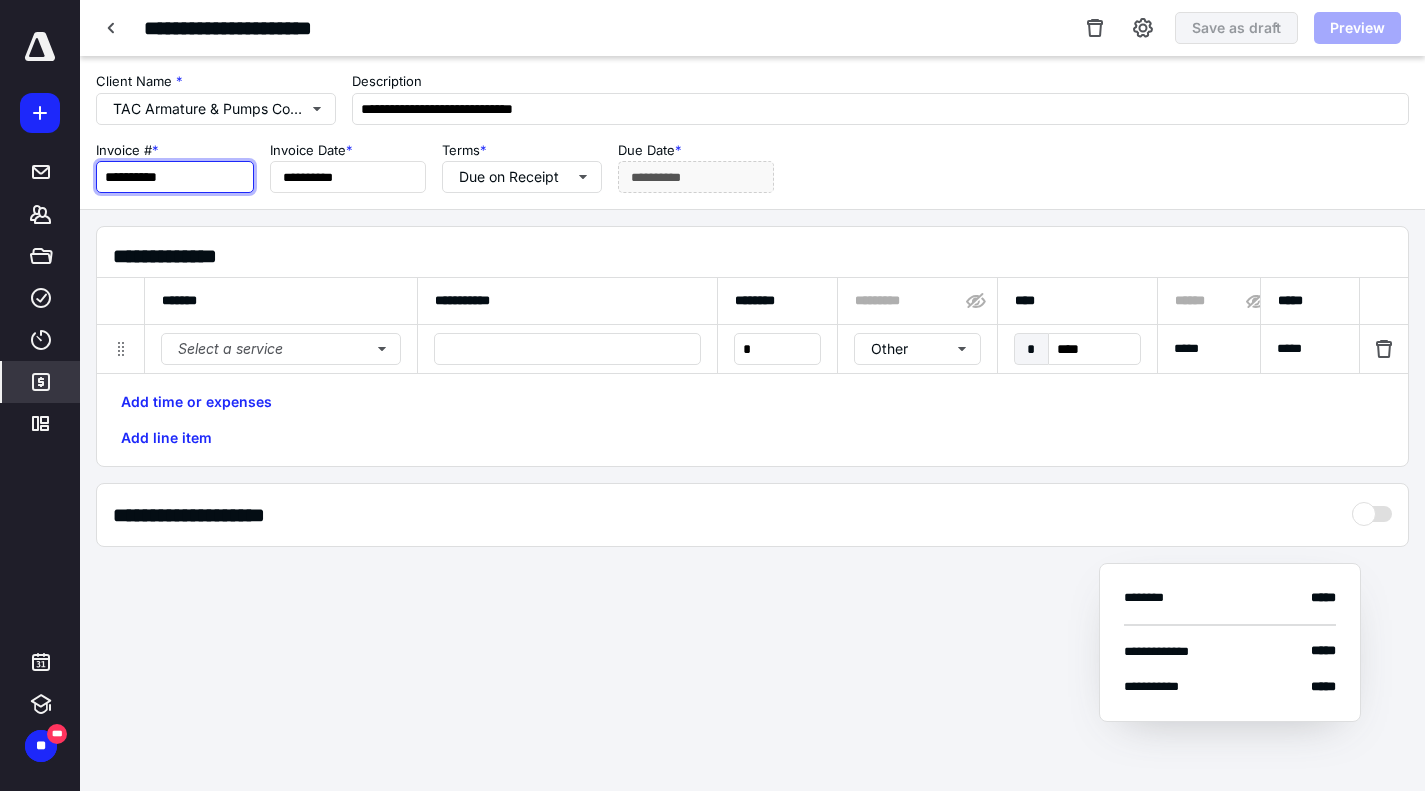 type on "**********" 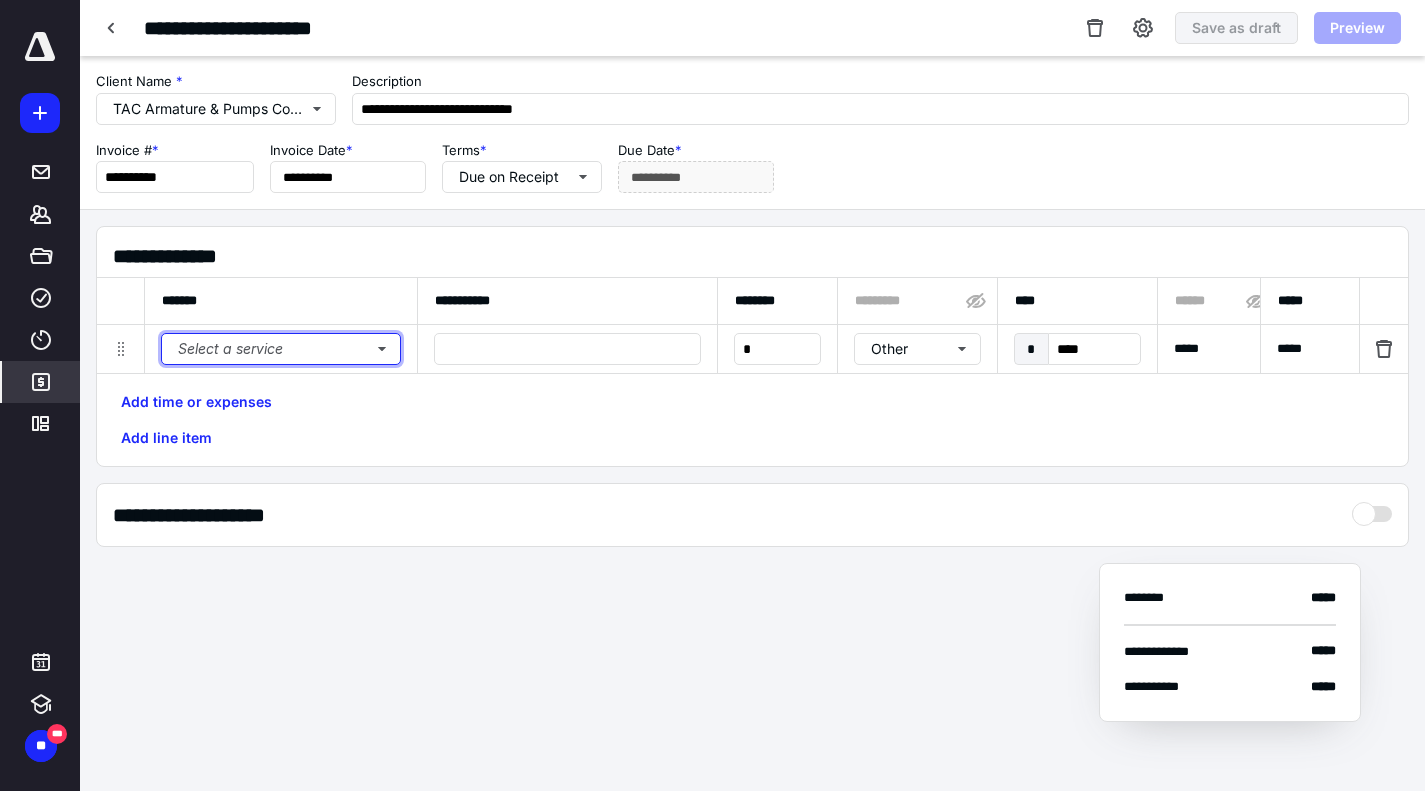 click on "Select a service" at bounding box center (281, 349) 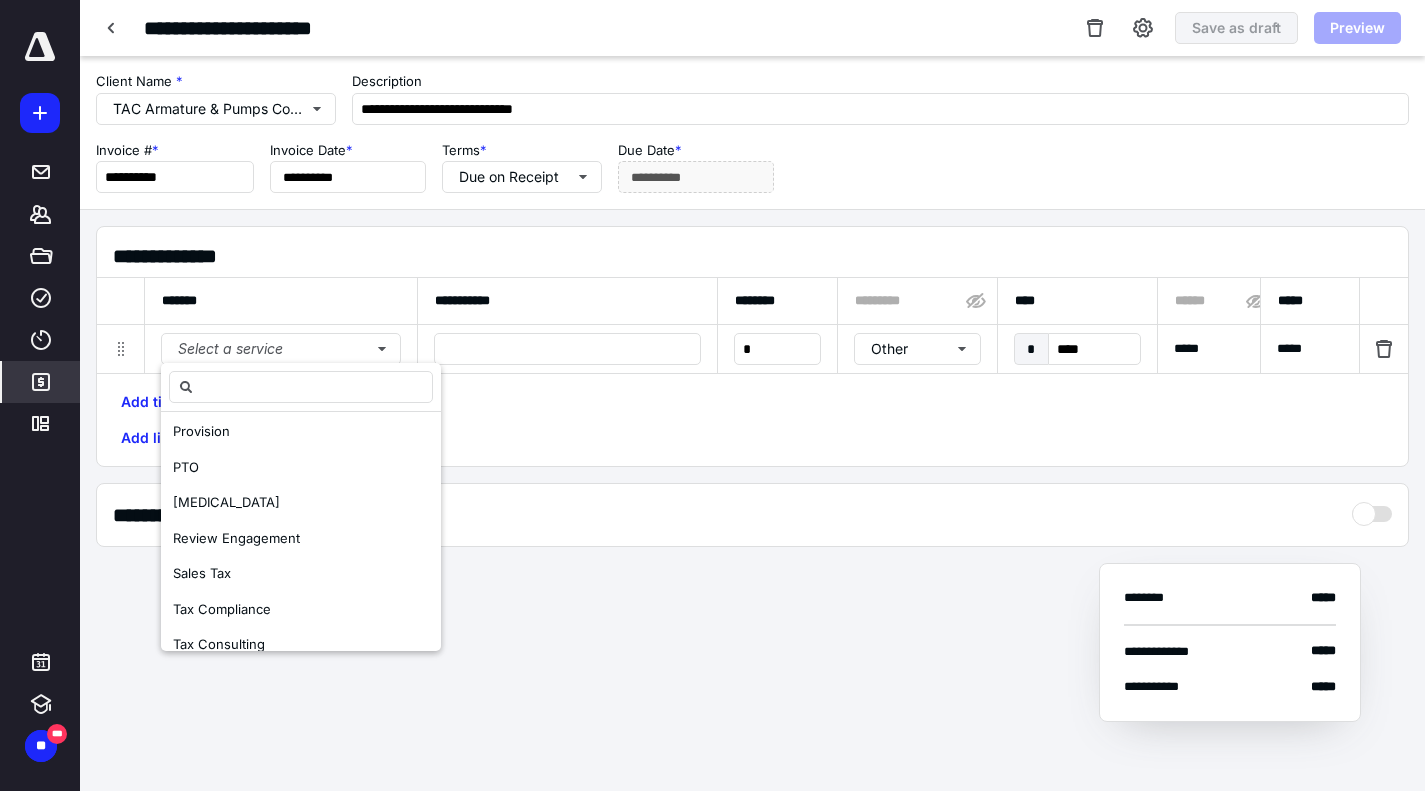 scroll, scrollTop: 487, scrollLeft: 0, axis: vertical 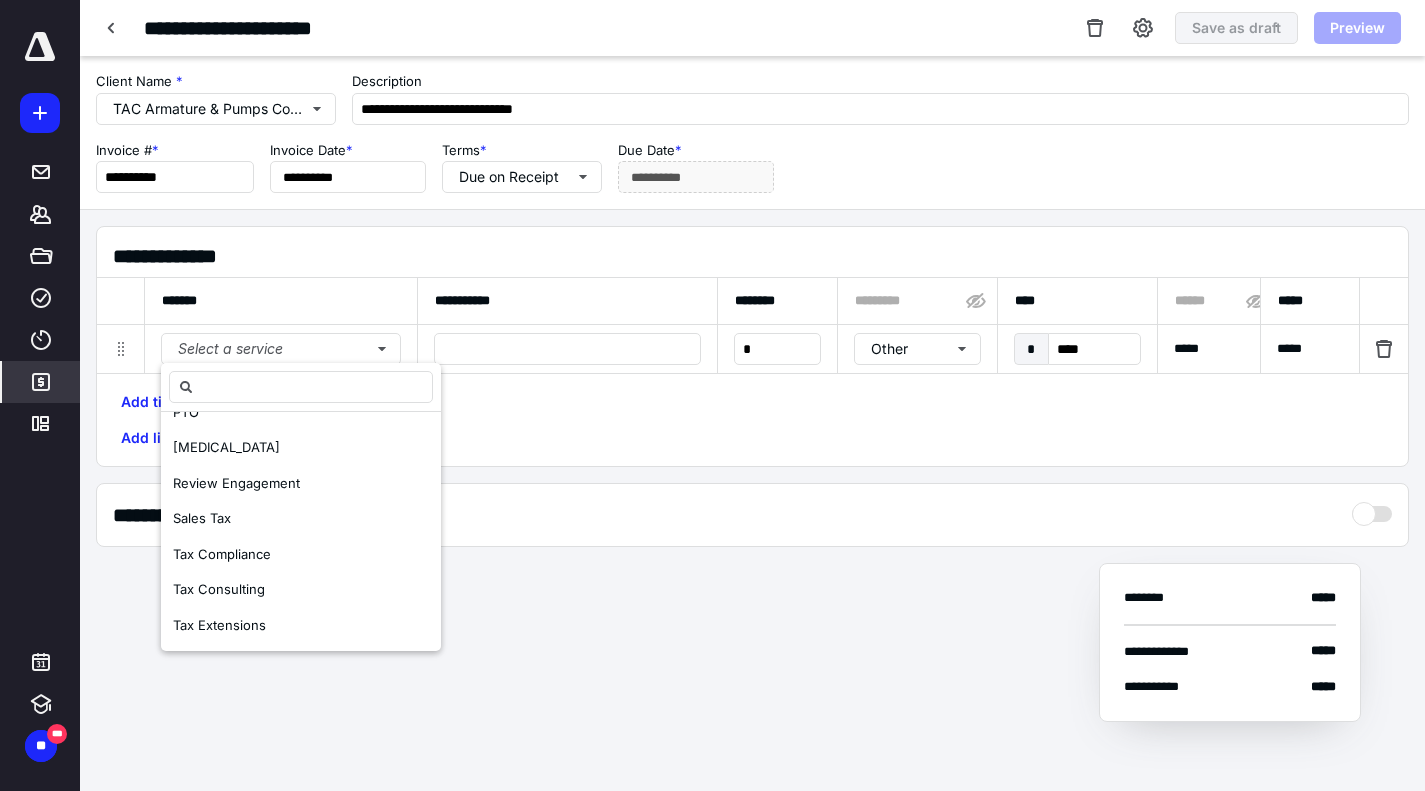 click on "Tax Compliance" at bounding box center (222, 554) 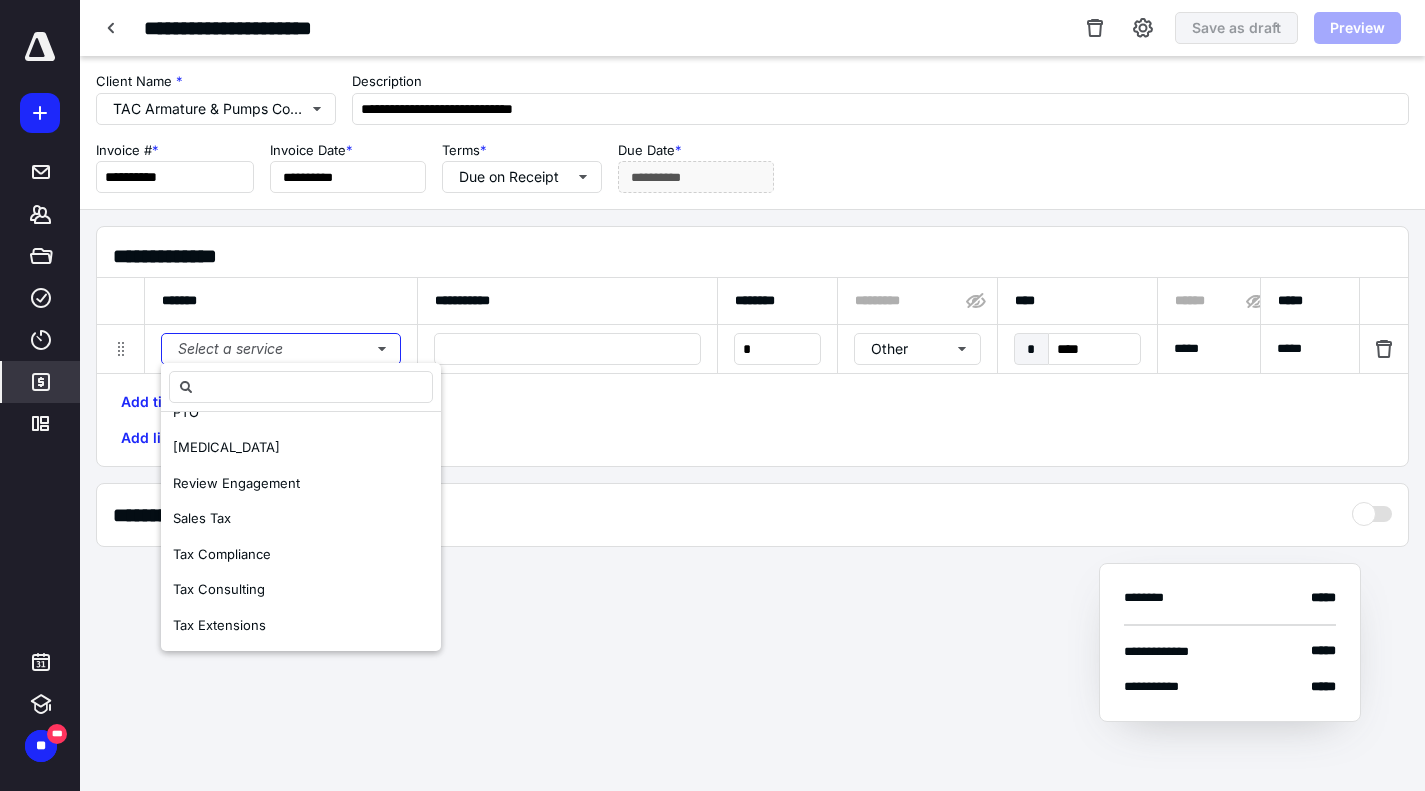 scroll, scrollTop: 0, scrollLeft: 0, axis: both 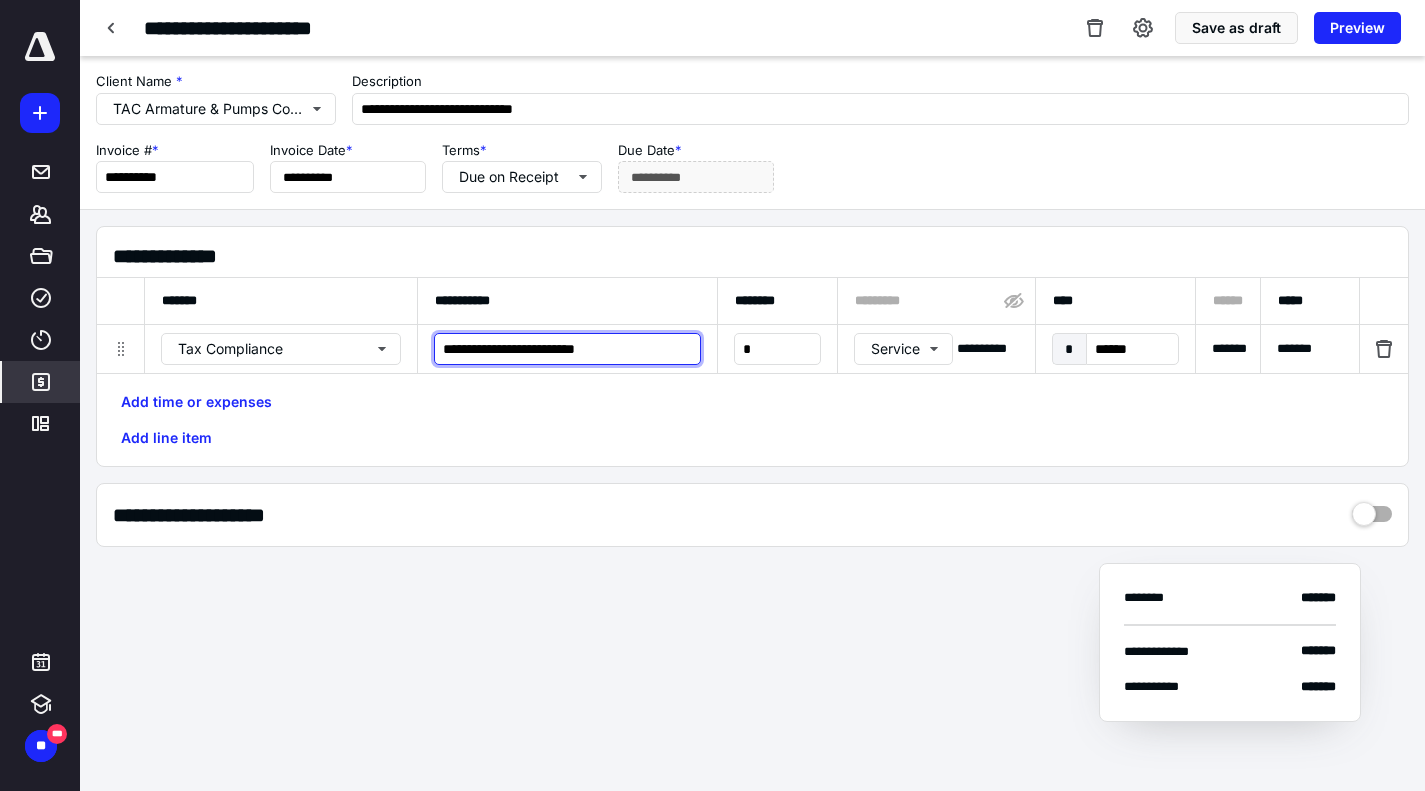 drag, startPoint x: 617, startPoint y: 340, endPoint x: 543, endPoint y: 341, distance: 74.00676 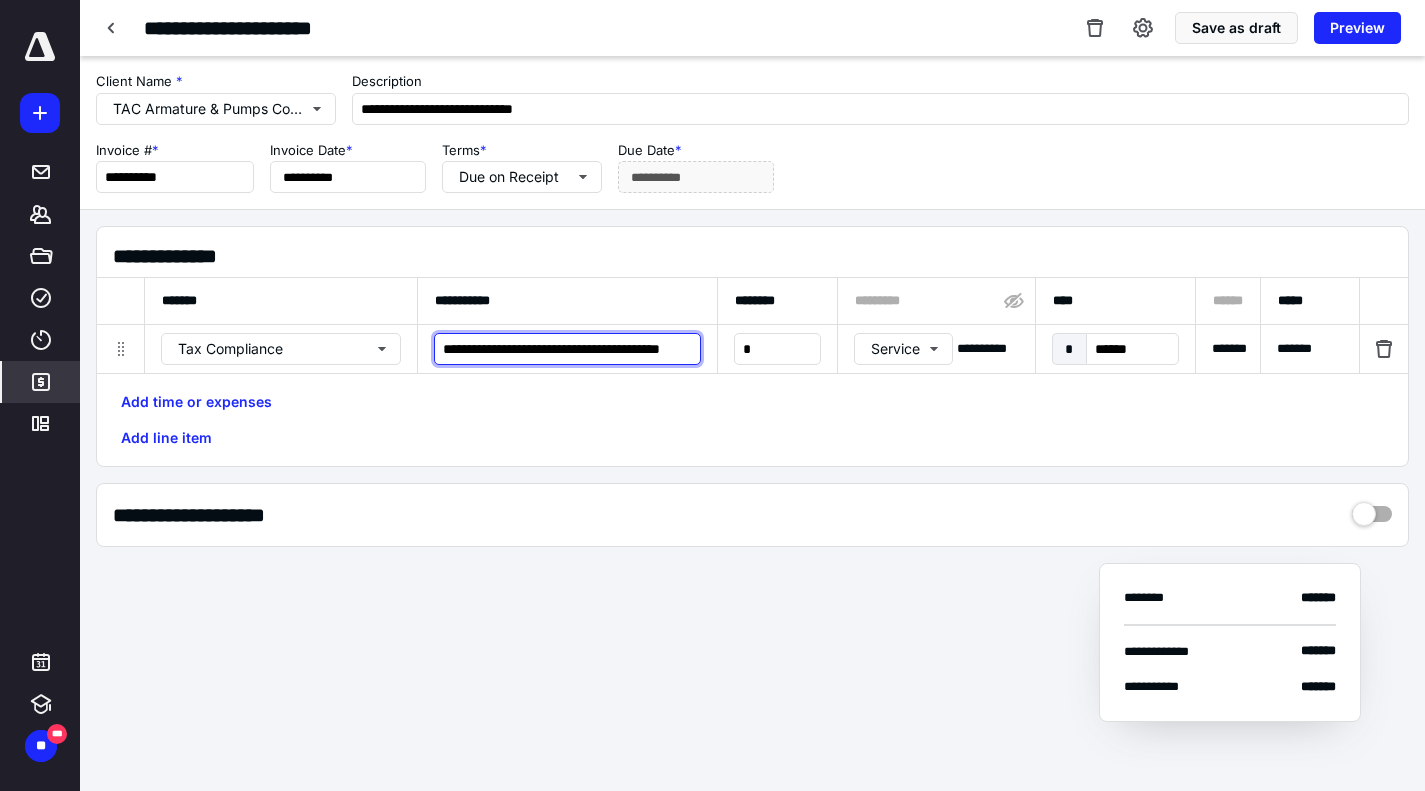 scroll, scrollTop: 0, scrollLeft: 68, axis: horizontal 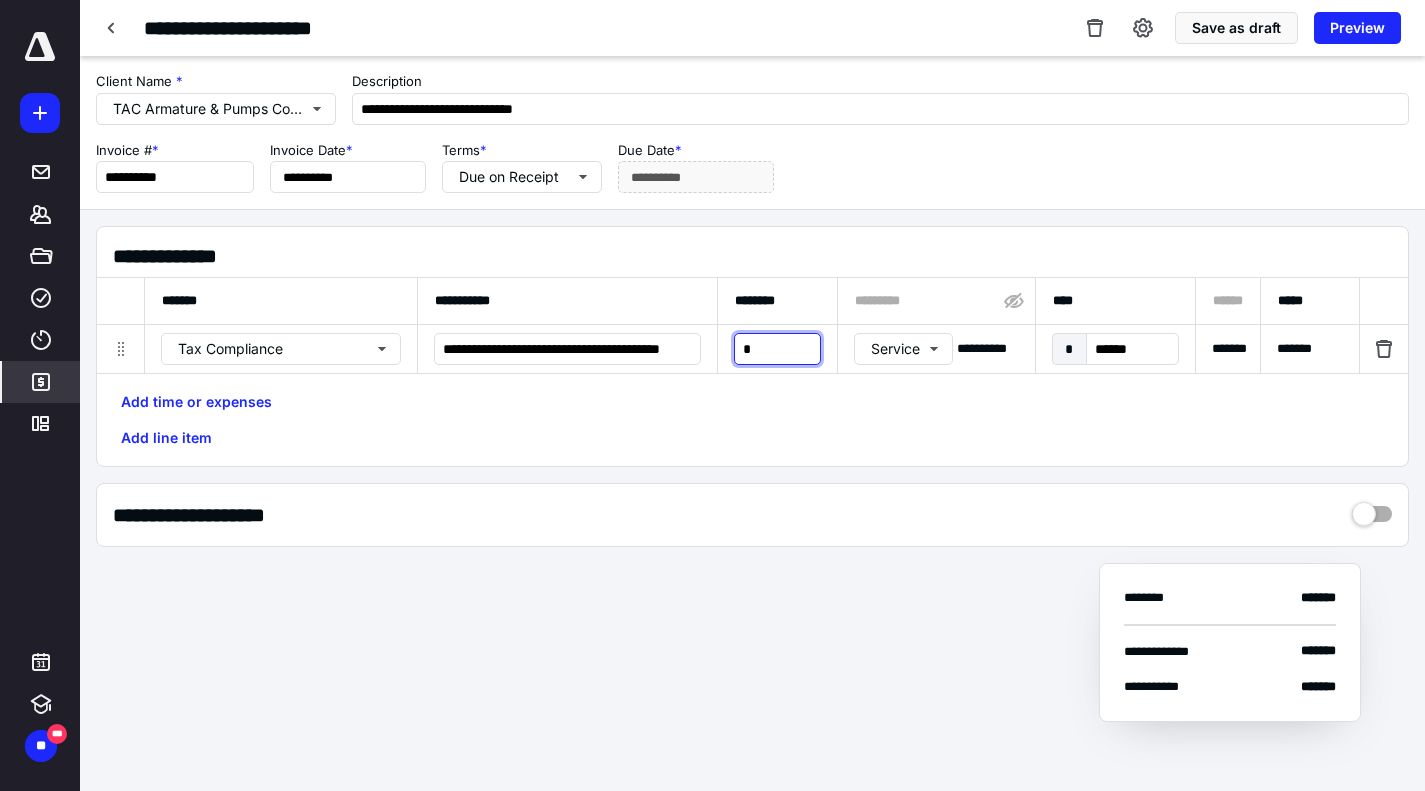 type on "*" 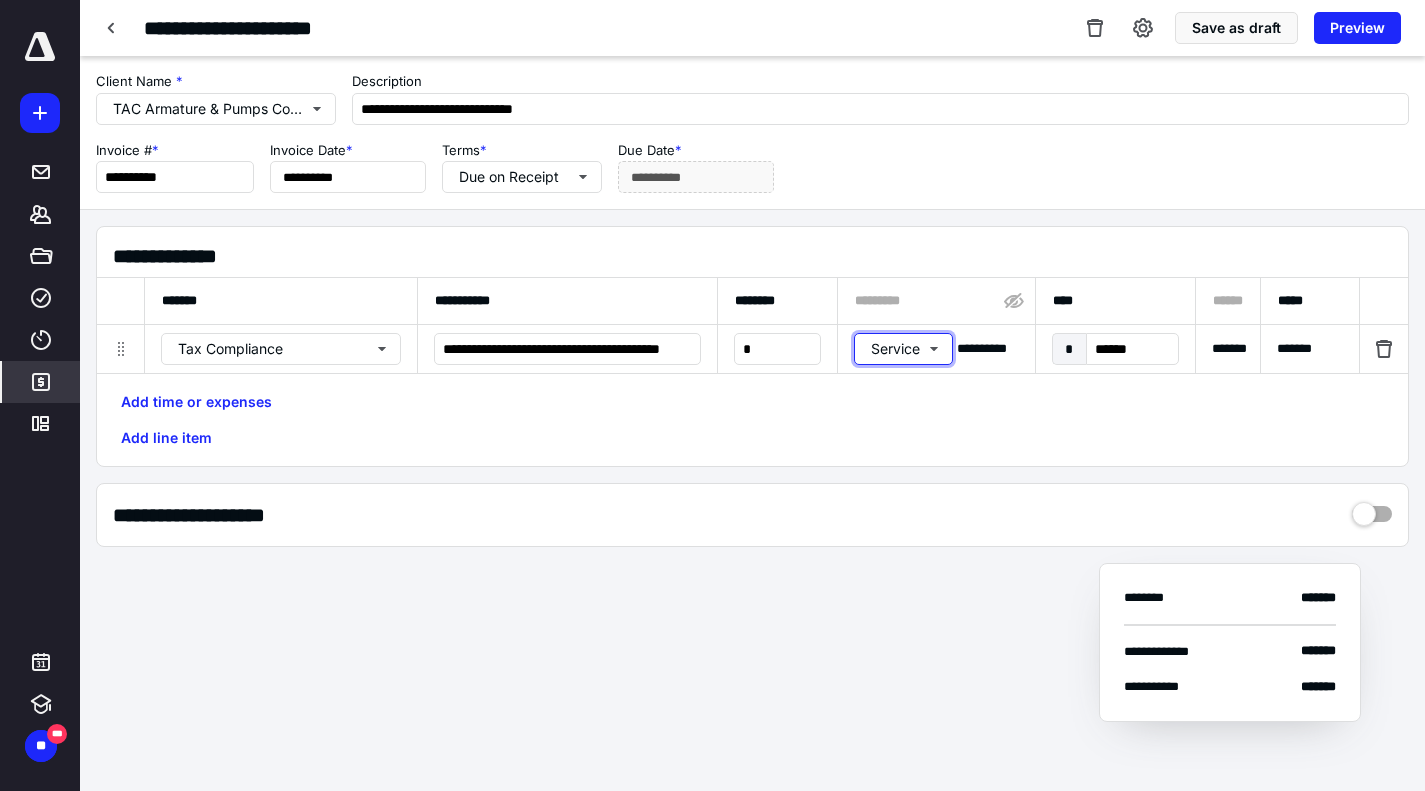 type 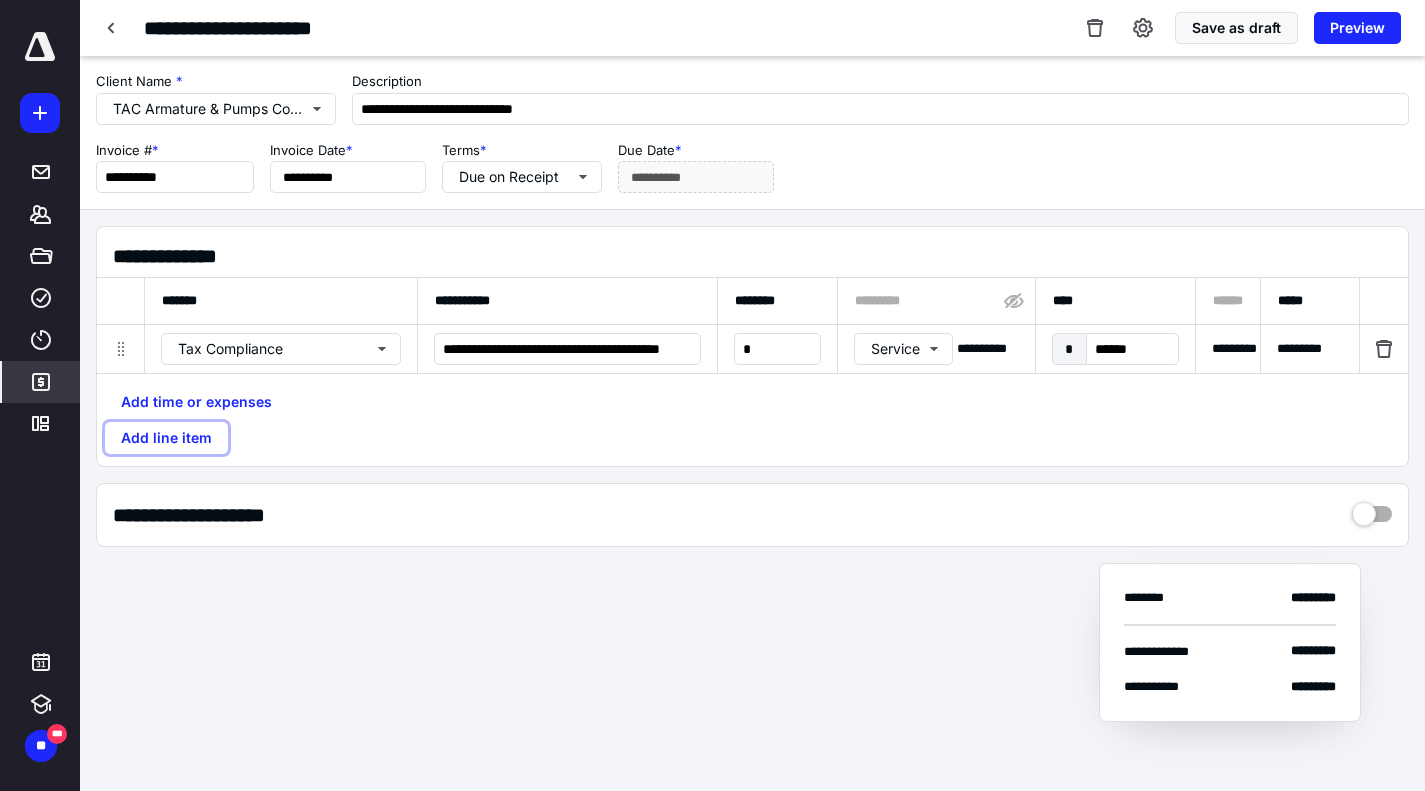 click on "Add line item" at bounding box center (166, 438) 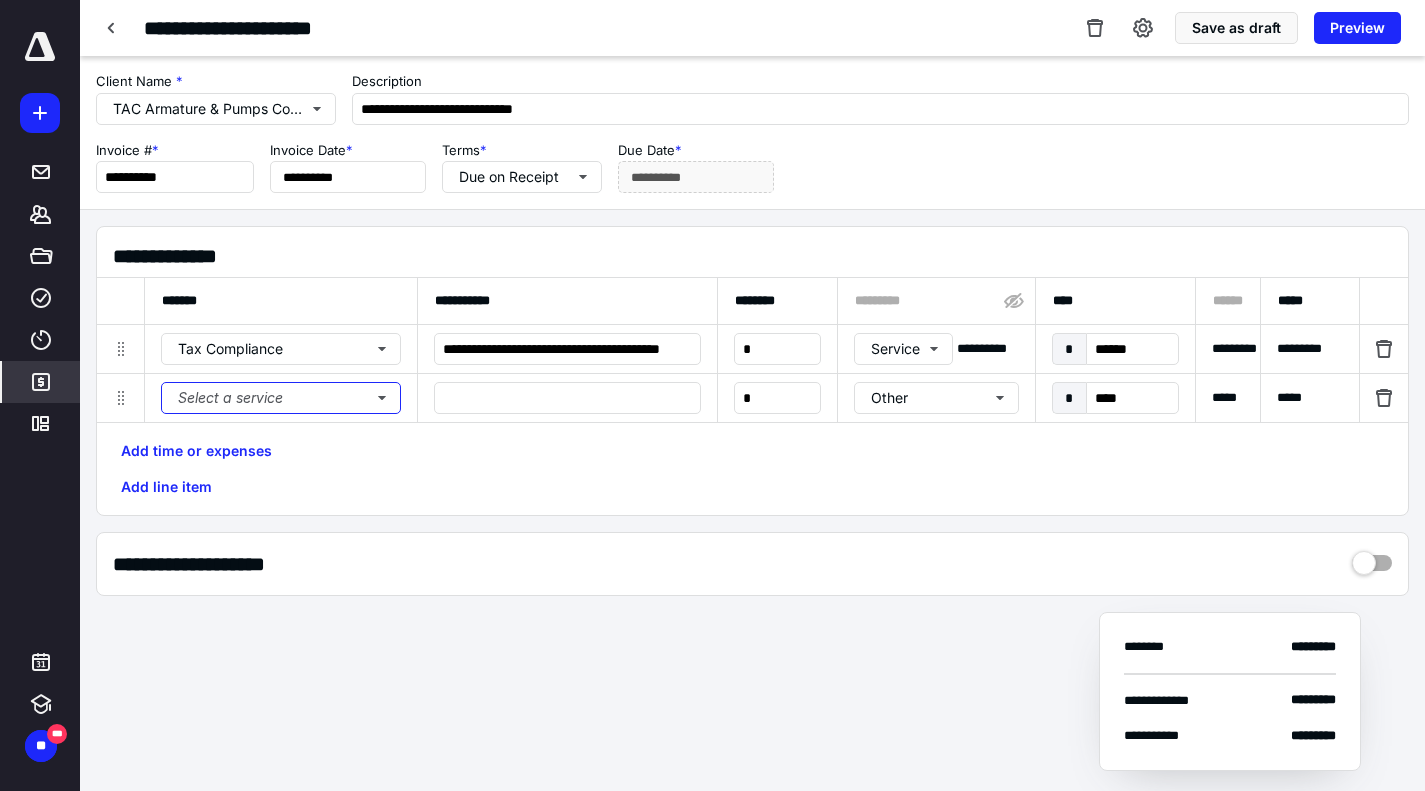 click on "Select a service" at bounding box center (281, 398) 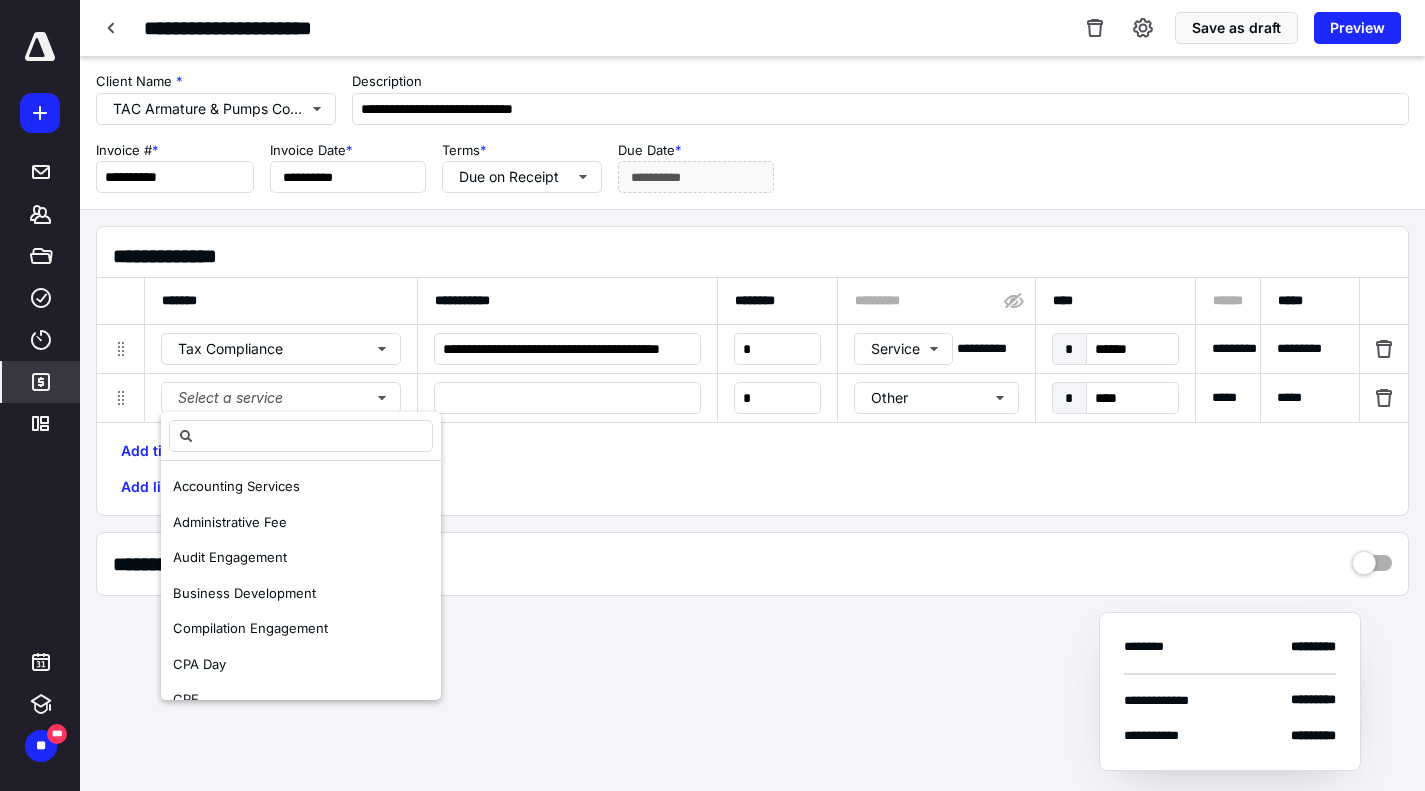 click on "Administrative Fee" at bounding box center [230, 523] 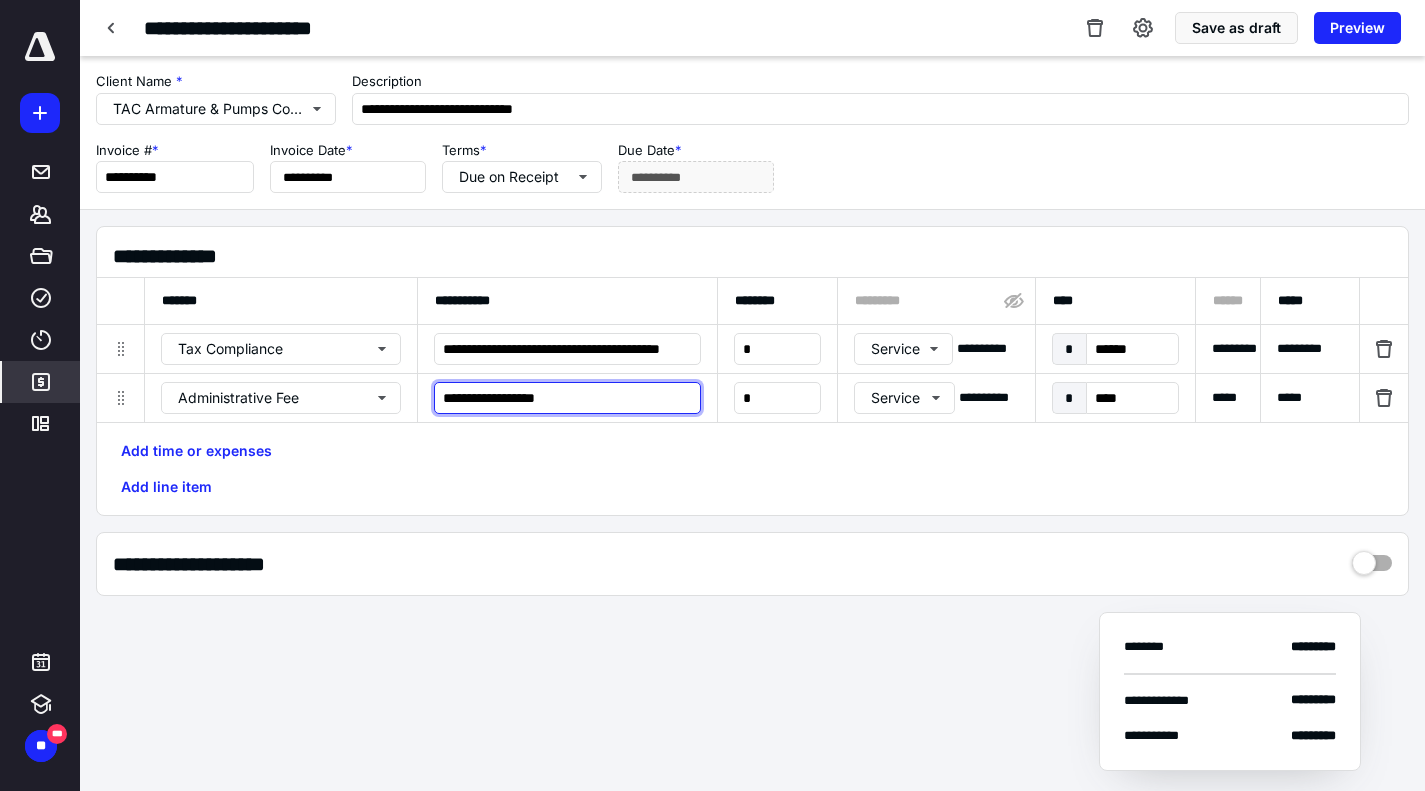 click on "**********" at bounding box center [567, 398] 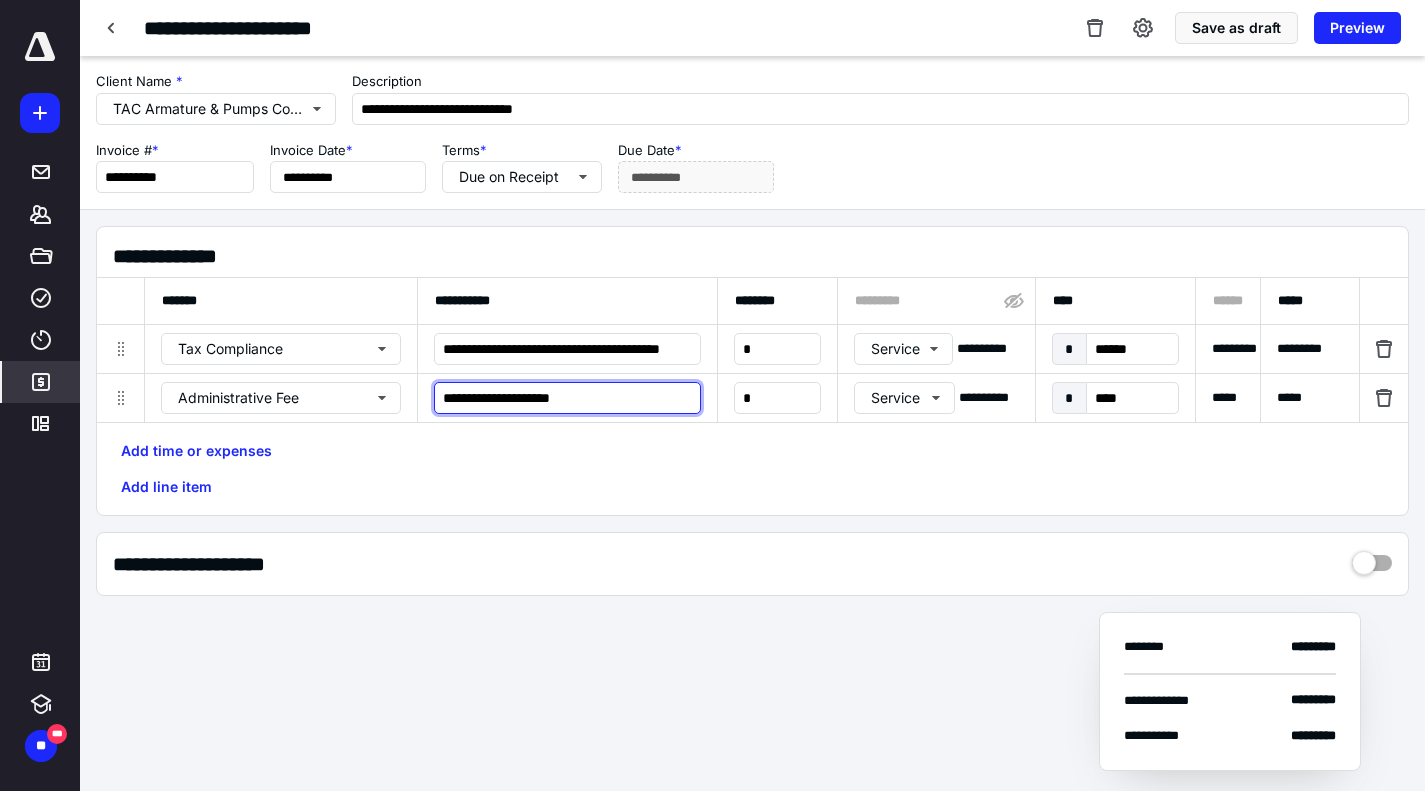 type on "**********" 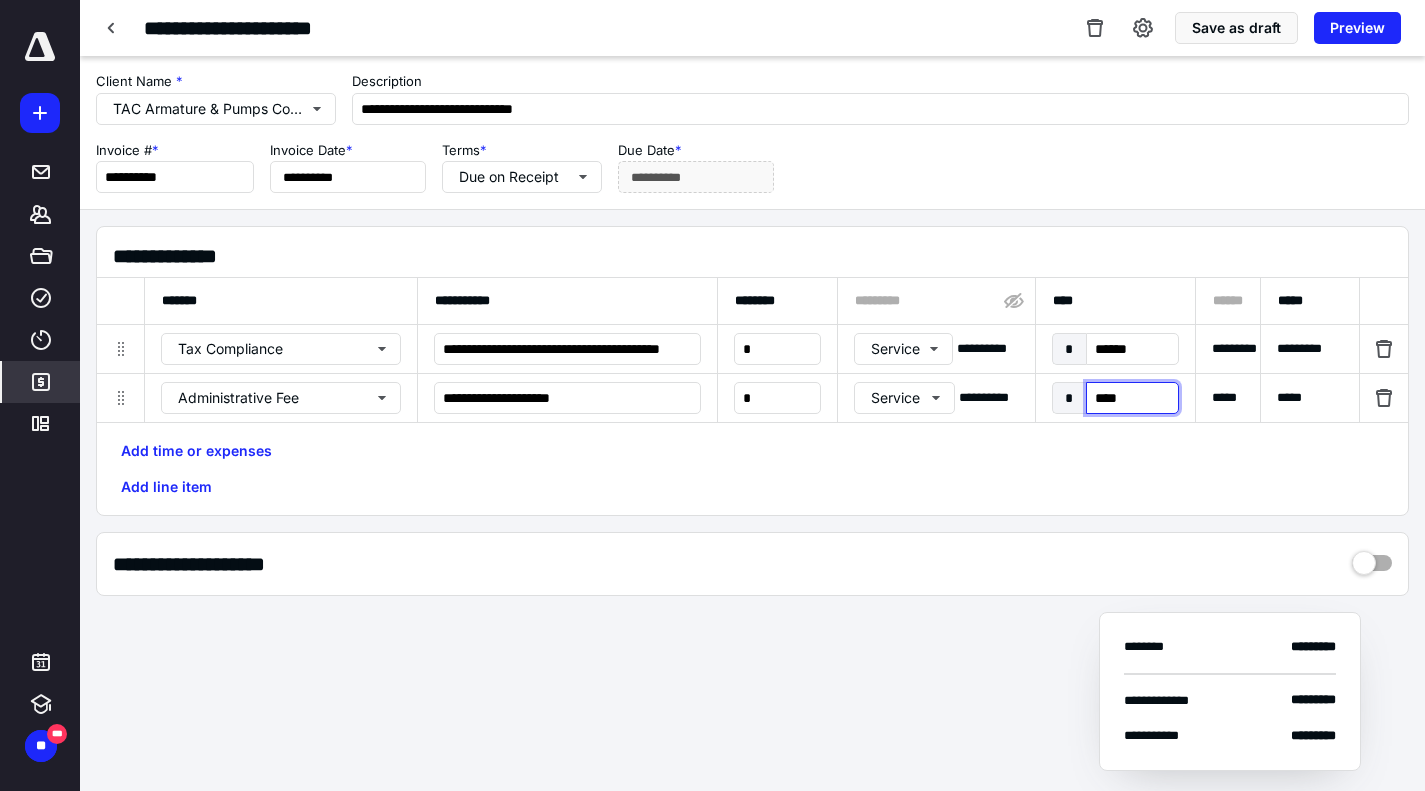 click on "****" at bounding box center (1132, 398) 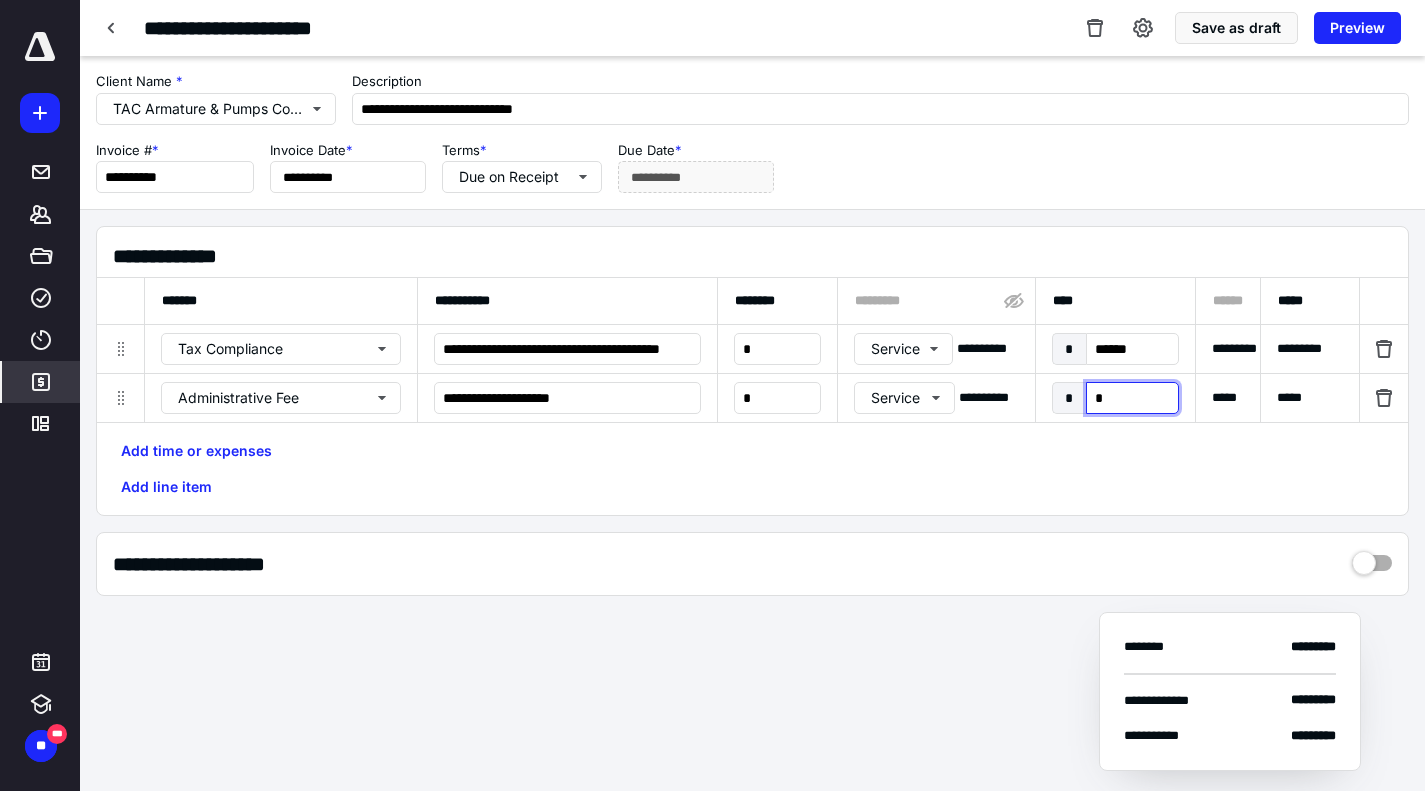 type on "**" 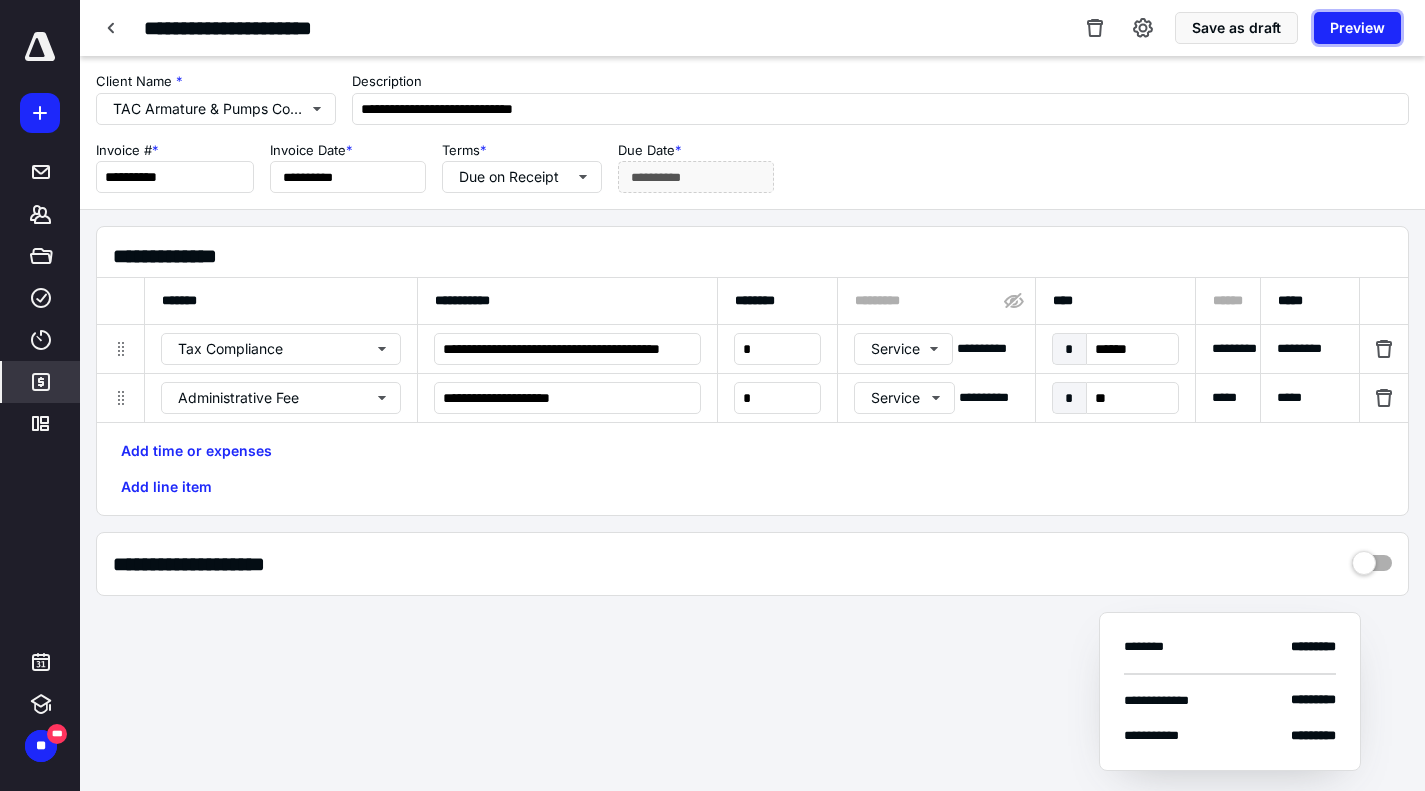 click on "Preview" at bounding box center (1357, 28) 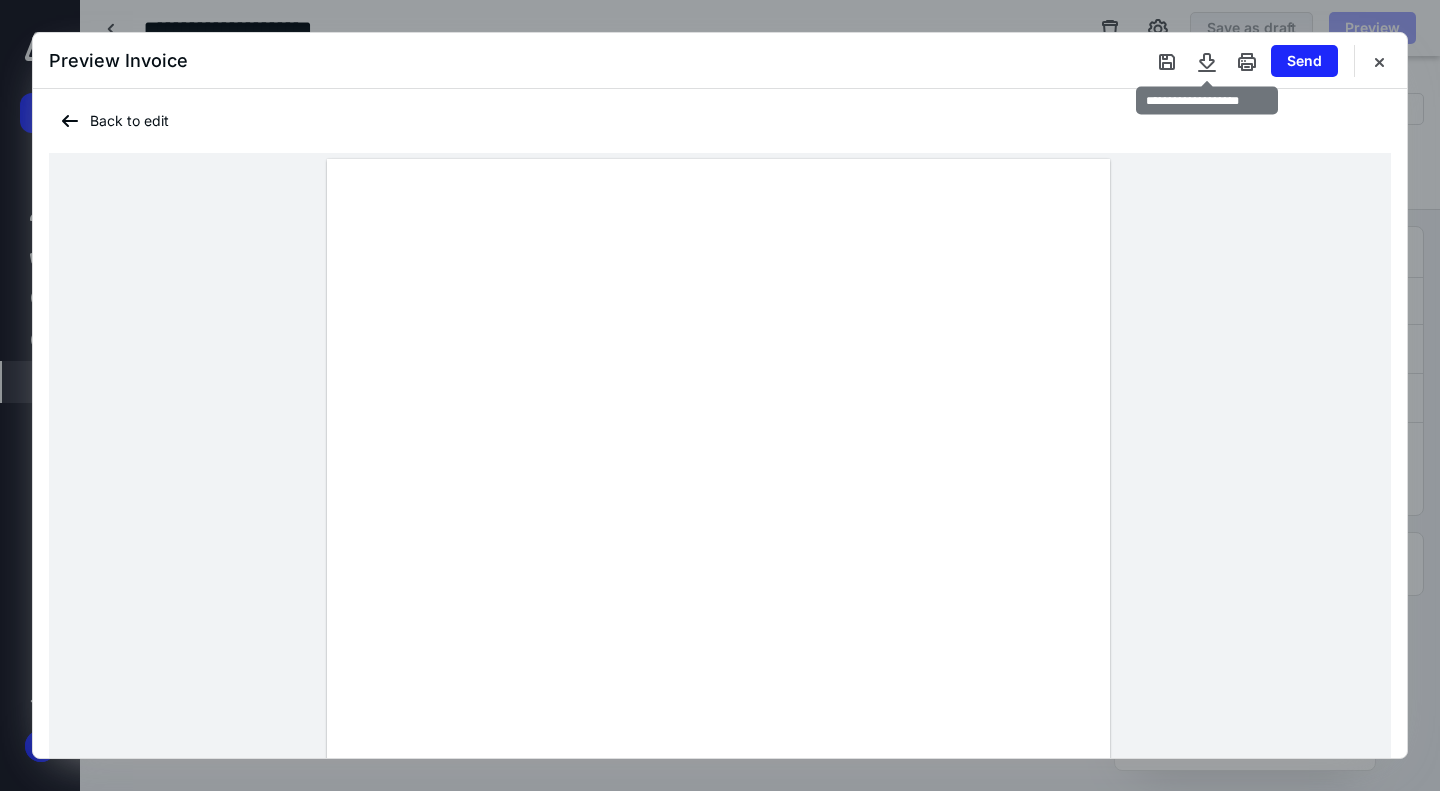 click at bounding box center [1207, 61] 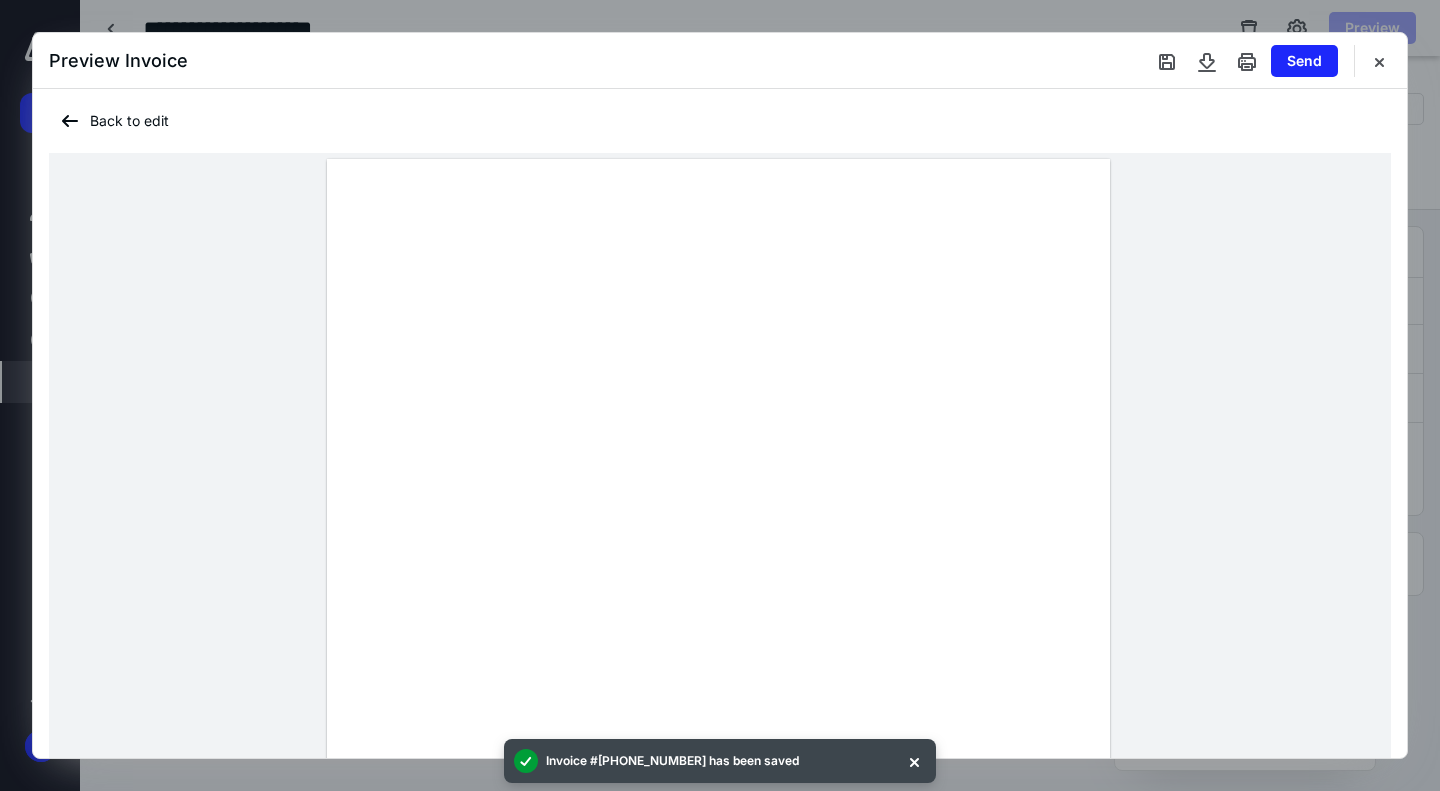 click at bounding box center [1379, 61] 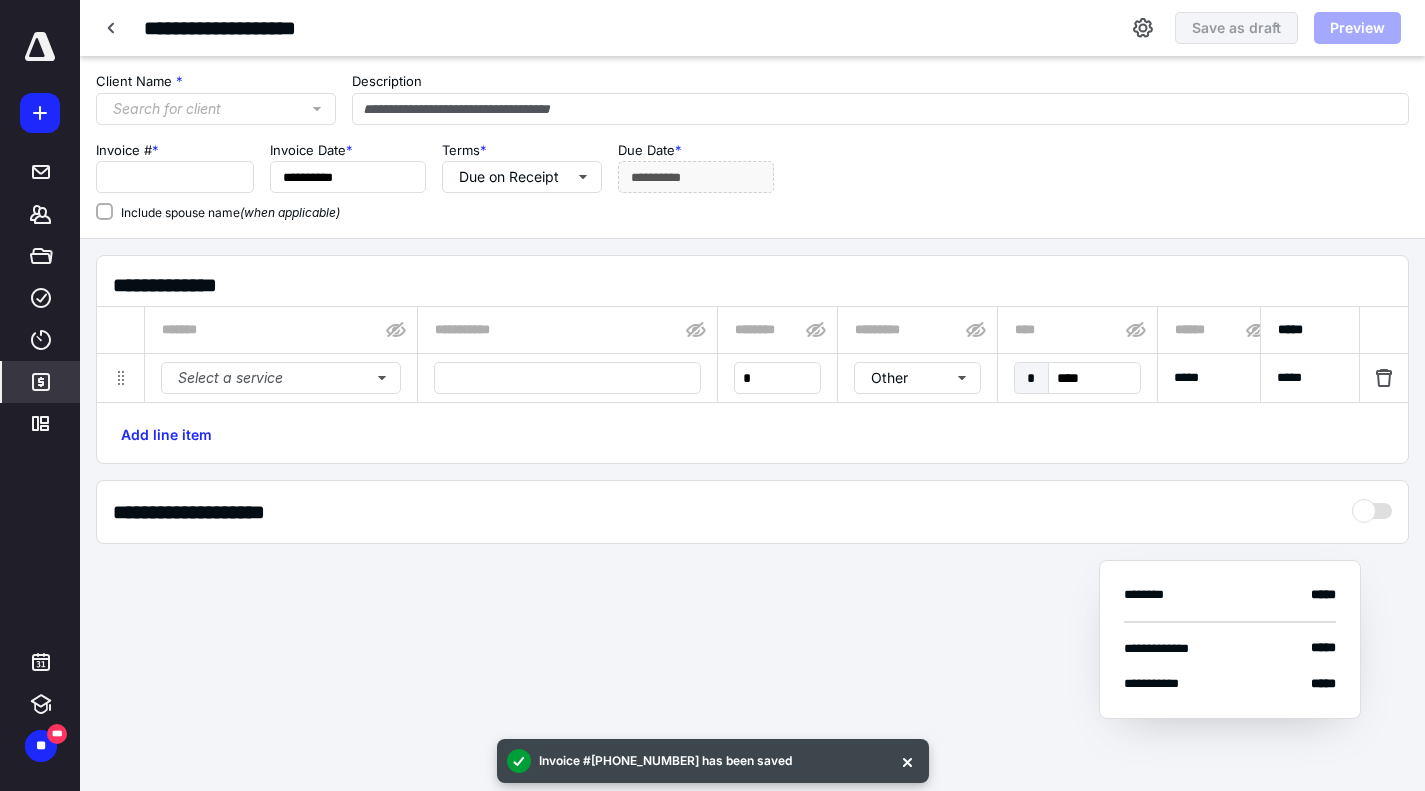 type on "**********" 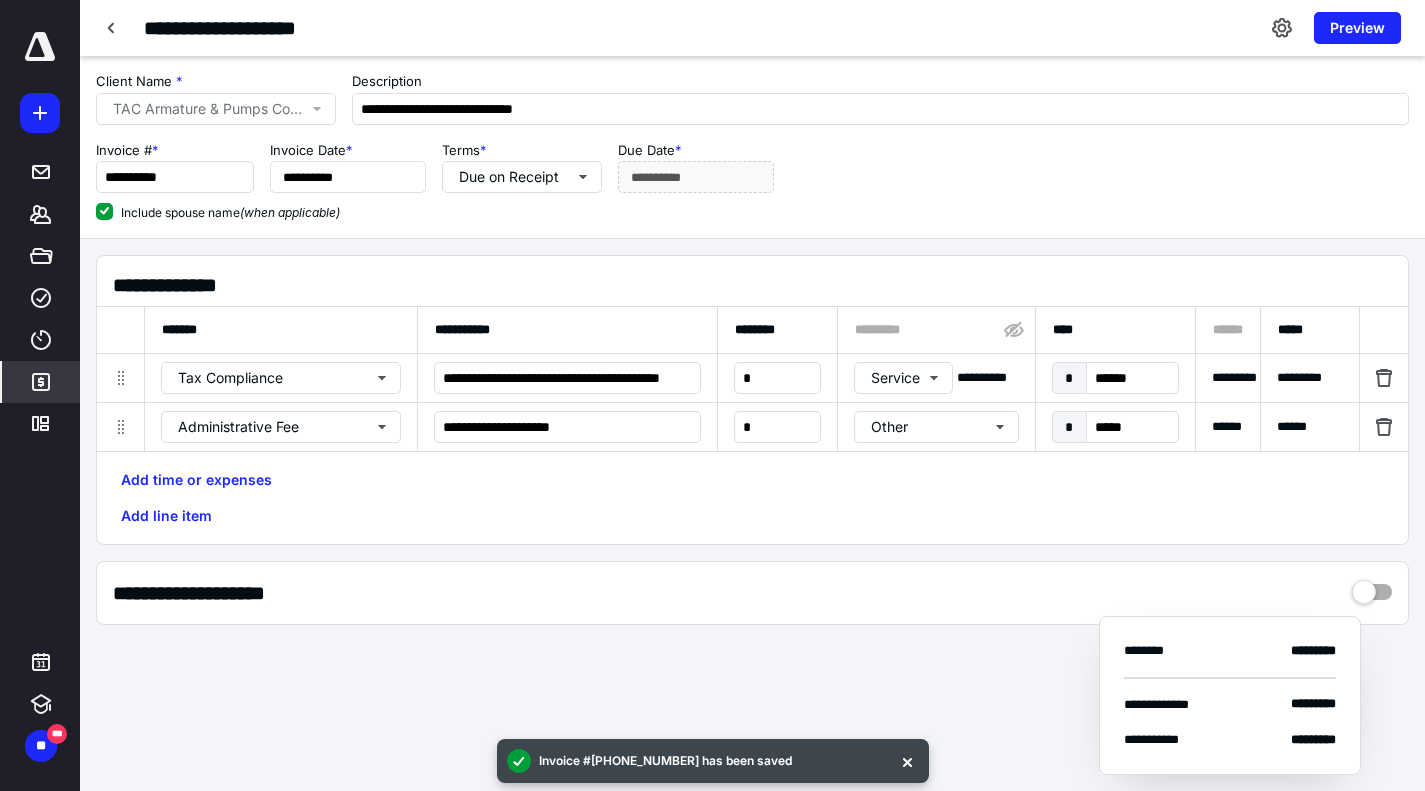 click at bounding box center (112, 28) 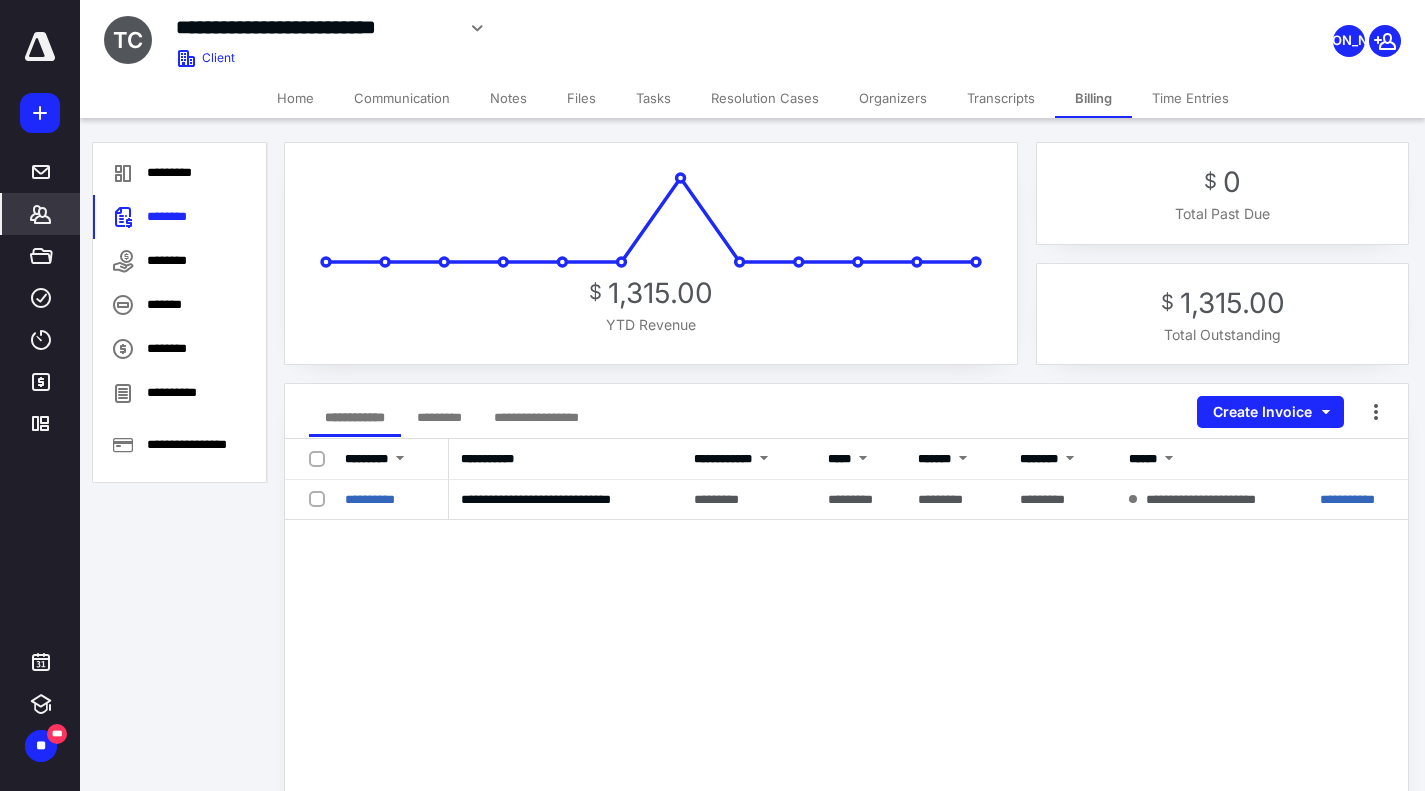 click 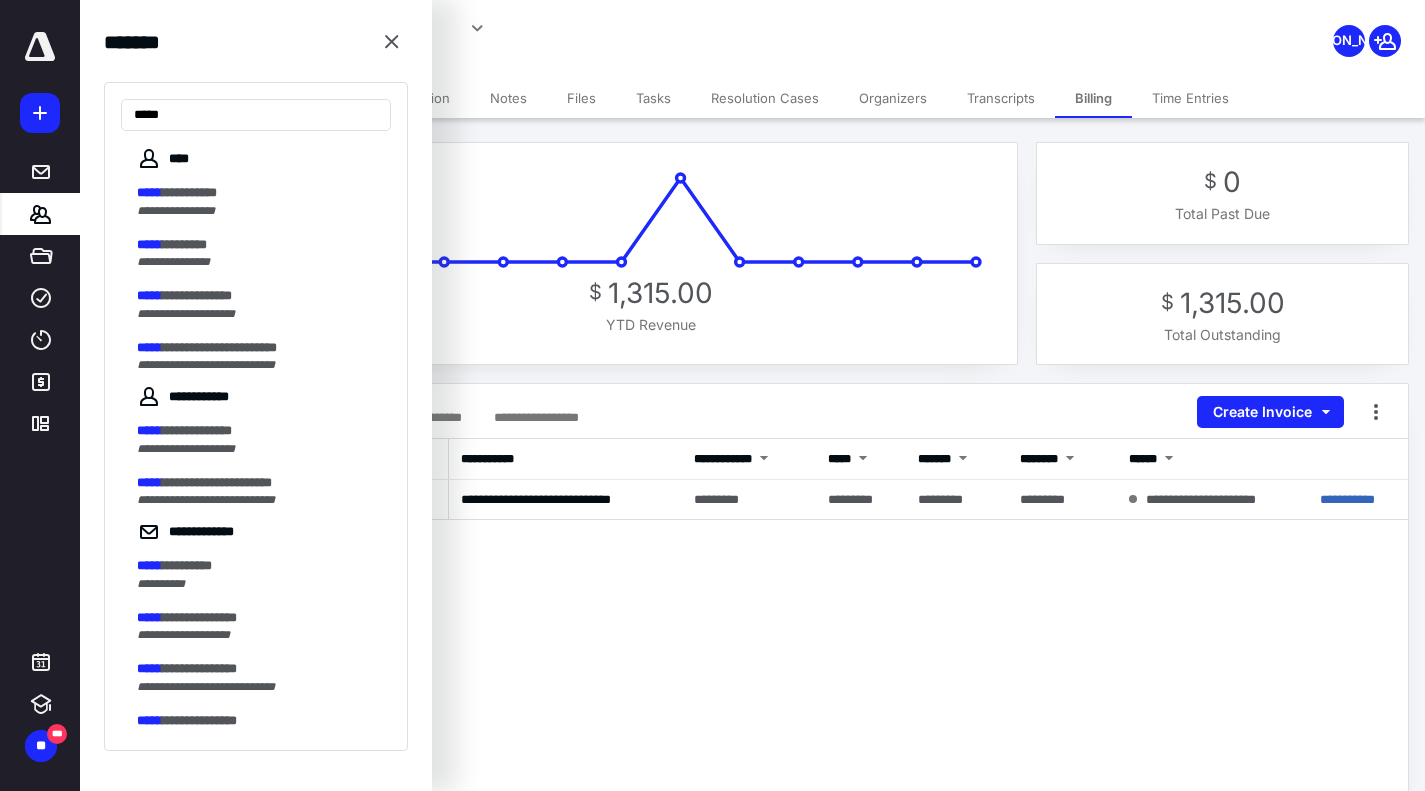 type on "*****" 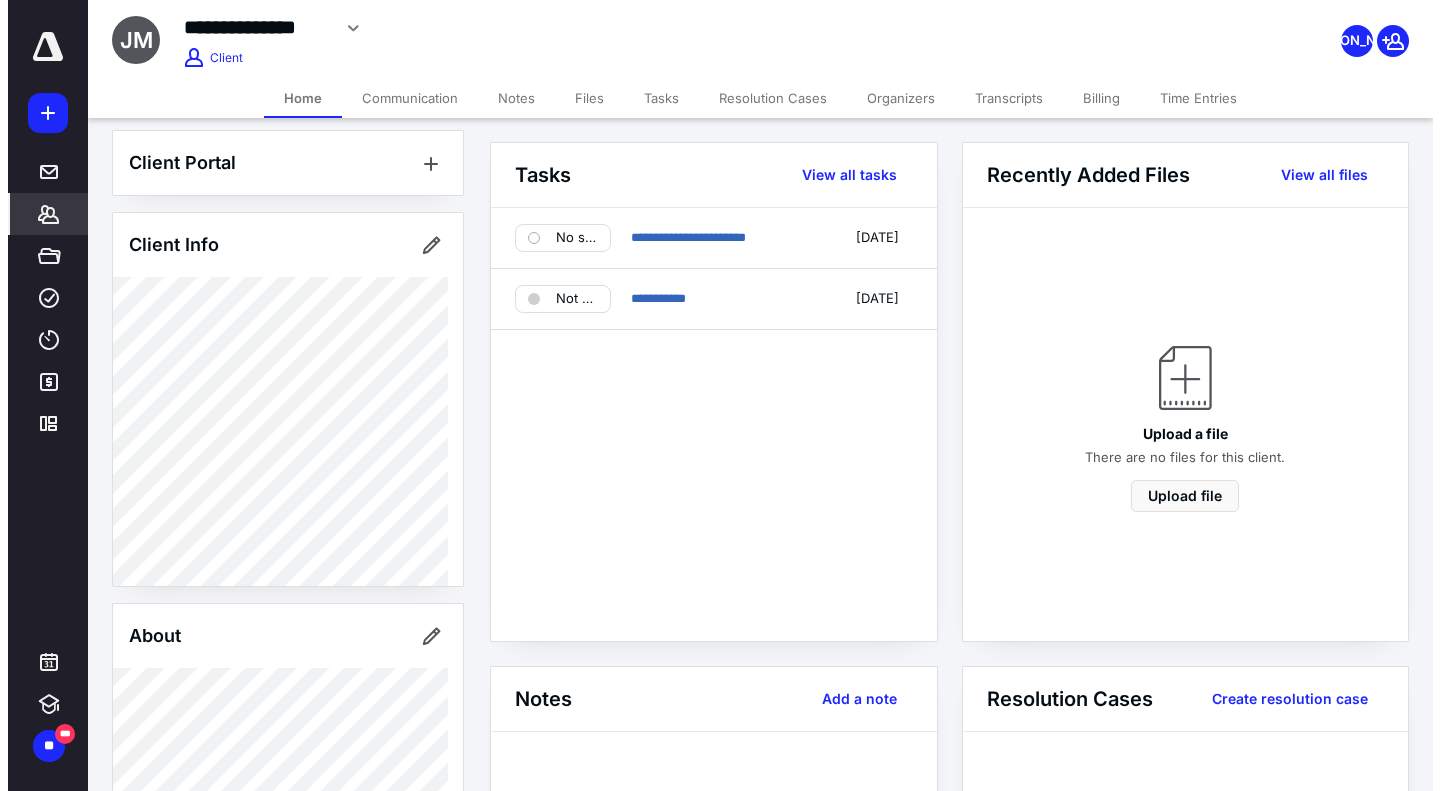 scroll, scrollTop: 0, scrollLeft: 0, axis: both 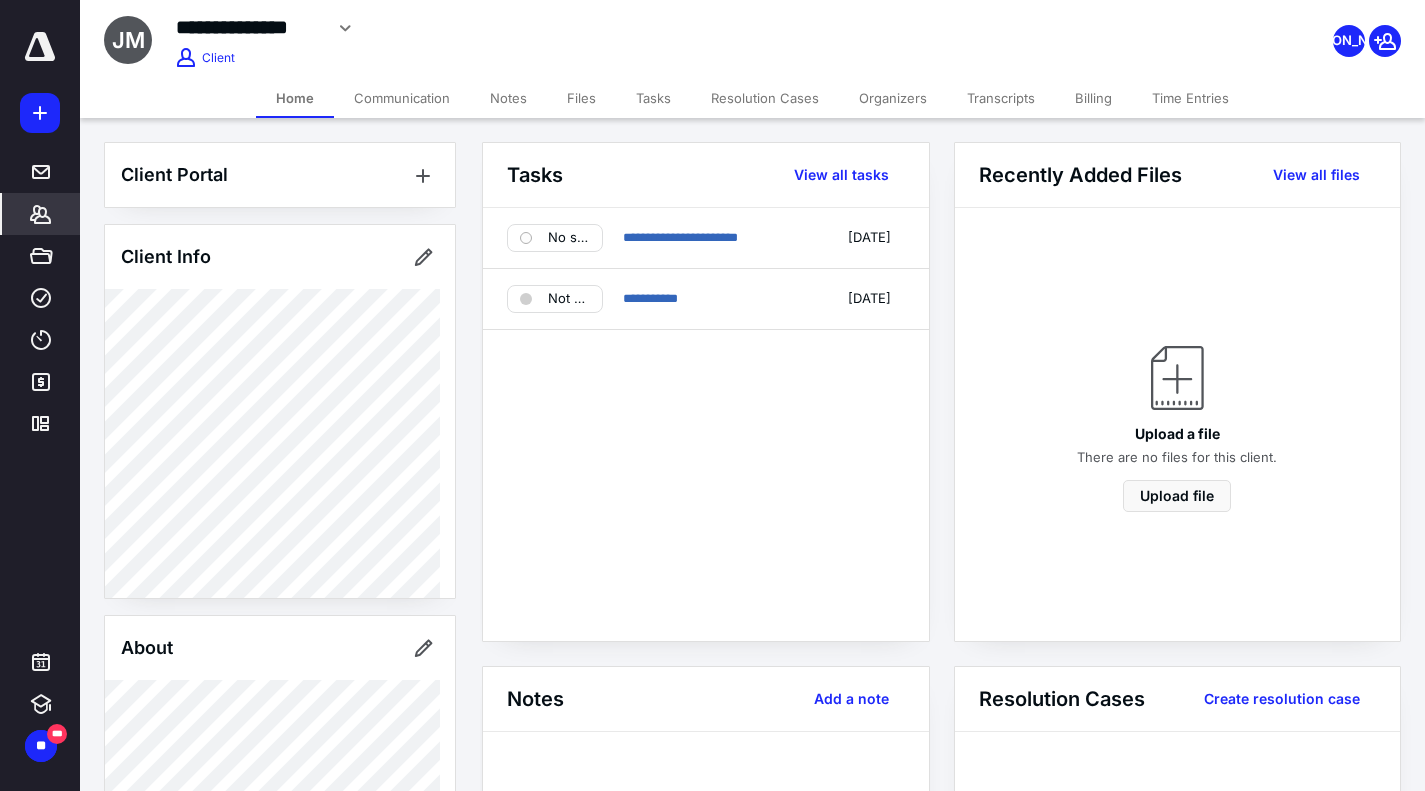 click at bounding box center (40, 113) 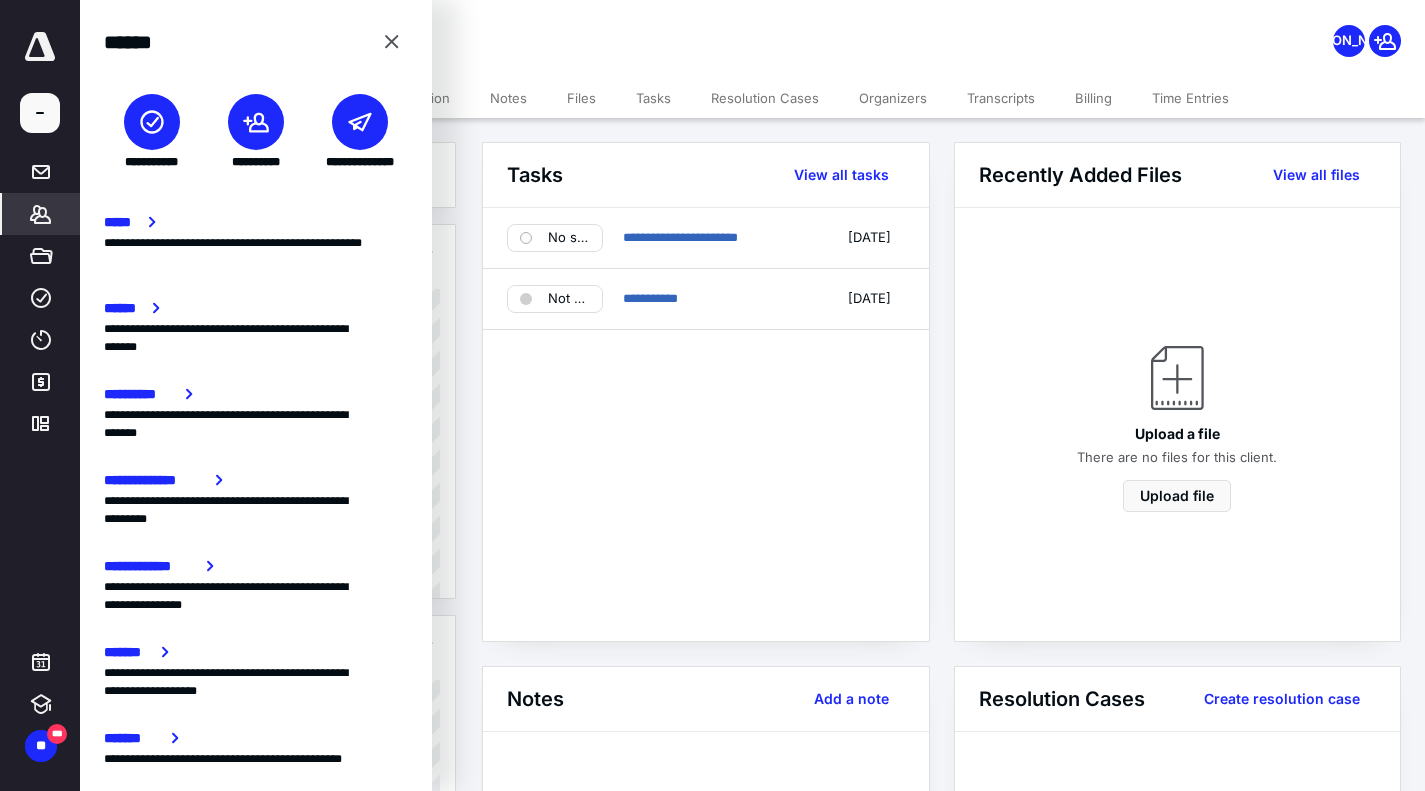 click 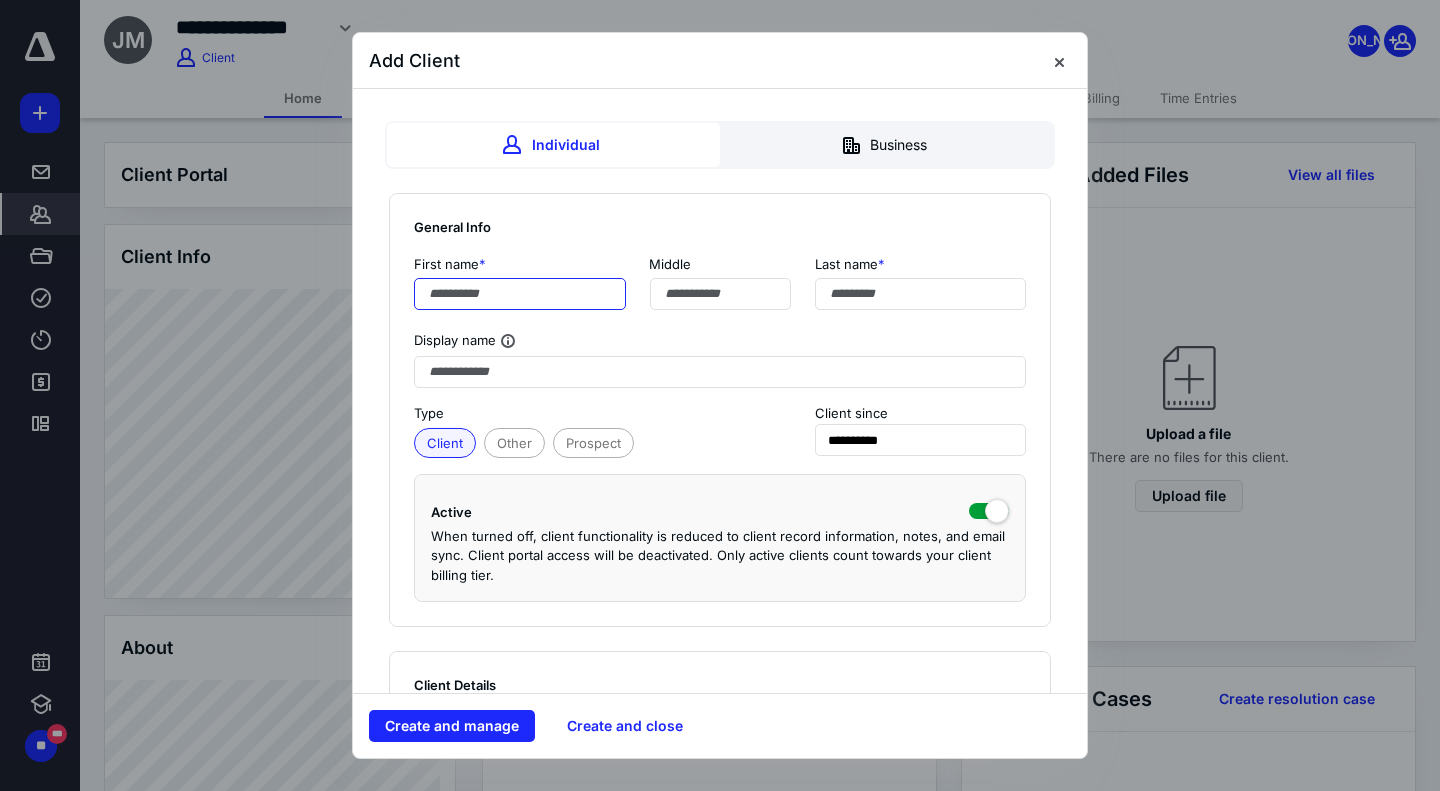 click at bounding box center (520, 294) 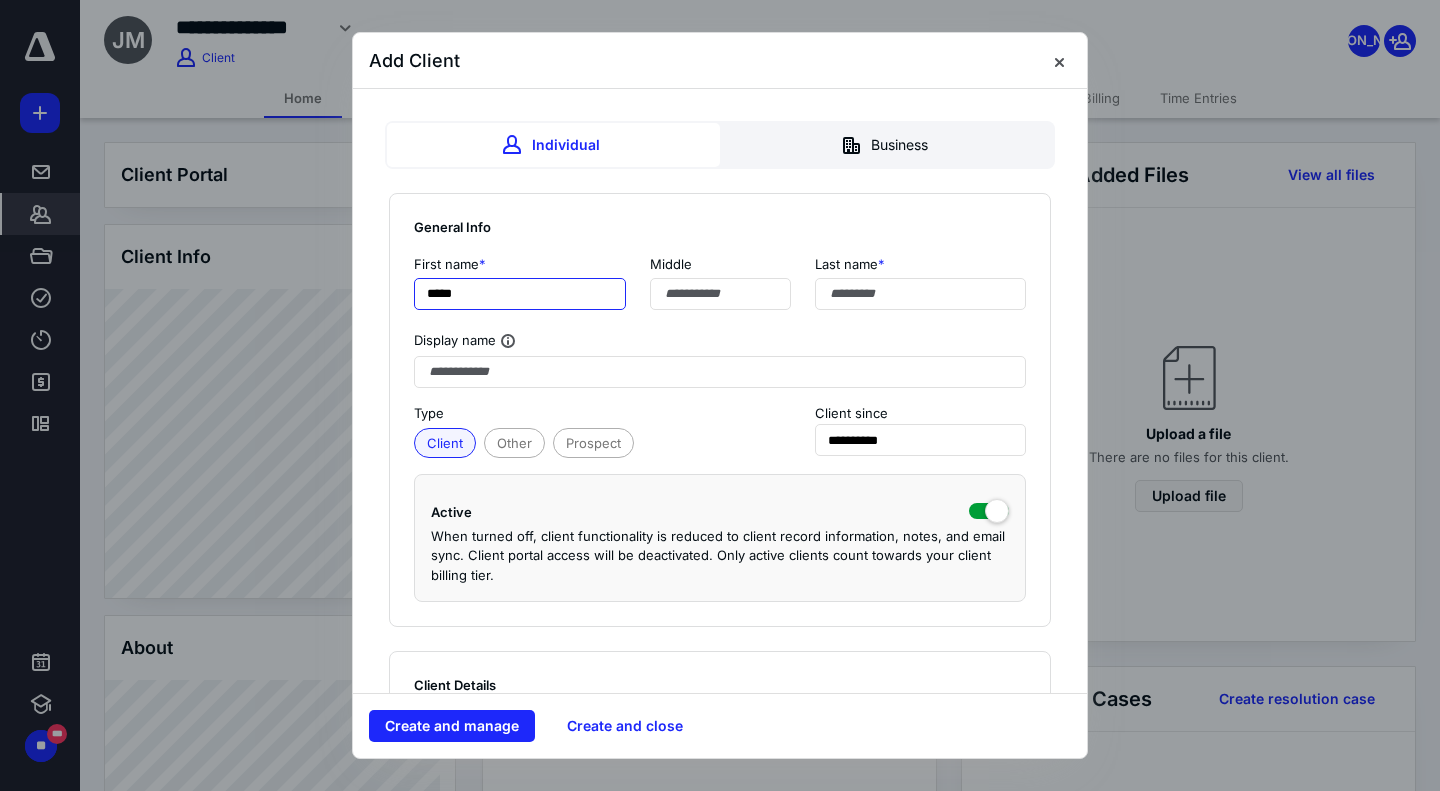 type on "*****" 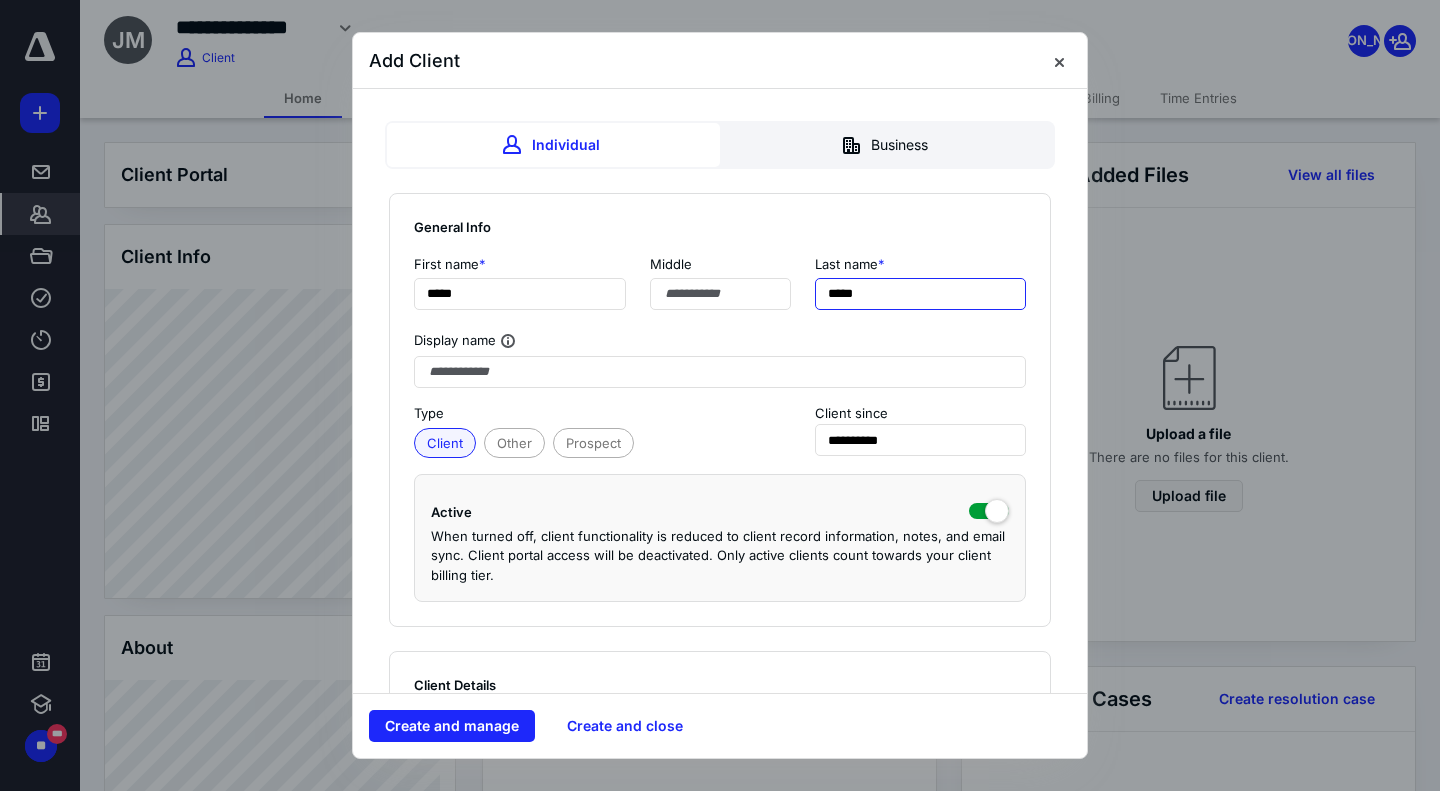 type on "*****" 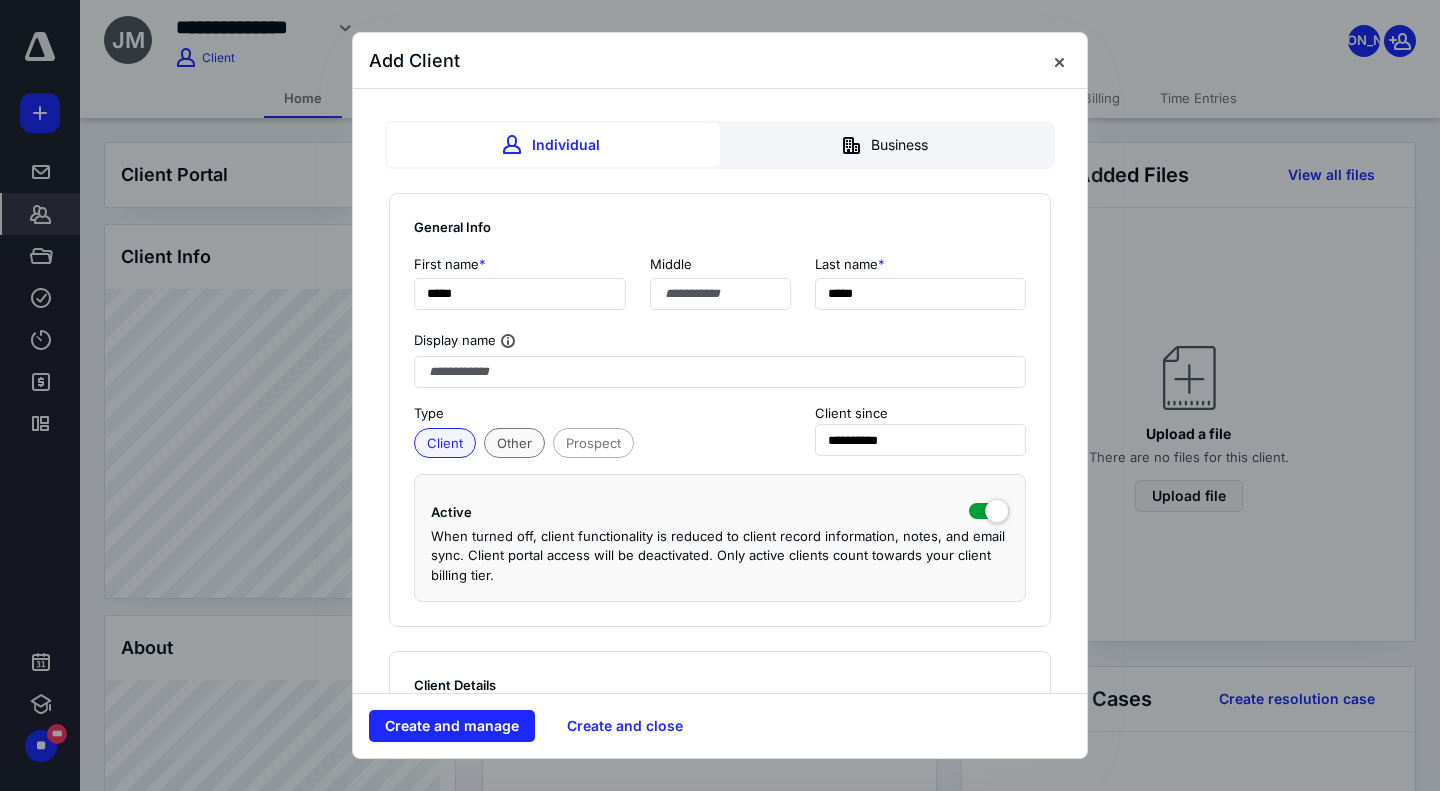 click on "Other" at bounding box center [514, 443] 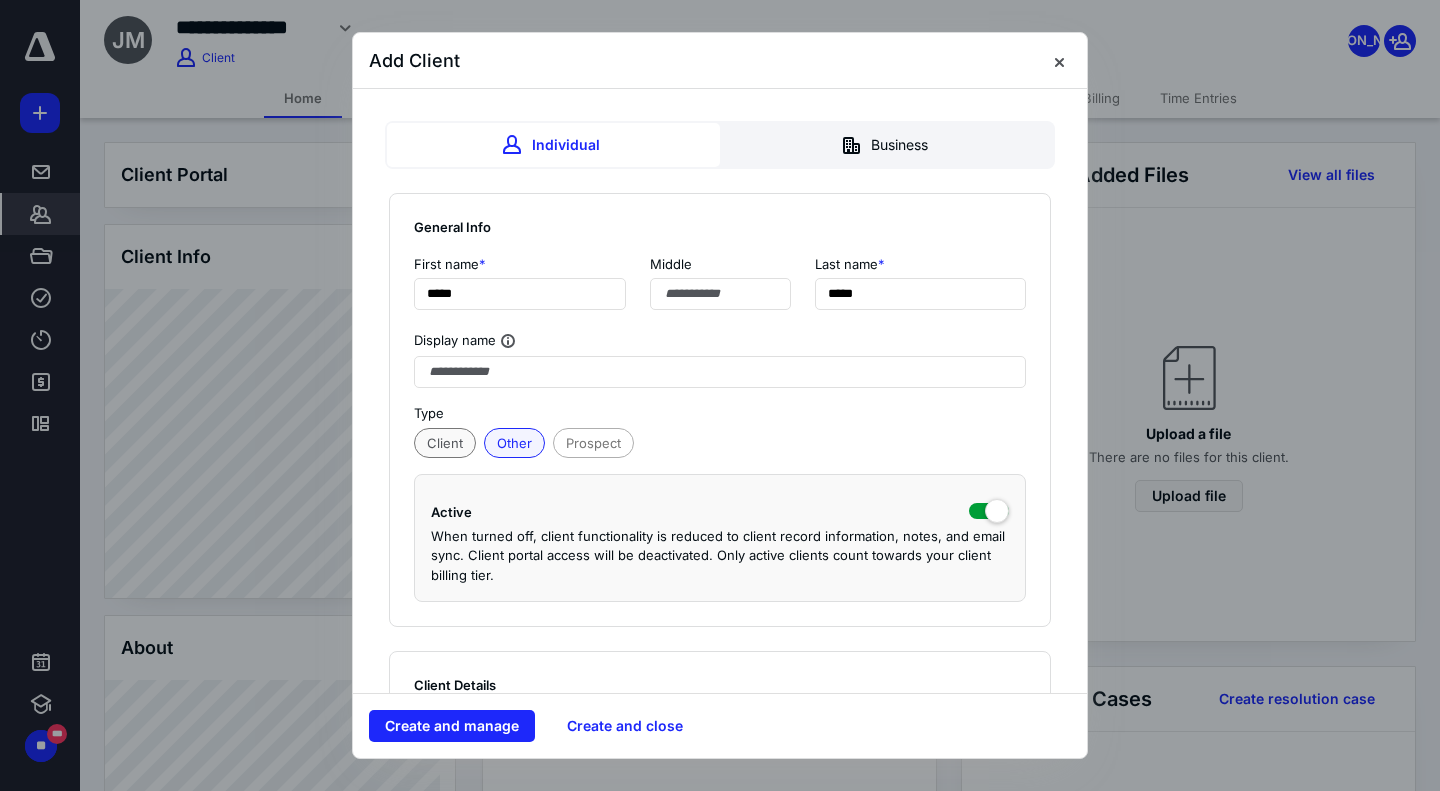 click on "Client" at bounding box center (445, 443) 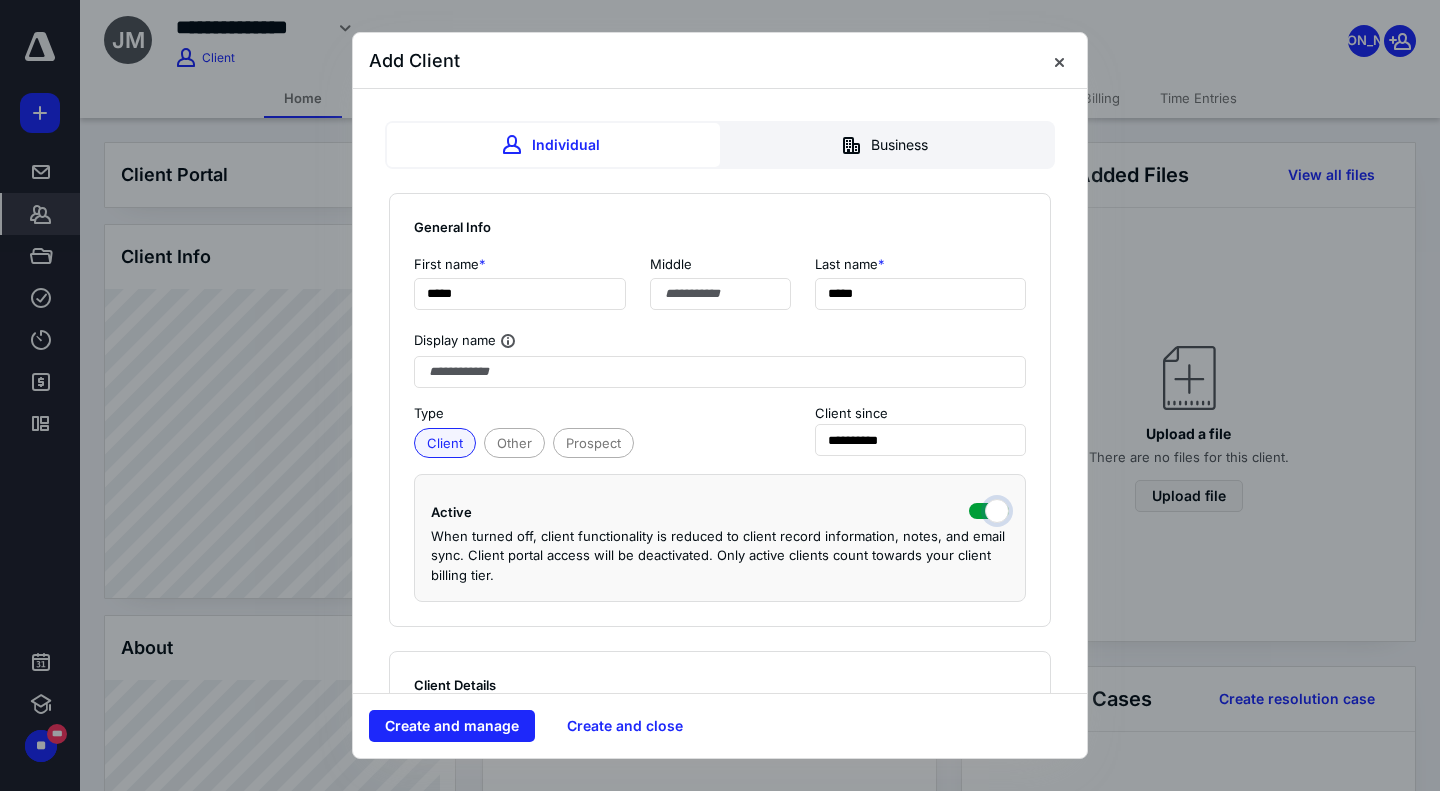 click at bounding box center [989, 509] 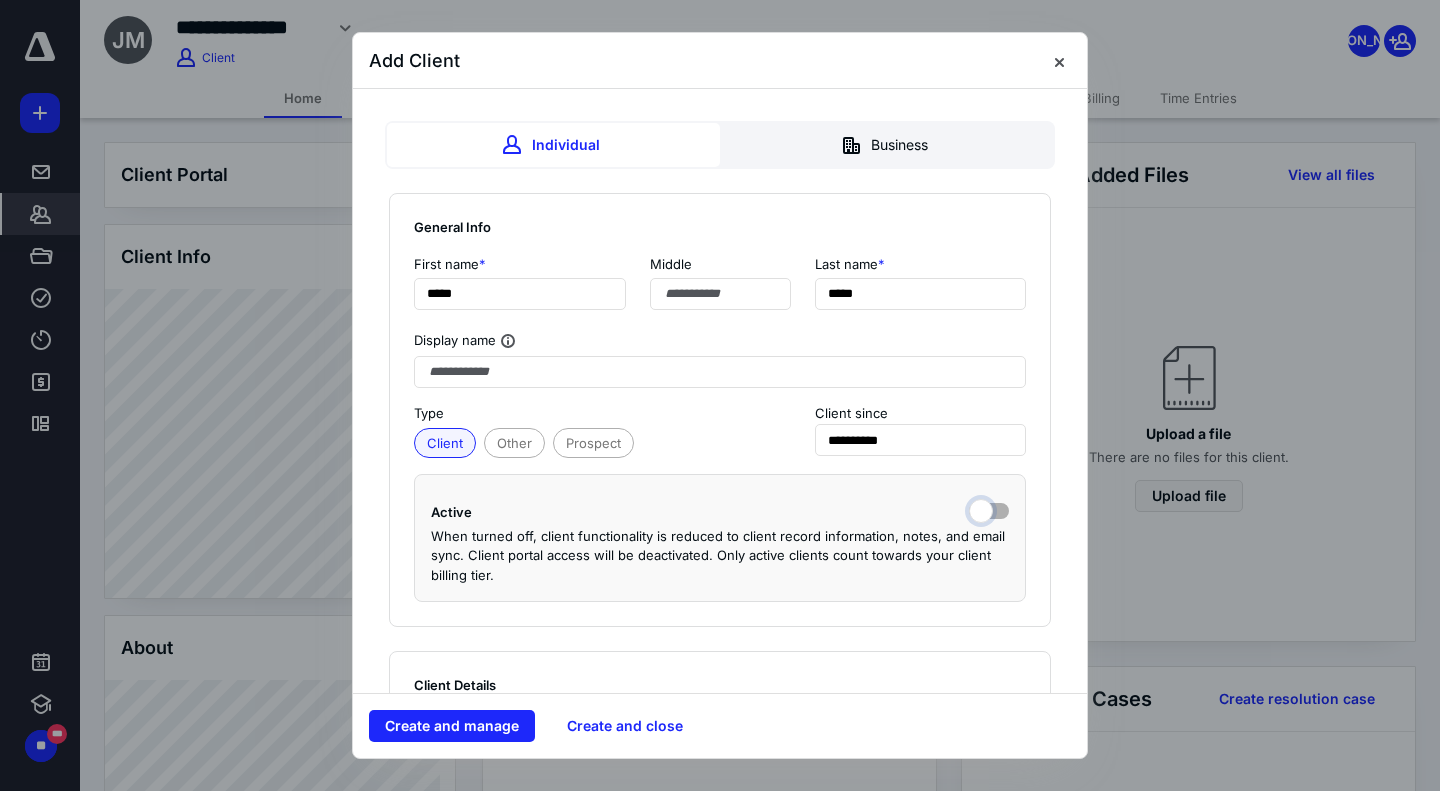 checkbox on "false" 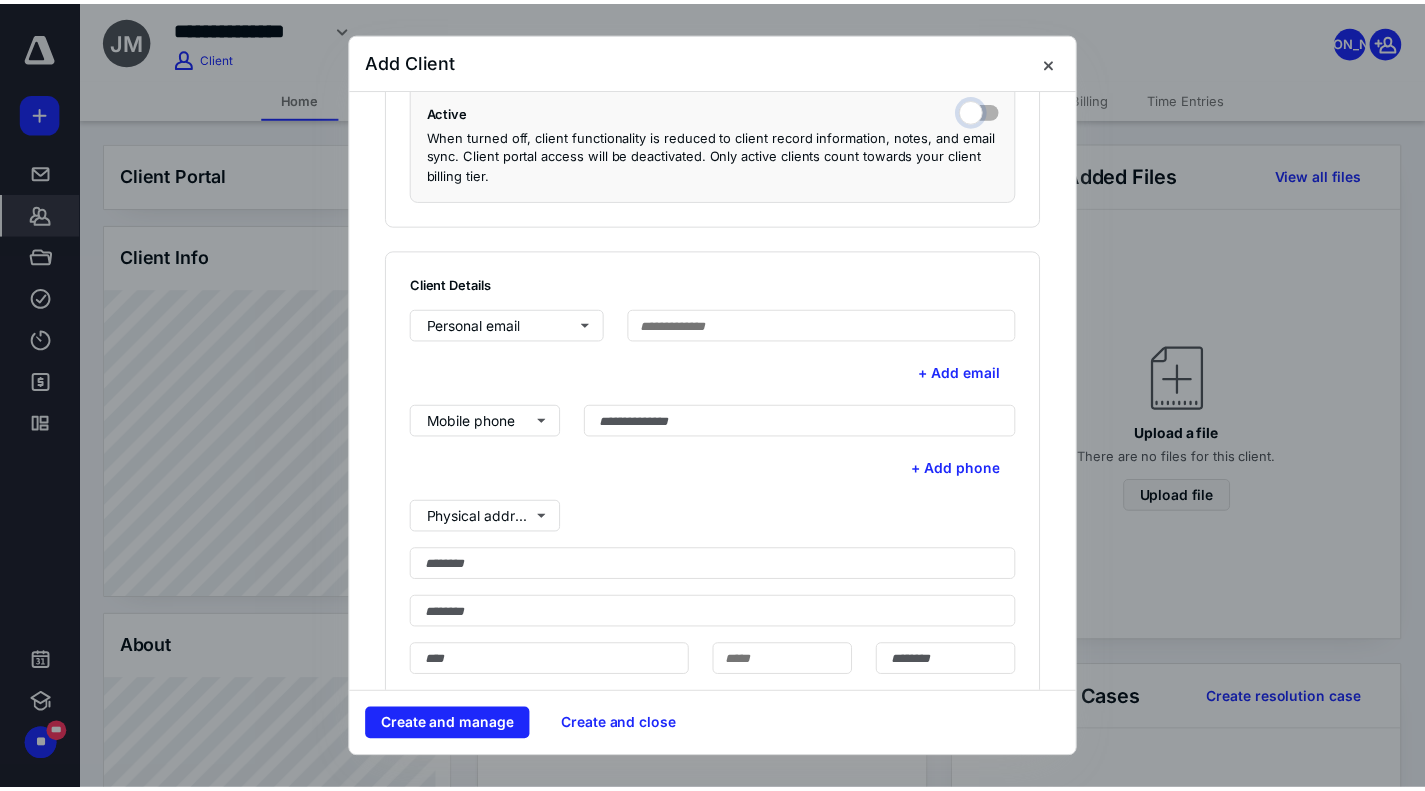 scroll, scrollTop: 600, scrollLeft: 0, axis: vertical 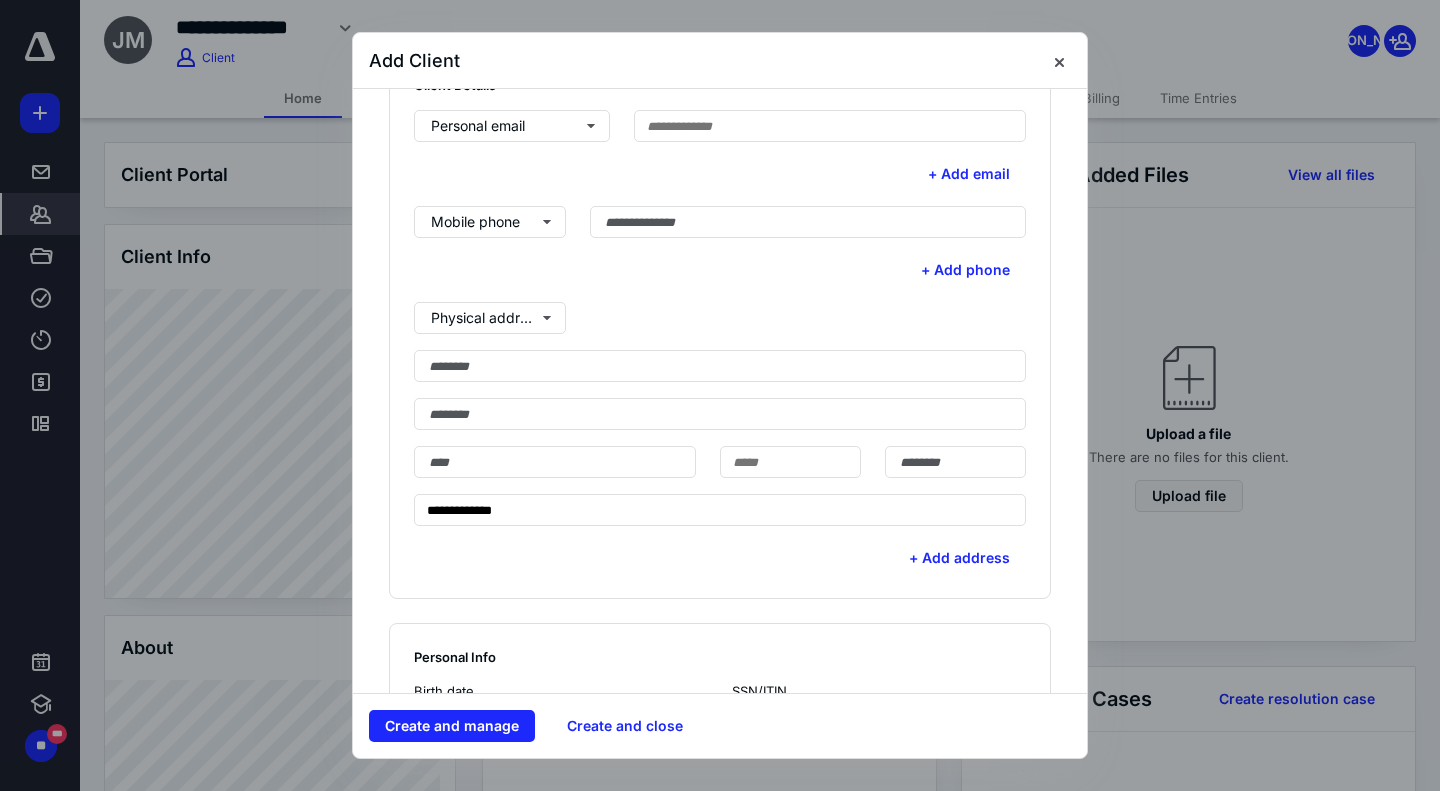 click on "Create and manage" at bounding box center (452, 726) 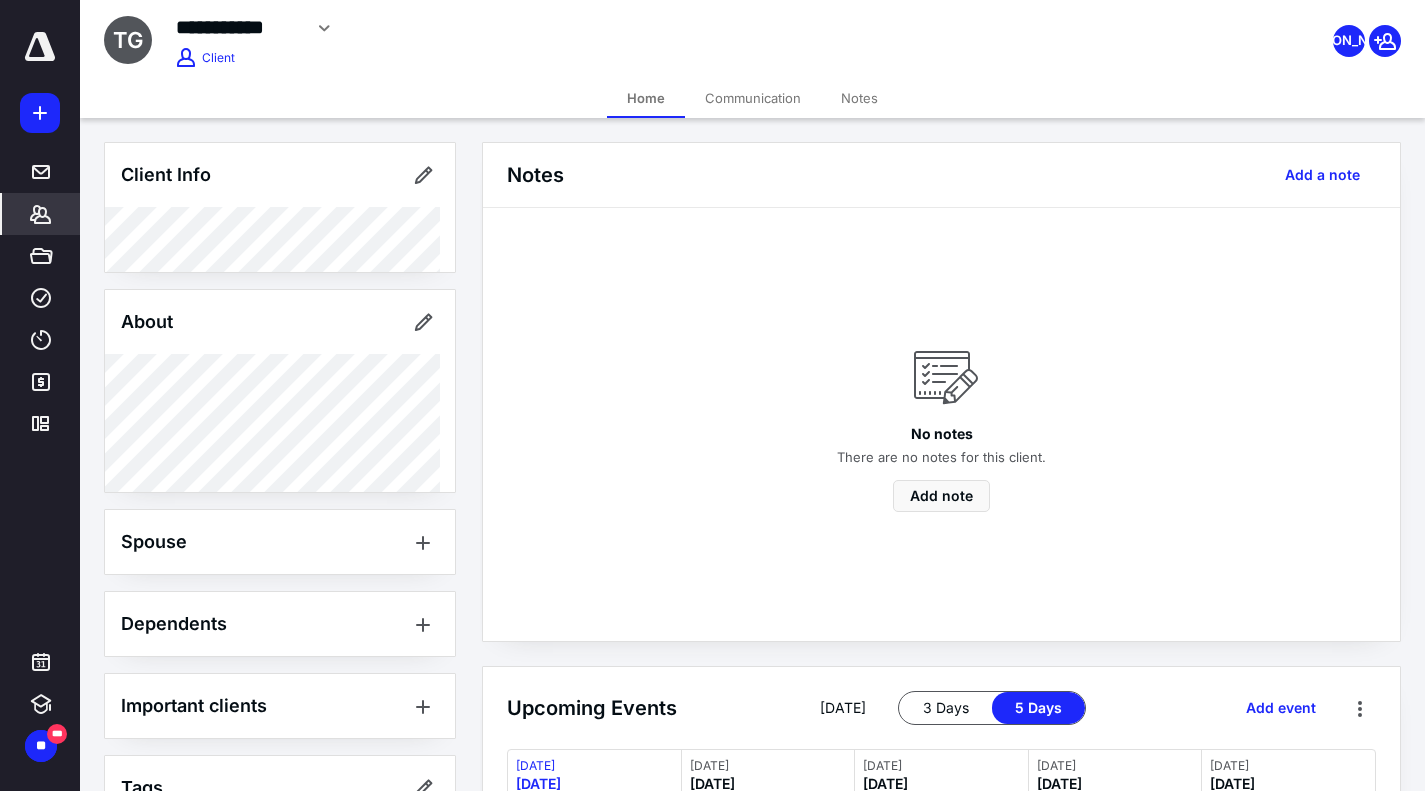 scroll, scrollTop: 54, scrollLeft: 0, axis: vertical 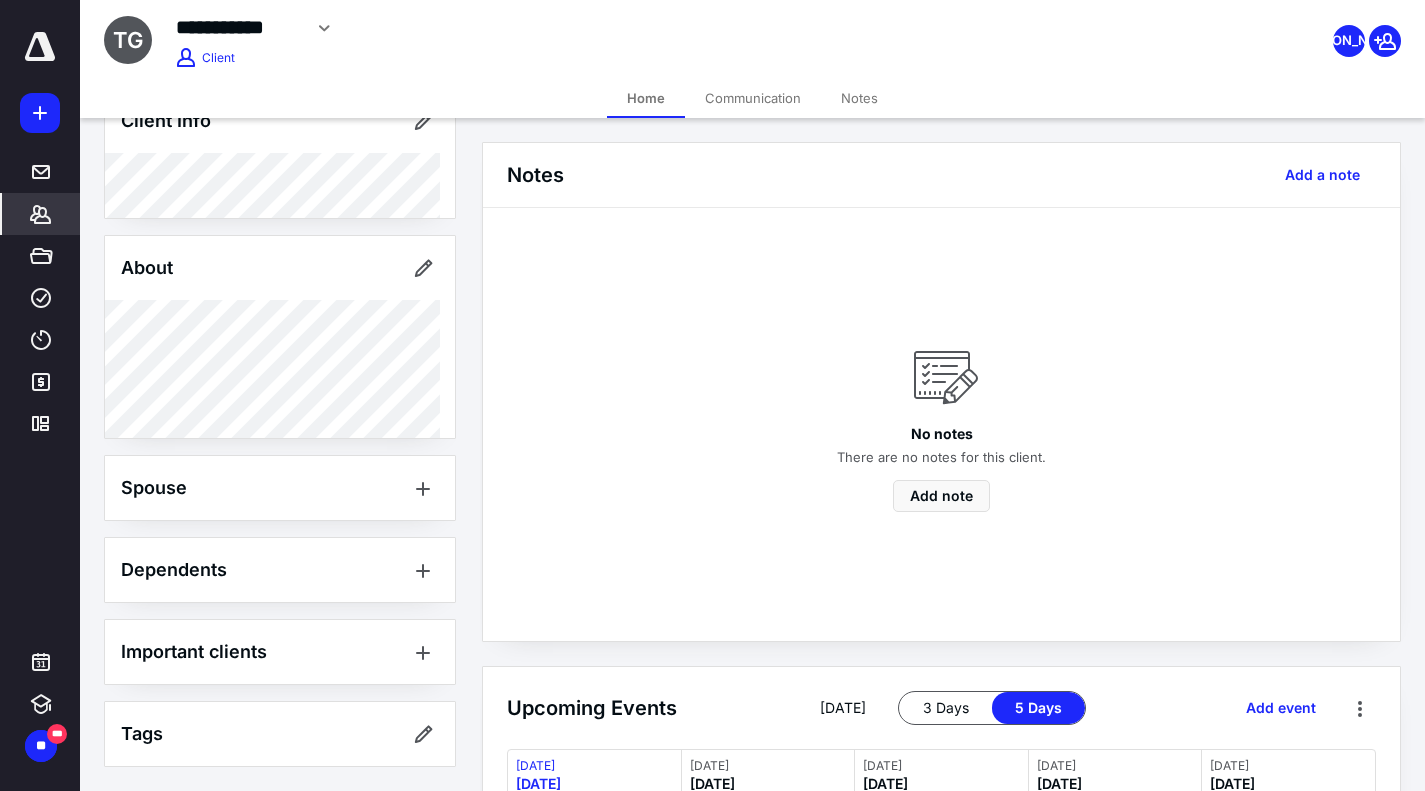 click at bounding box center [423, 488] 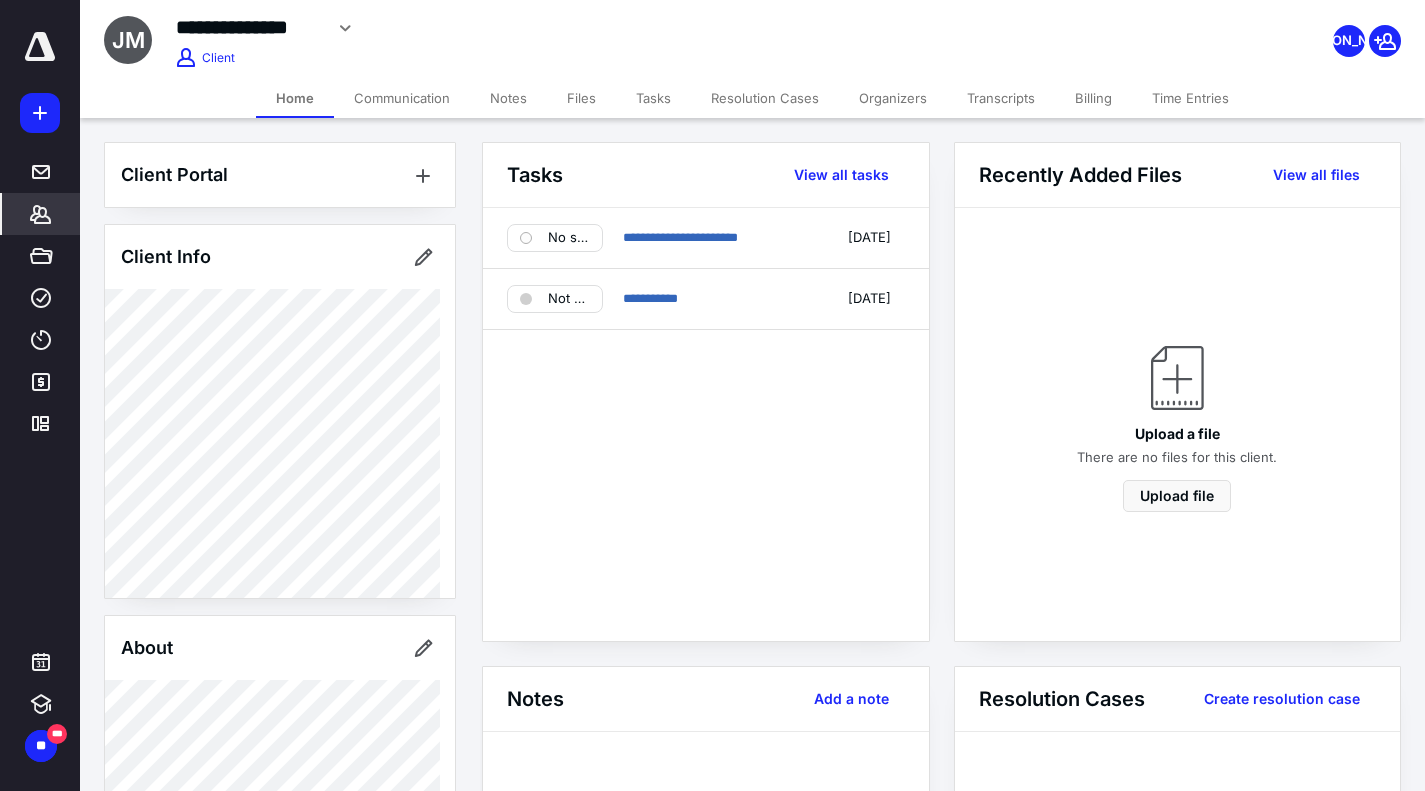 click on "Billing" at bounding box center (1093, 98) 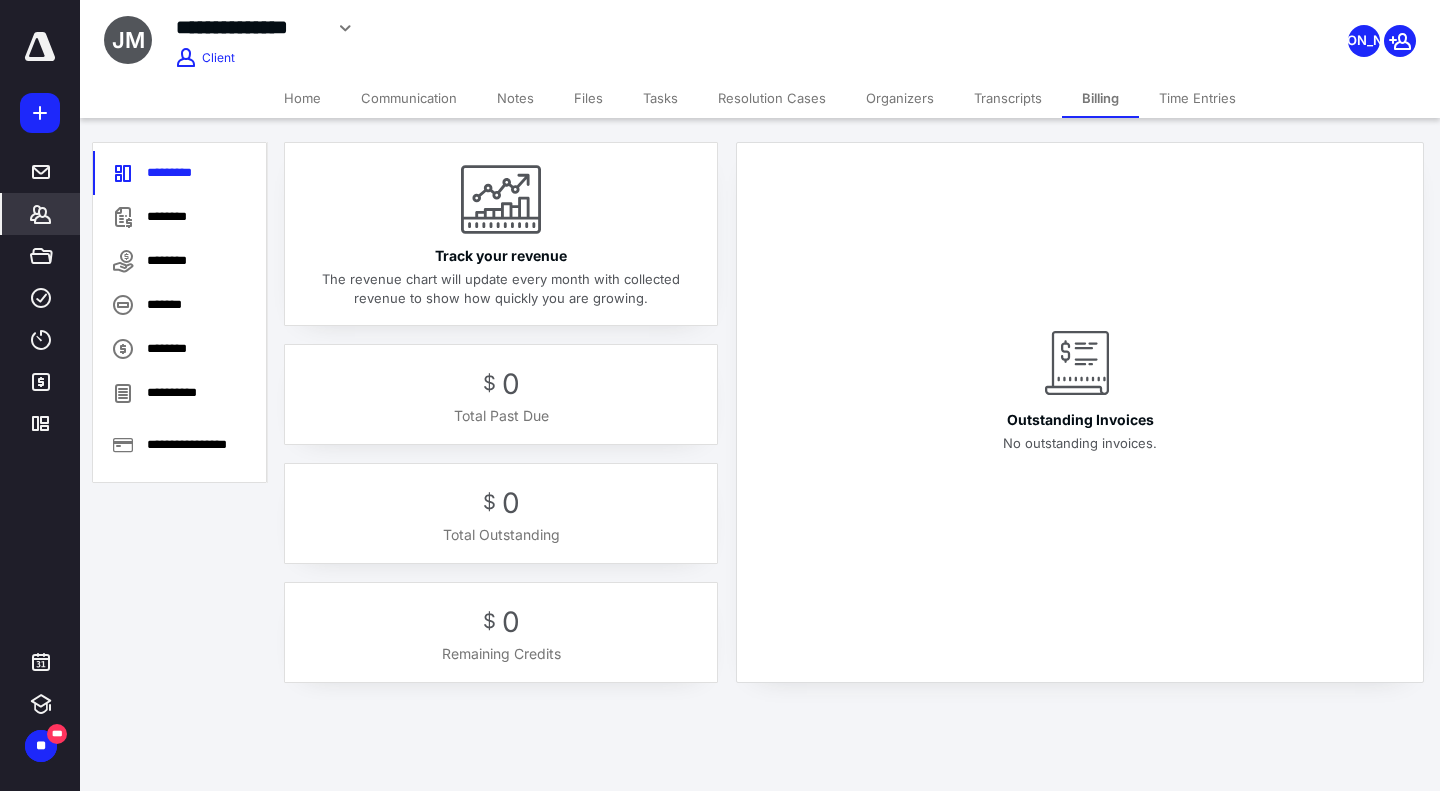 click on "********" at bounding box center [179, 217] 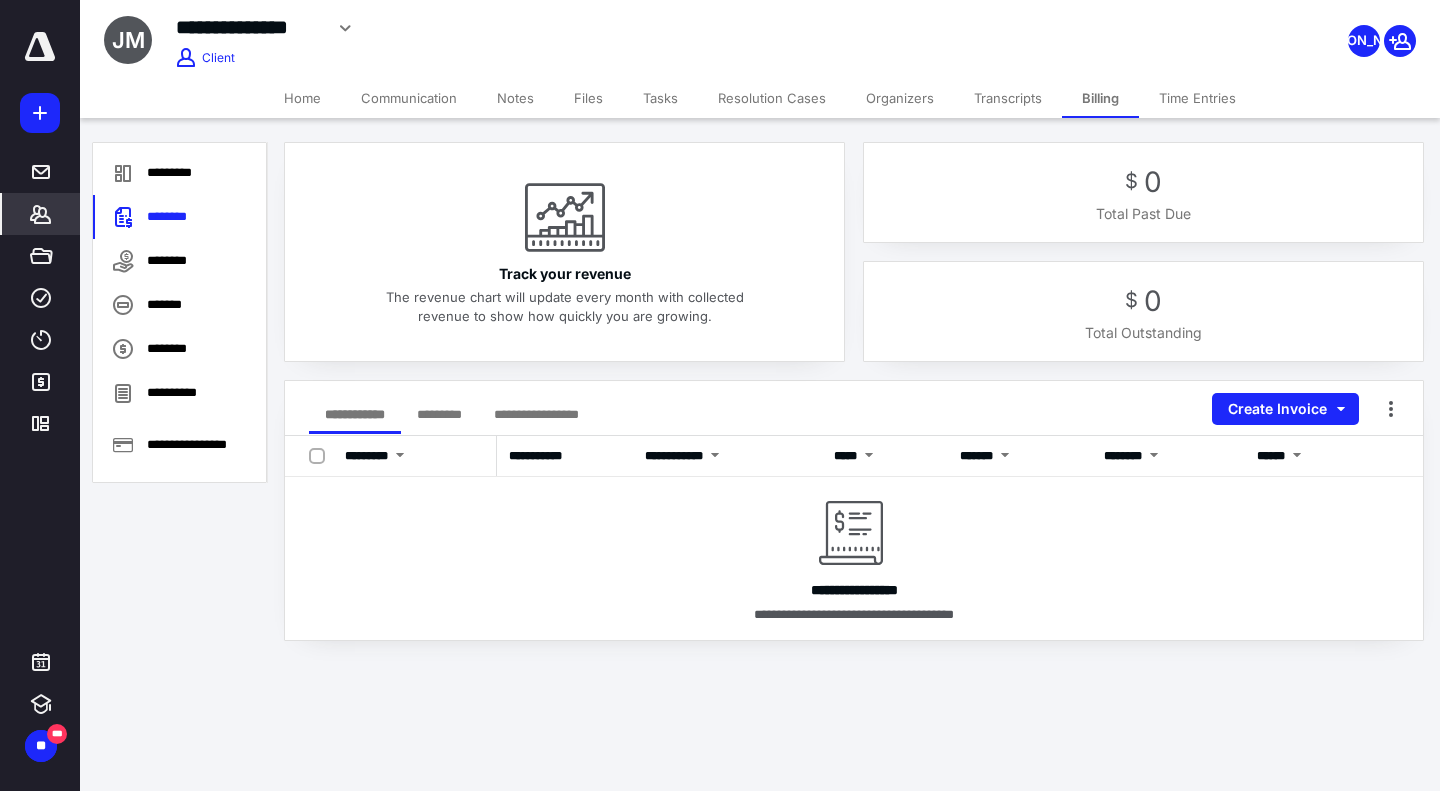 click on "**********" at bounding box center (854, 408) 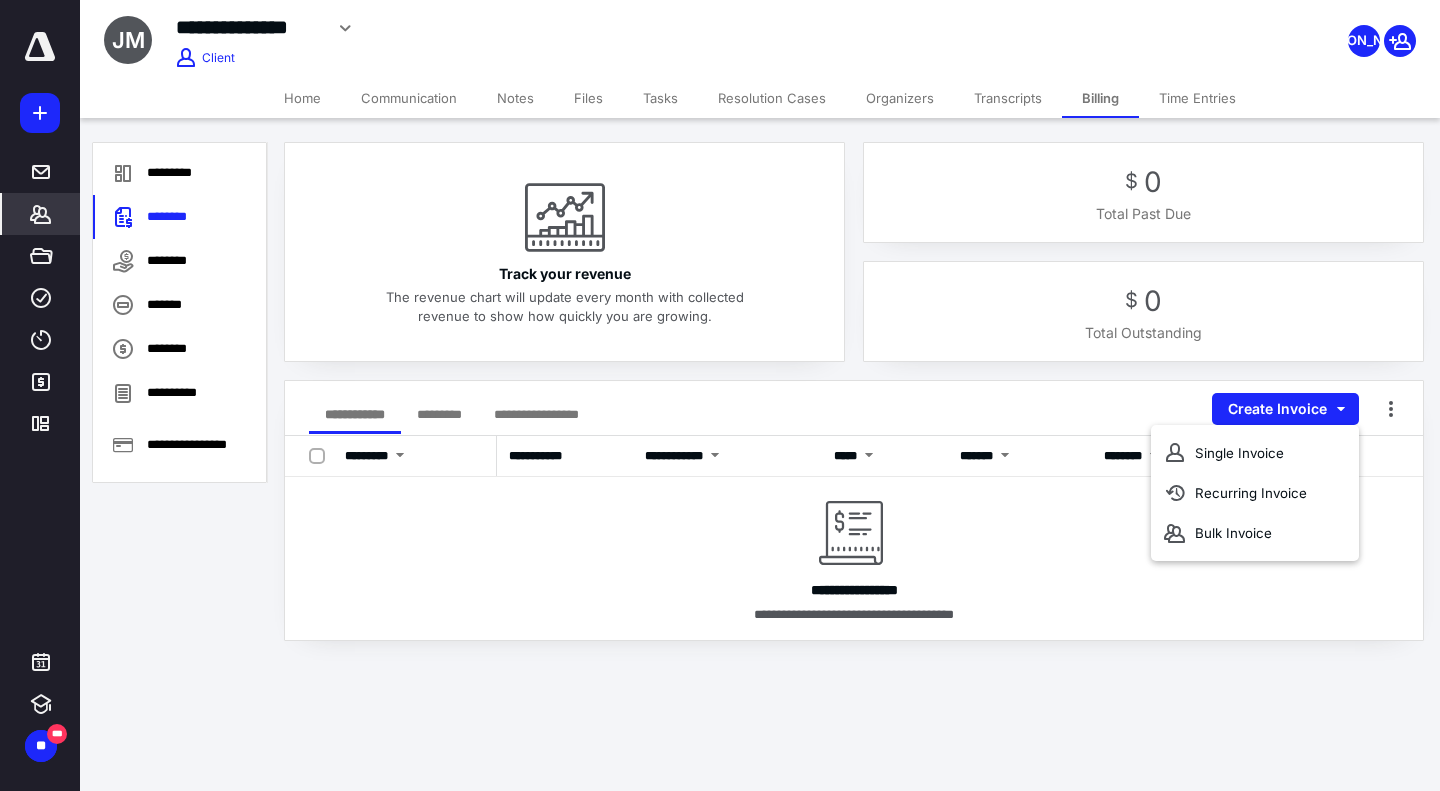 click on "Single Invoice" at bounding box center (1255, 453) 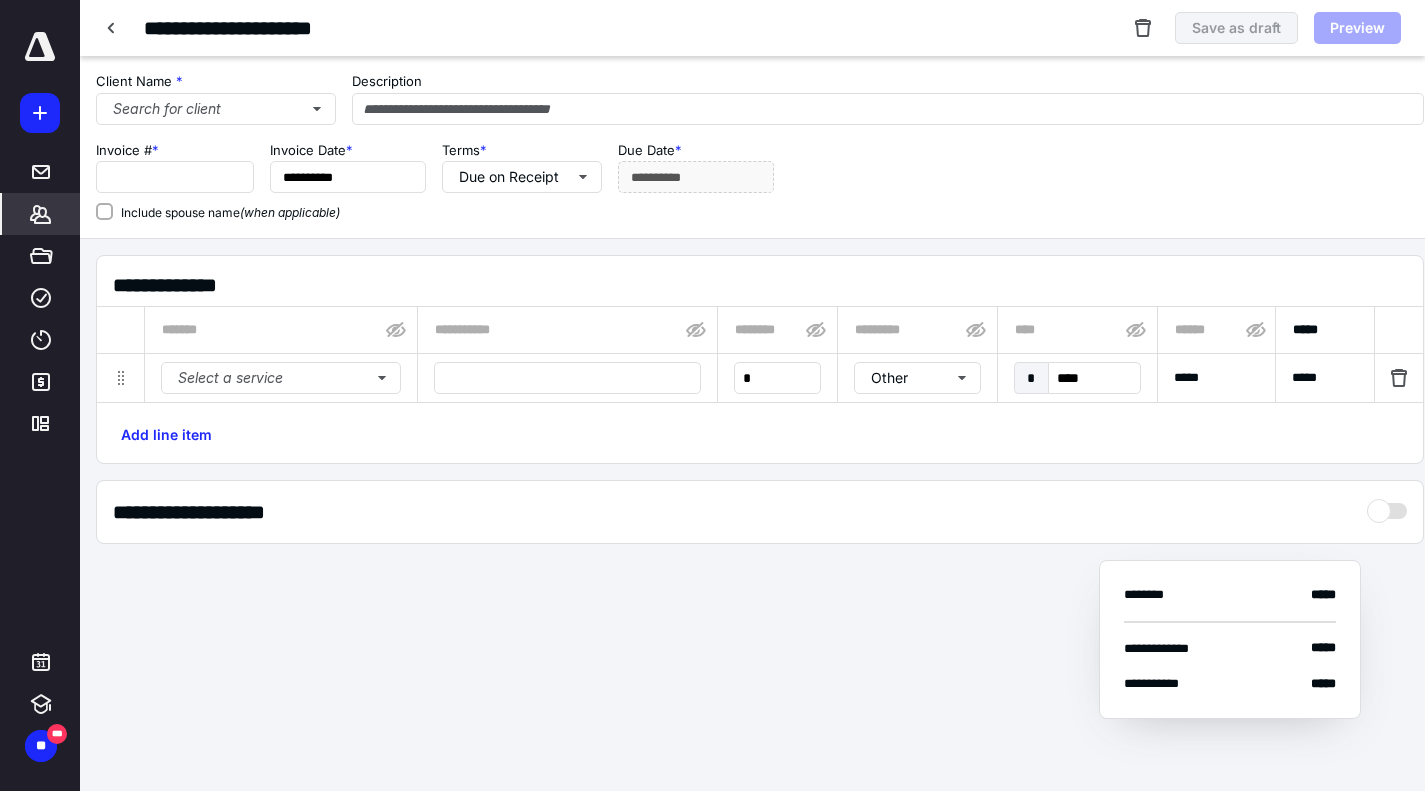 checkbox on "true" 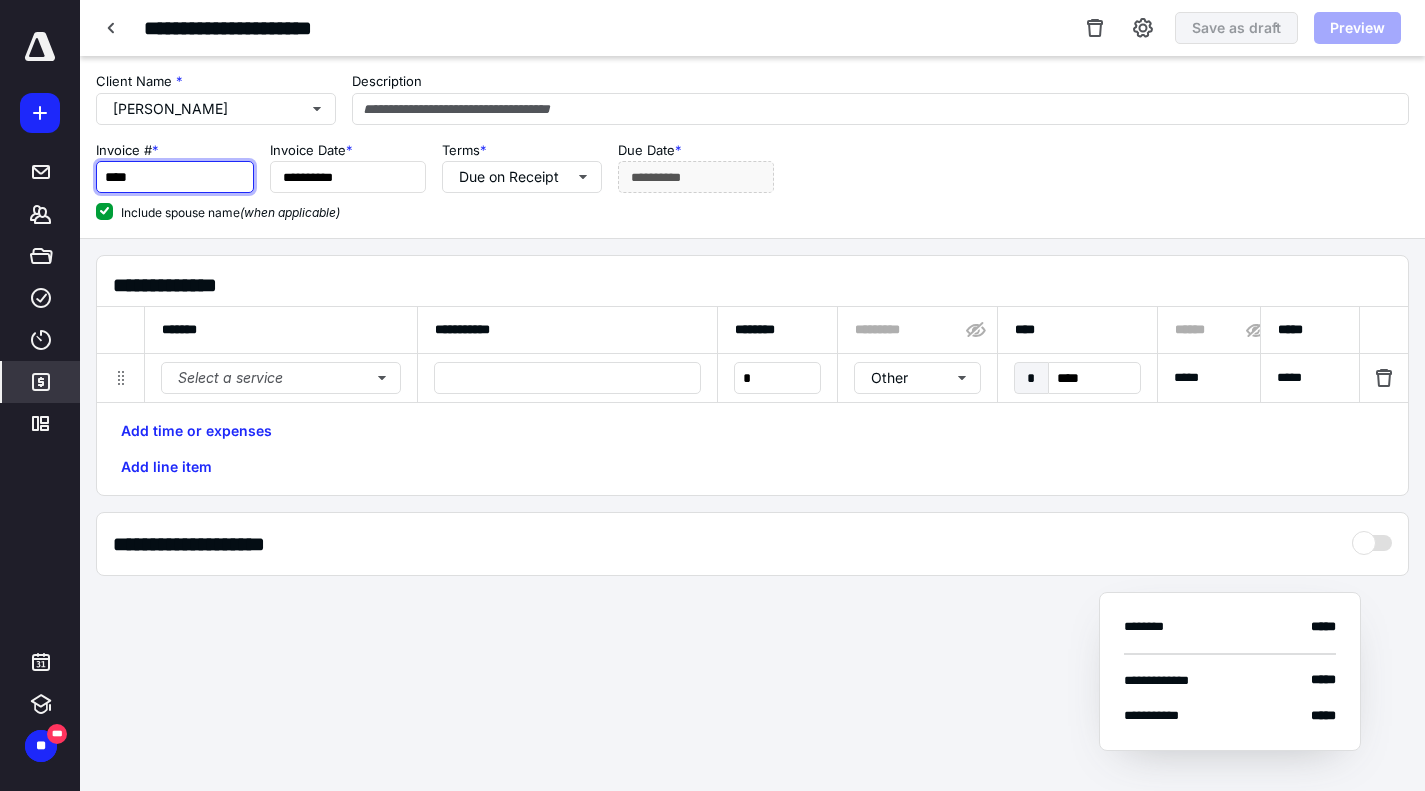 drag, startPoint x: 168, startPoint y: 185, endPoint x: 15, endPoint y: 164, distance: 154.43445 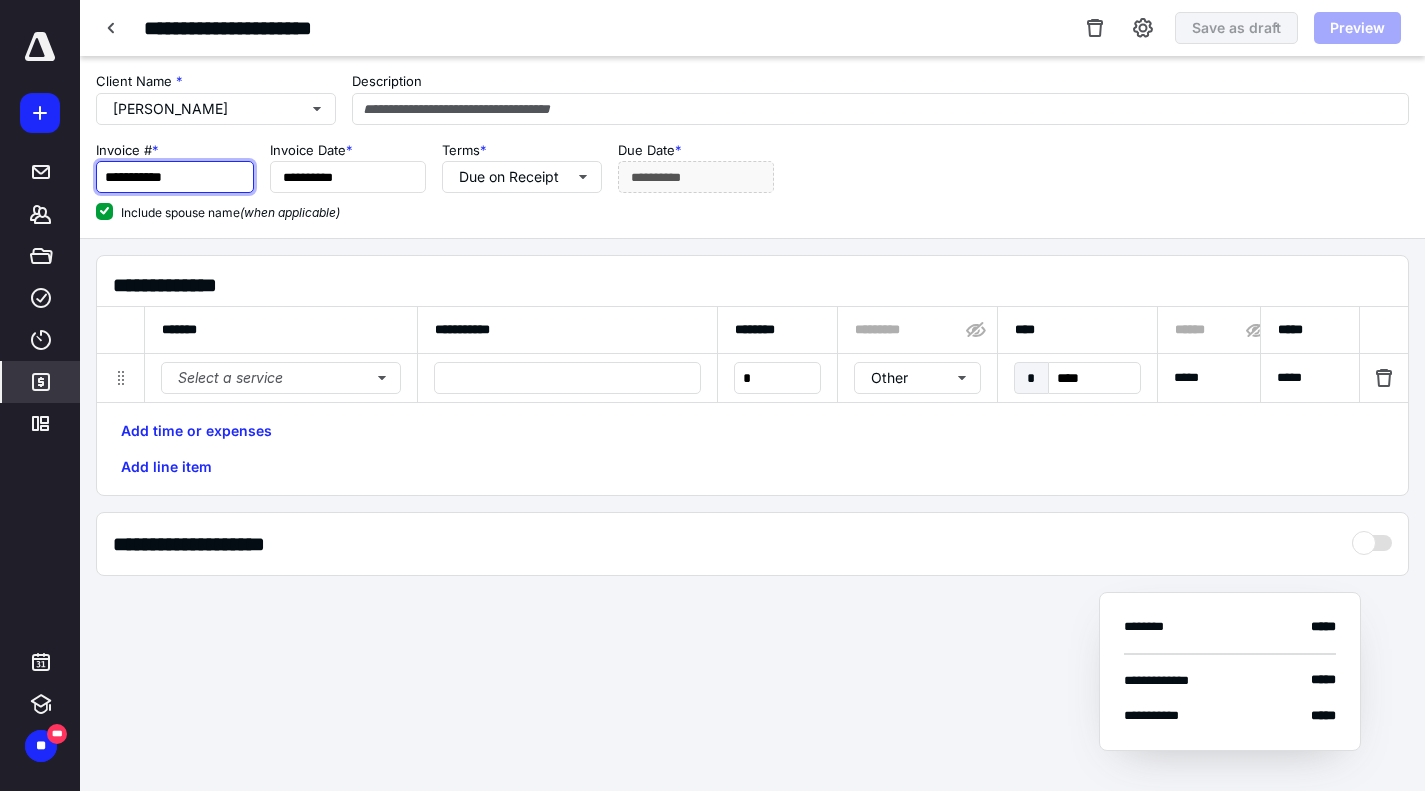 type on "**********" 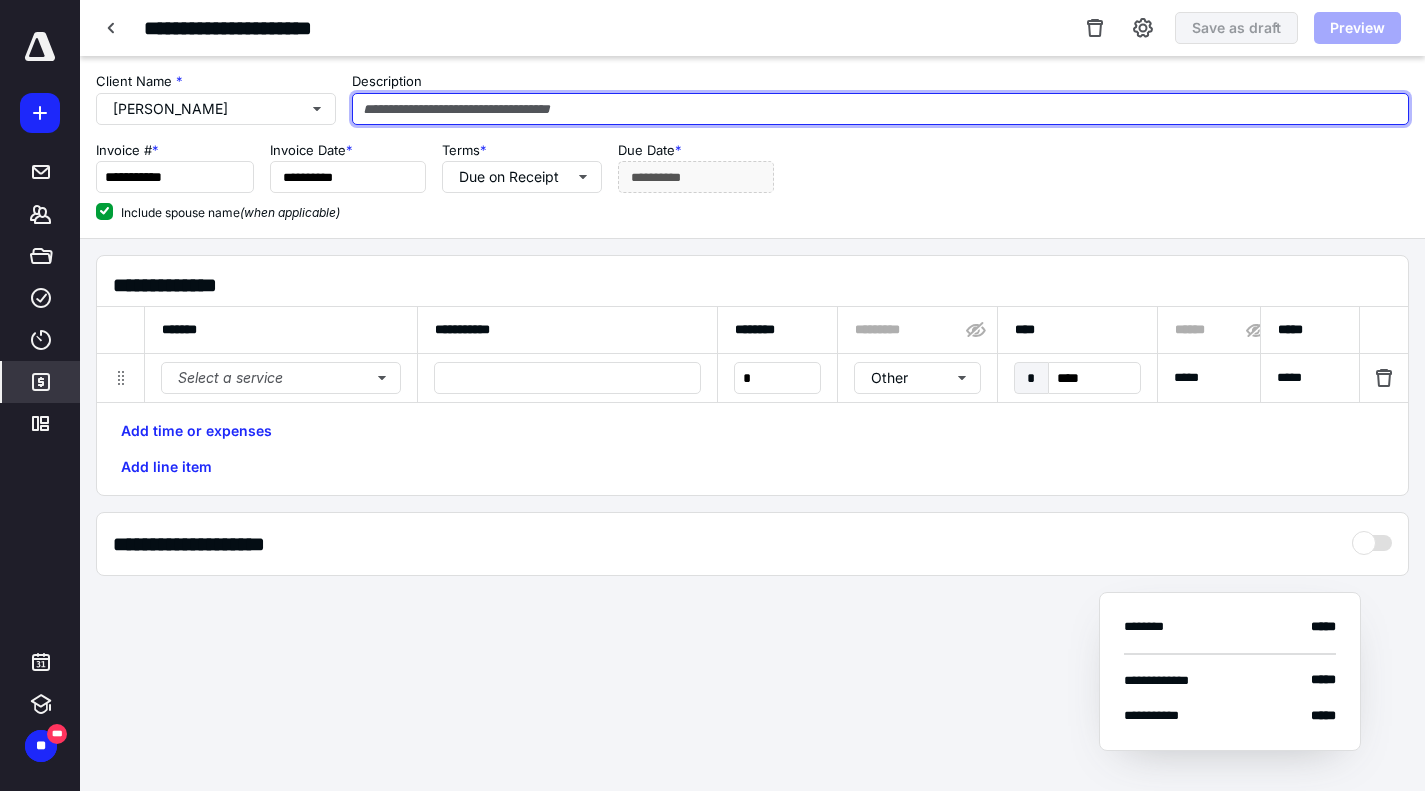 click at bounding box center [880, 109] 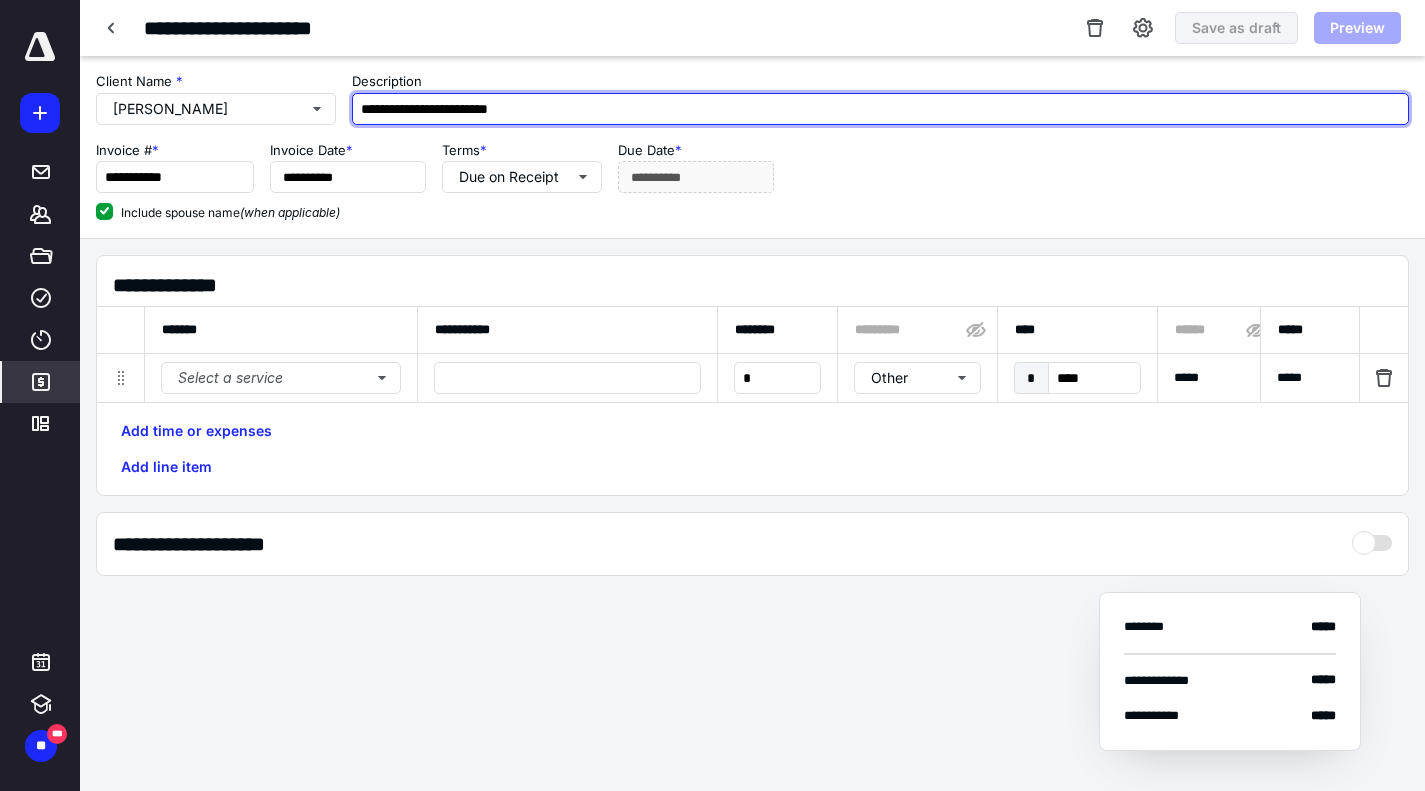 type on "**********" 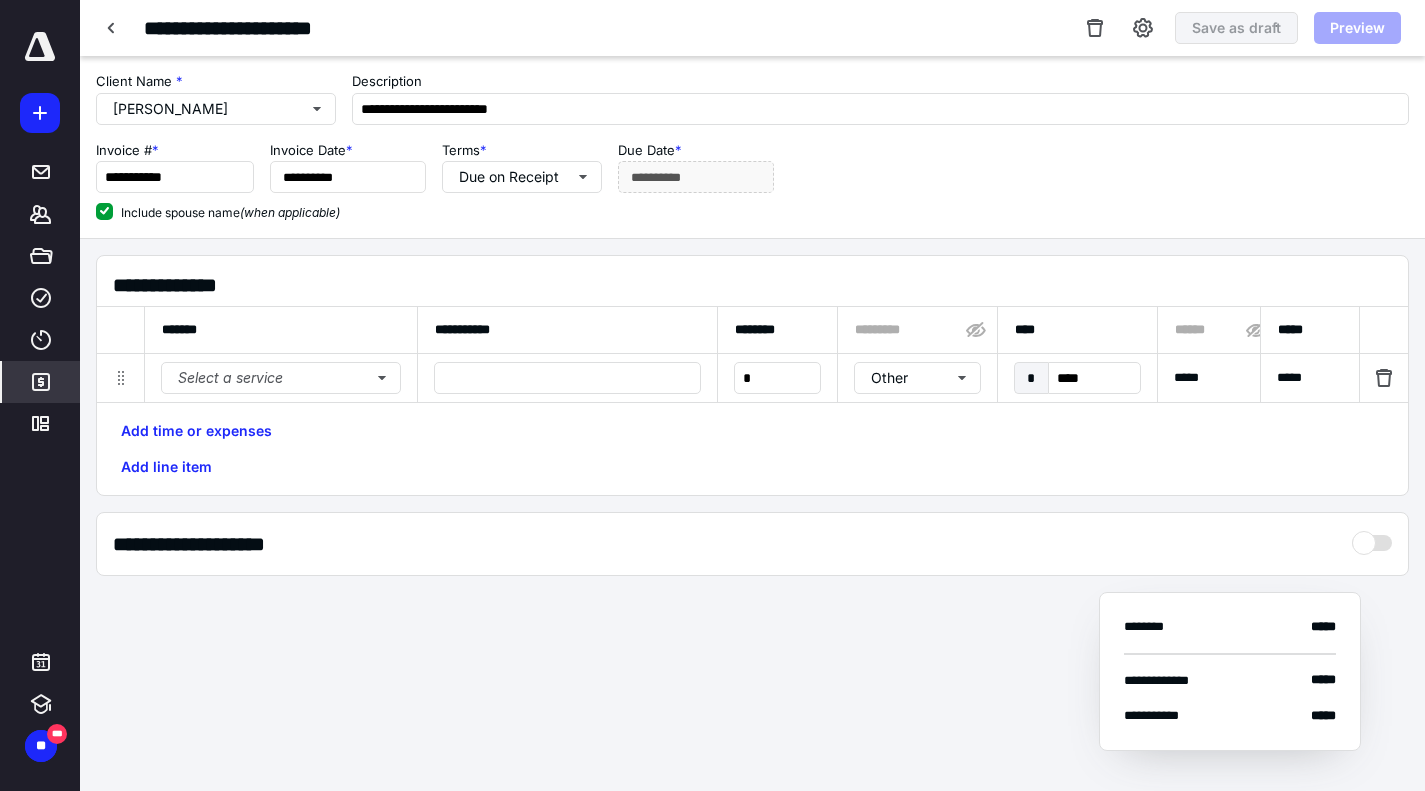 click on "Select a service" at bounding box center [281, 378] 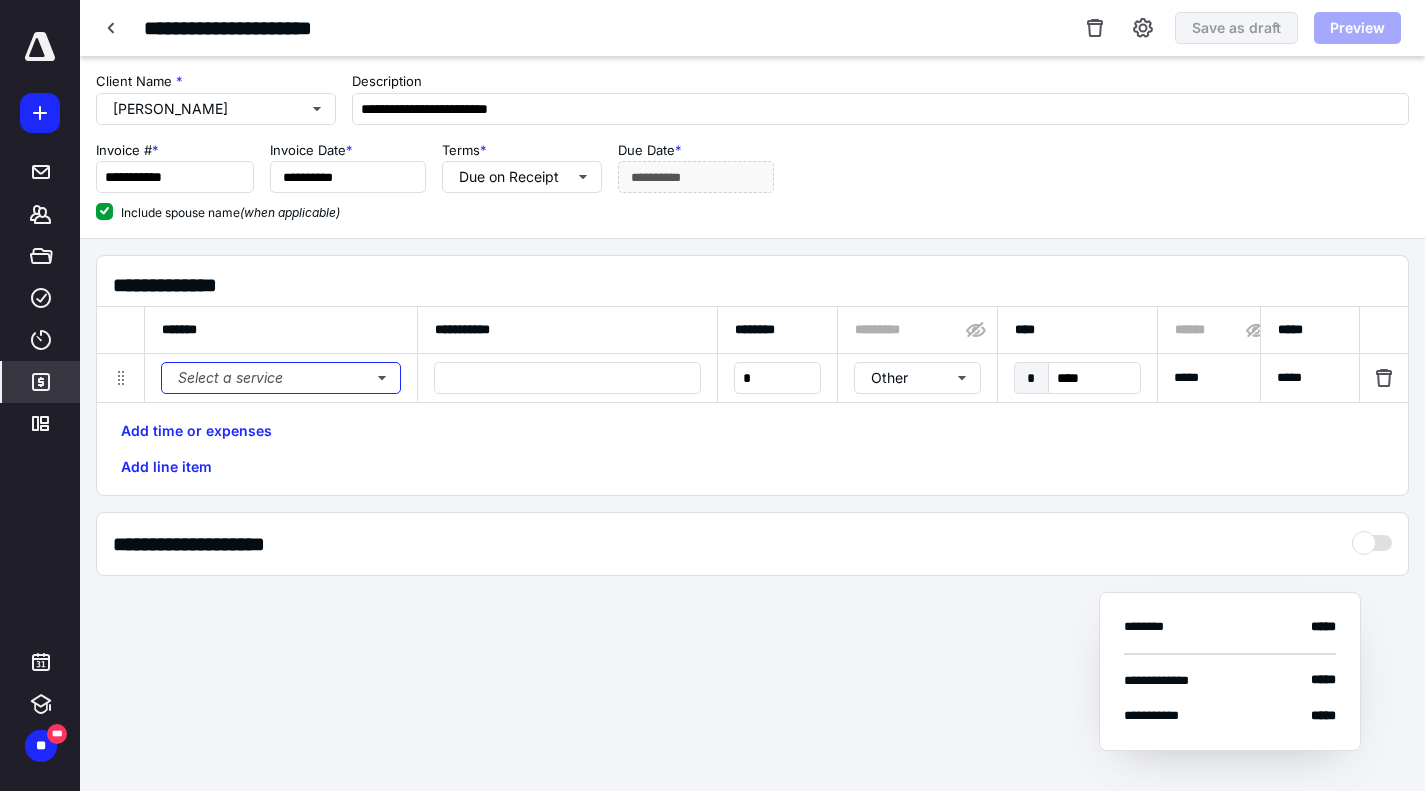 click on "Select a service" at bounding box center (281, 378) 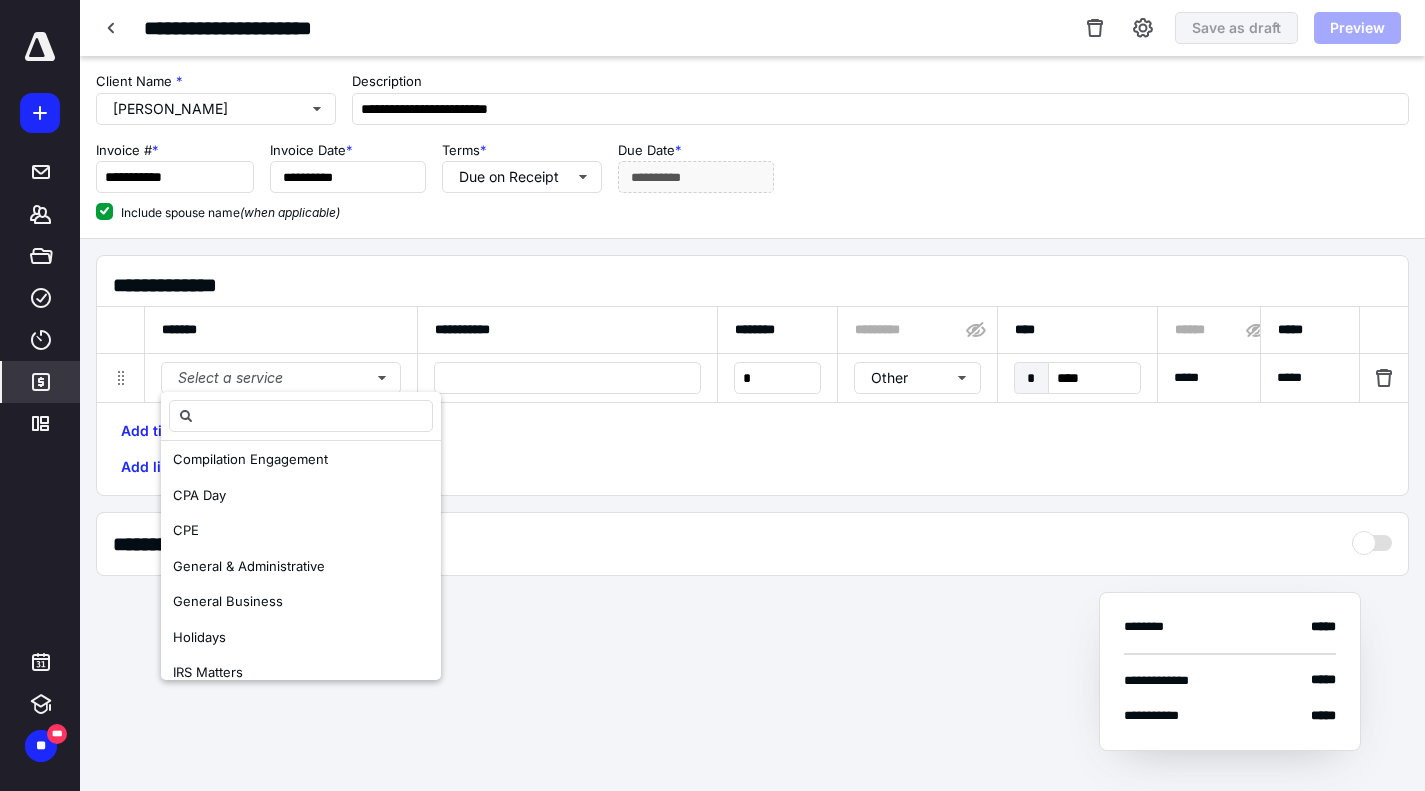 scroll, scrollTop: 487, scrollLeft: 0, axis: vertical 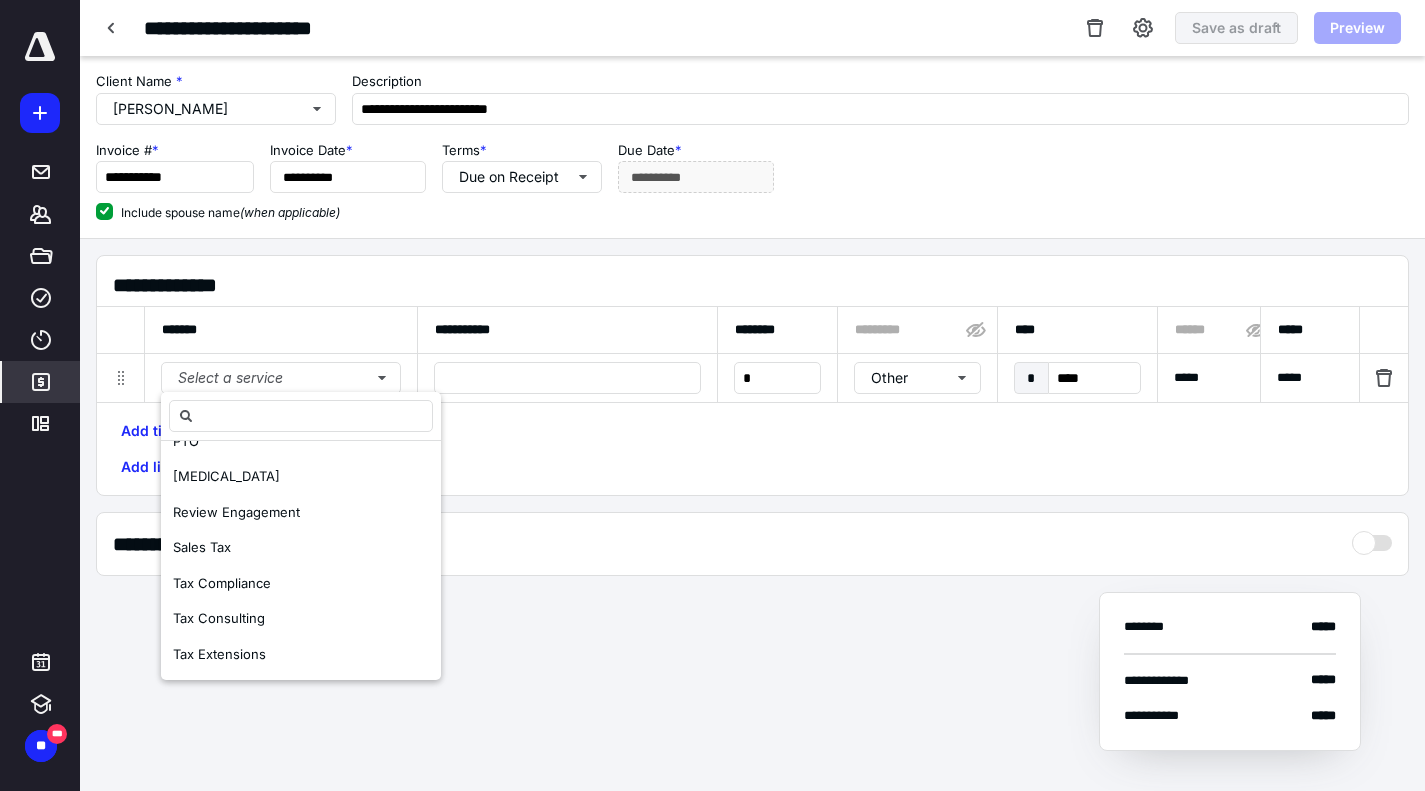 click on "Tax Compliance" at bounding box center [301, 584] 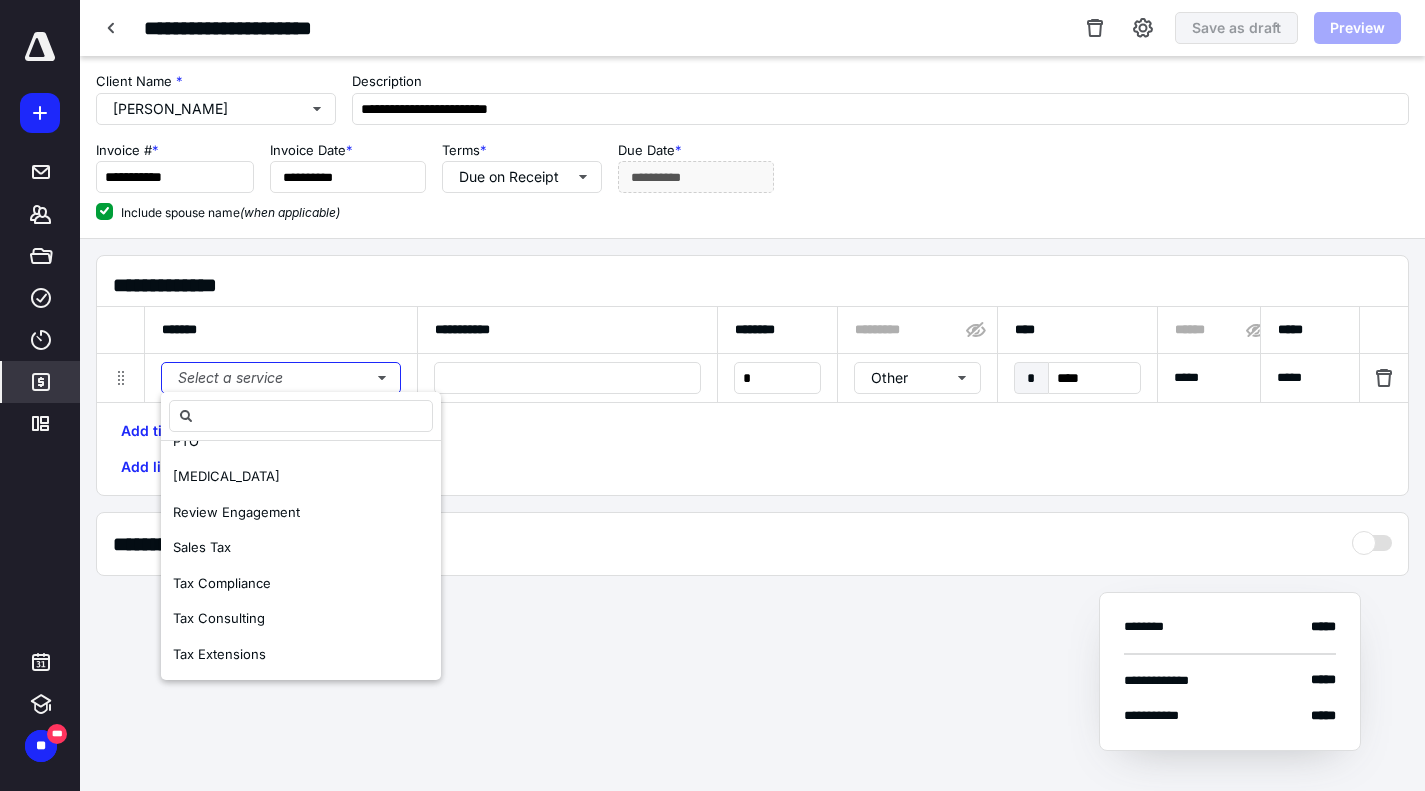 scroll, scrollTop: 0, scrollLeft: 0, axis: both 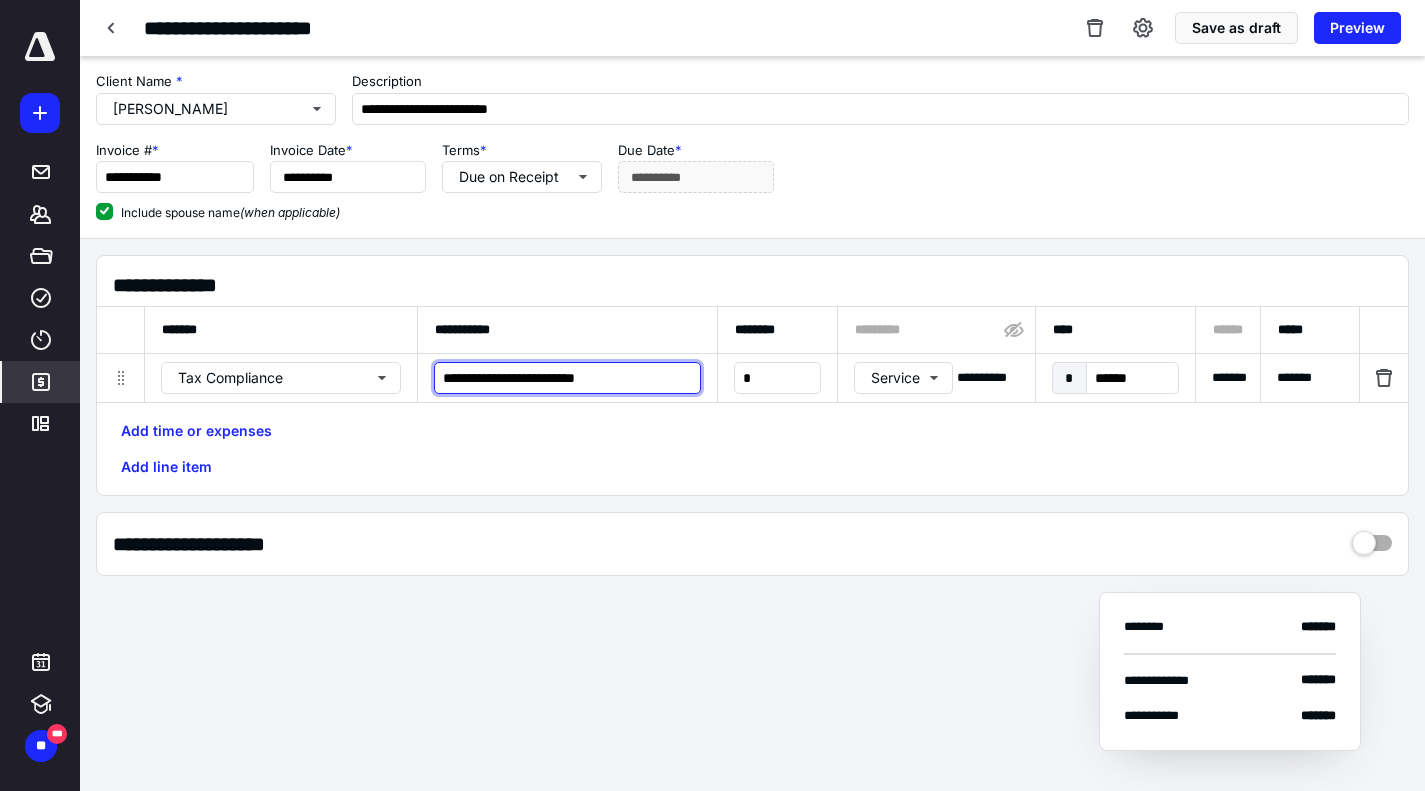 drag, startPoint x: 632, startPoint y: 365, endPoint x: 541, endPoint y: 366, distance: 91.00549 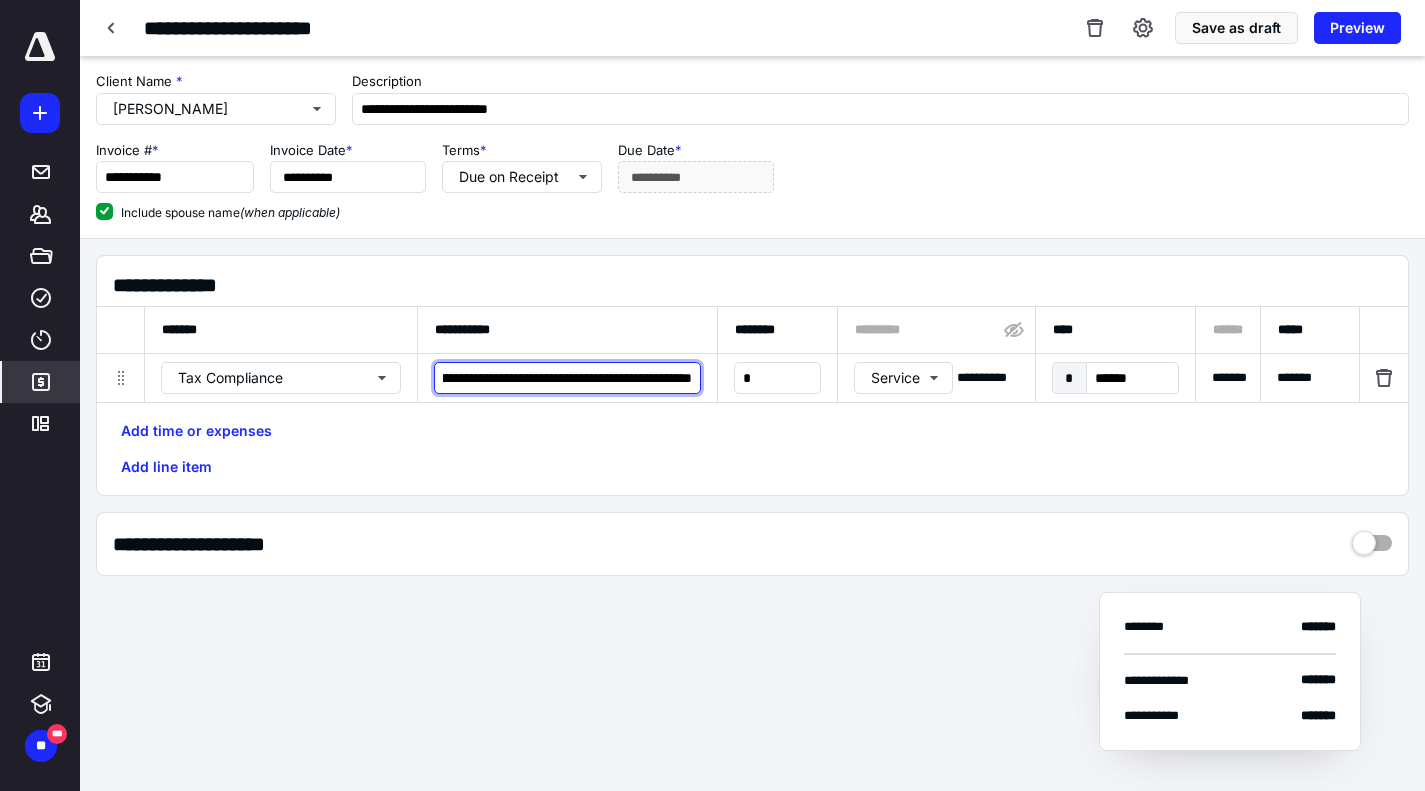 scroll, scrollTop: 0, scrollLeft: 657, axis: horizontal 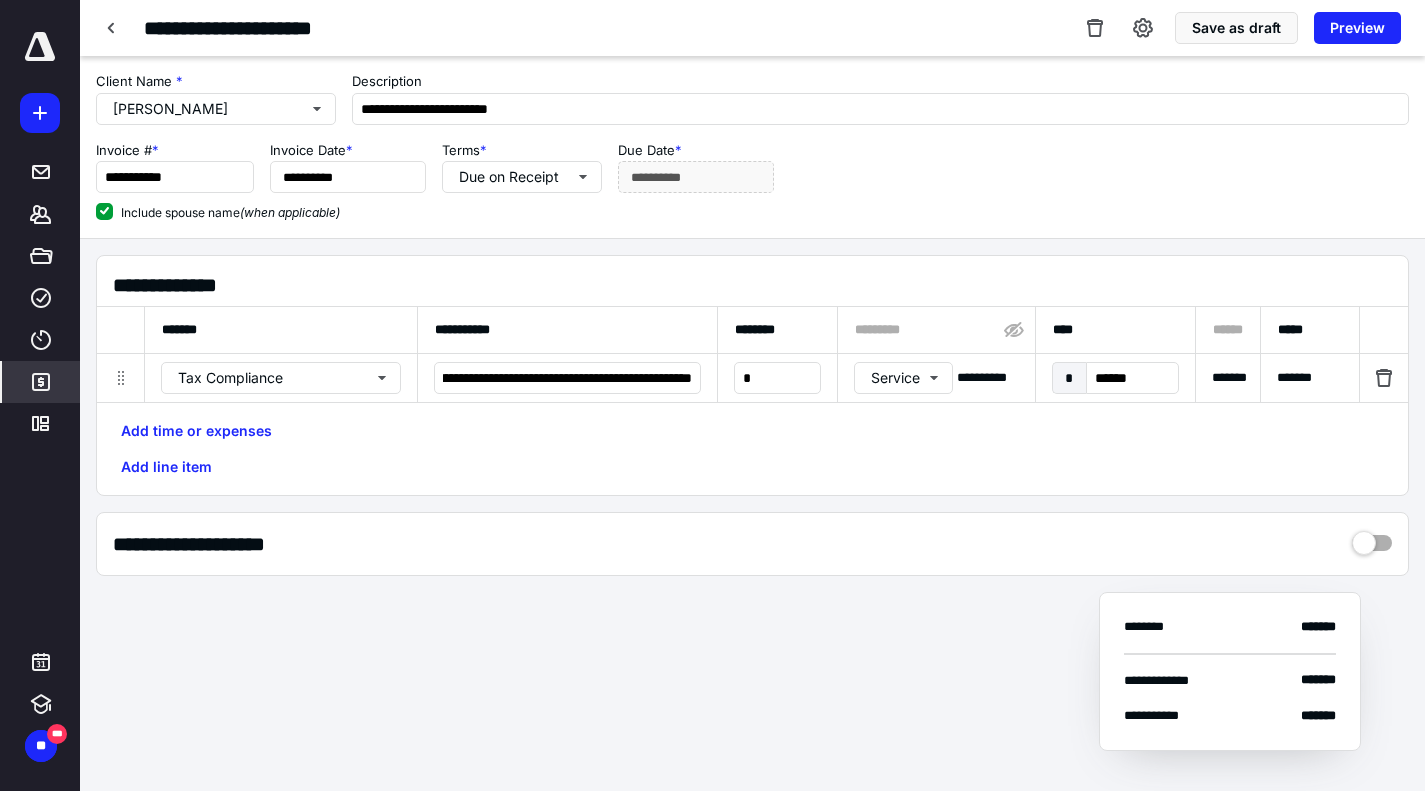 click on "*" at bounding box center [777, 378] 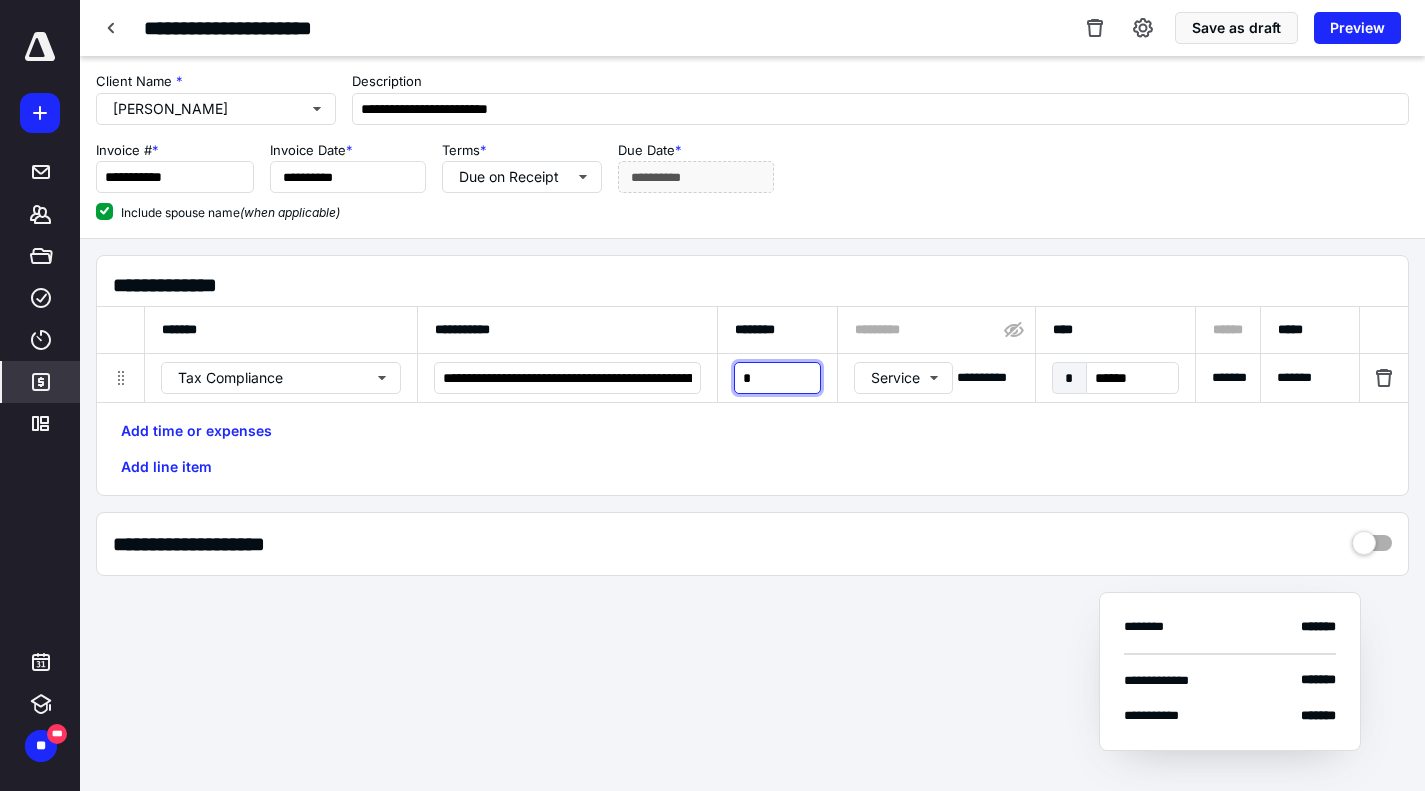 click on "*" at bounding box center (777, 378) 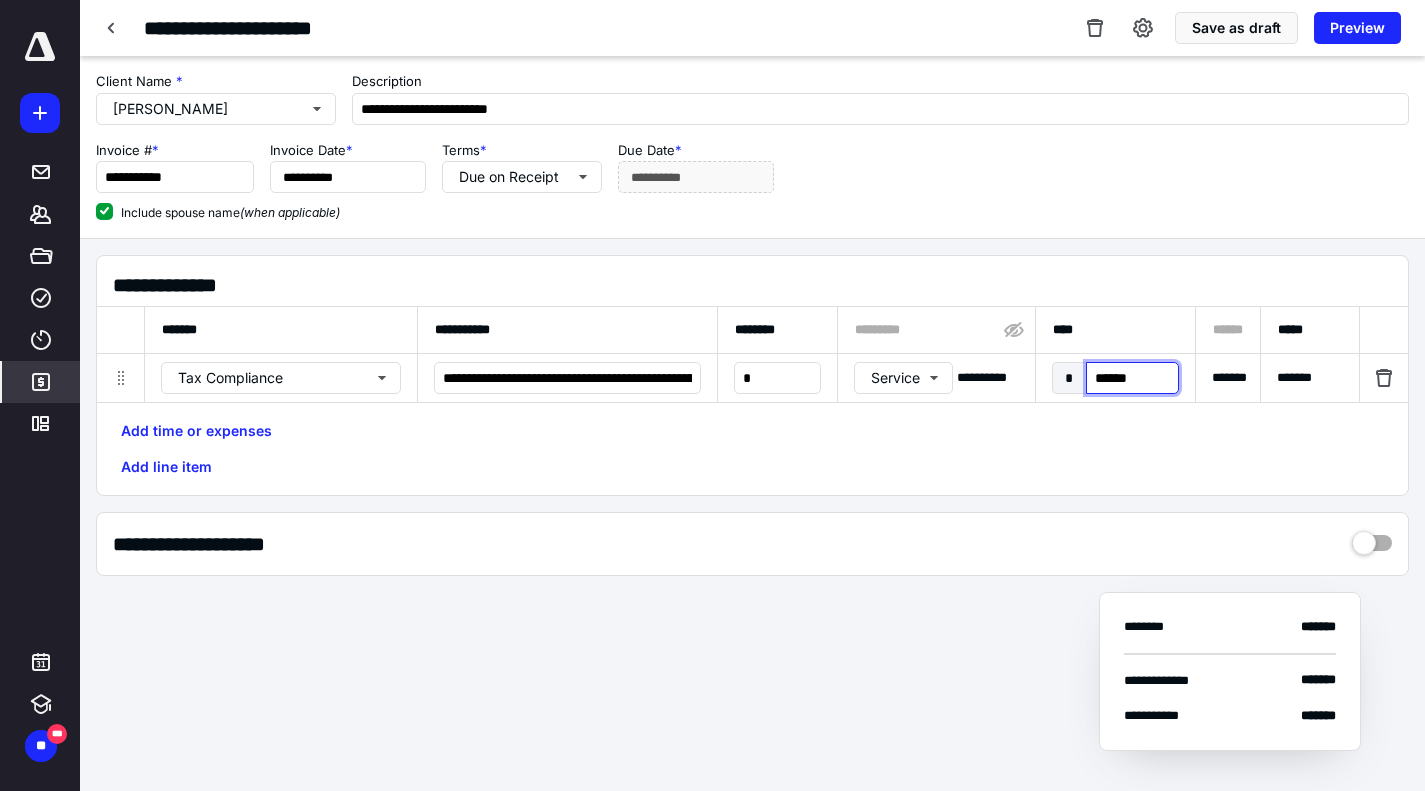 click on "******" at bounding box center (1132, 378) 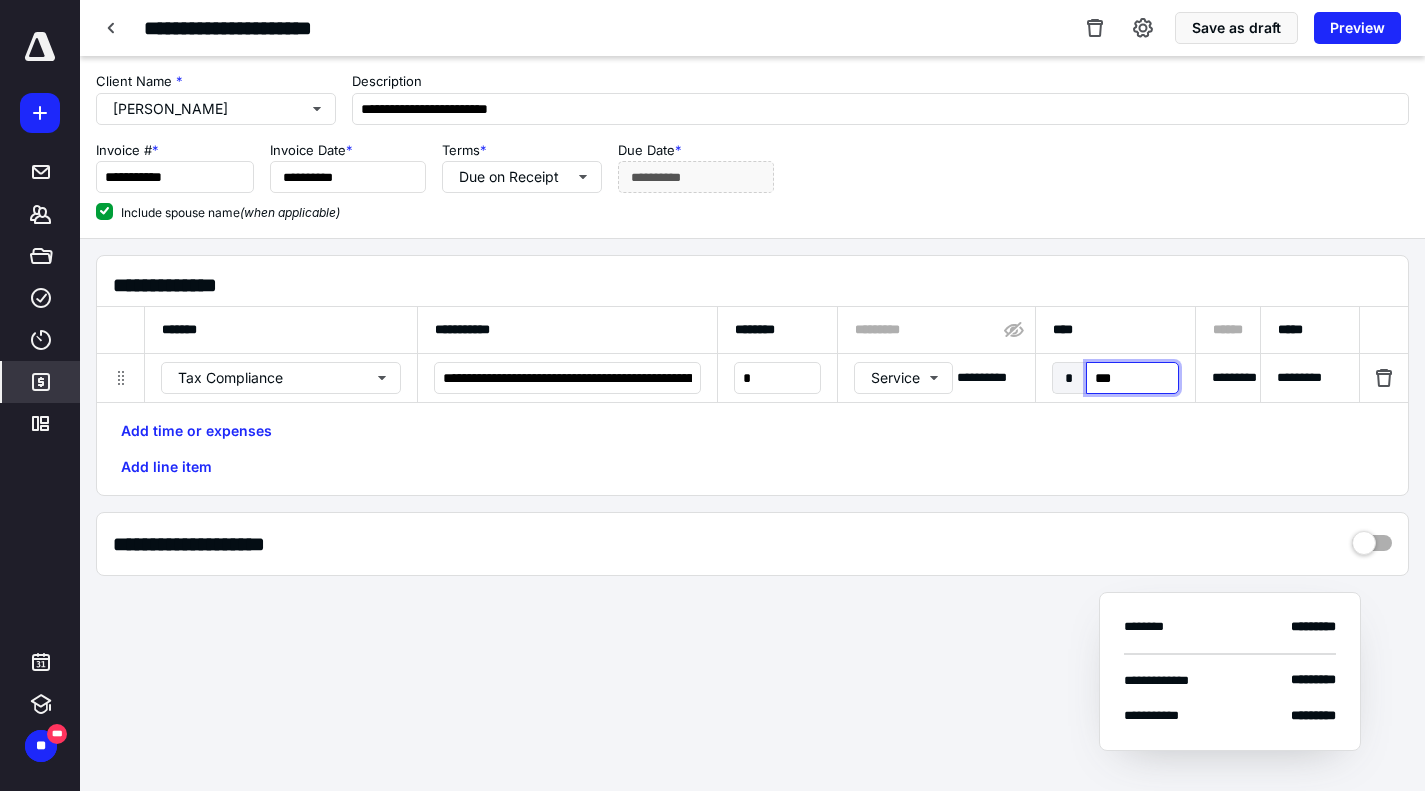 type on "****" 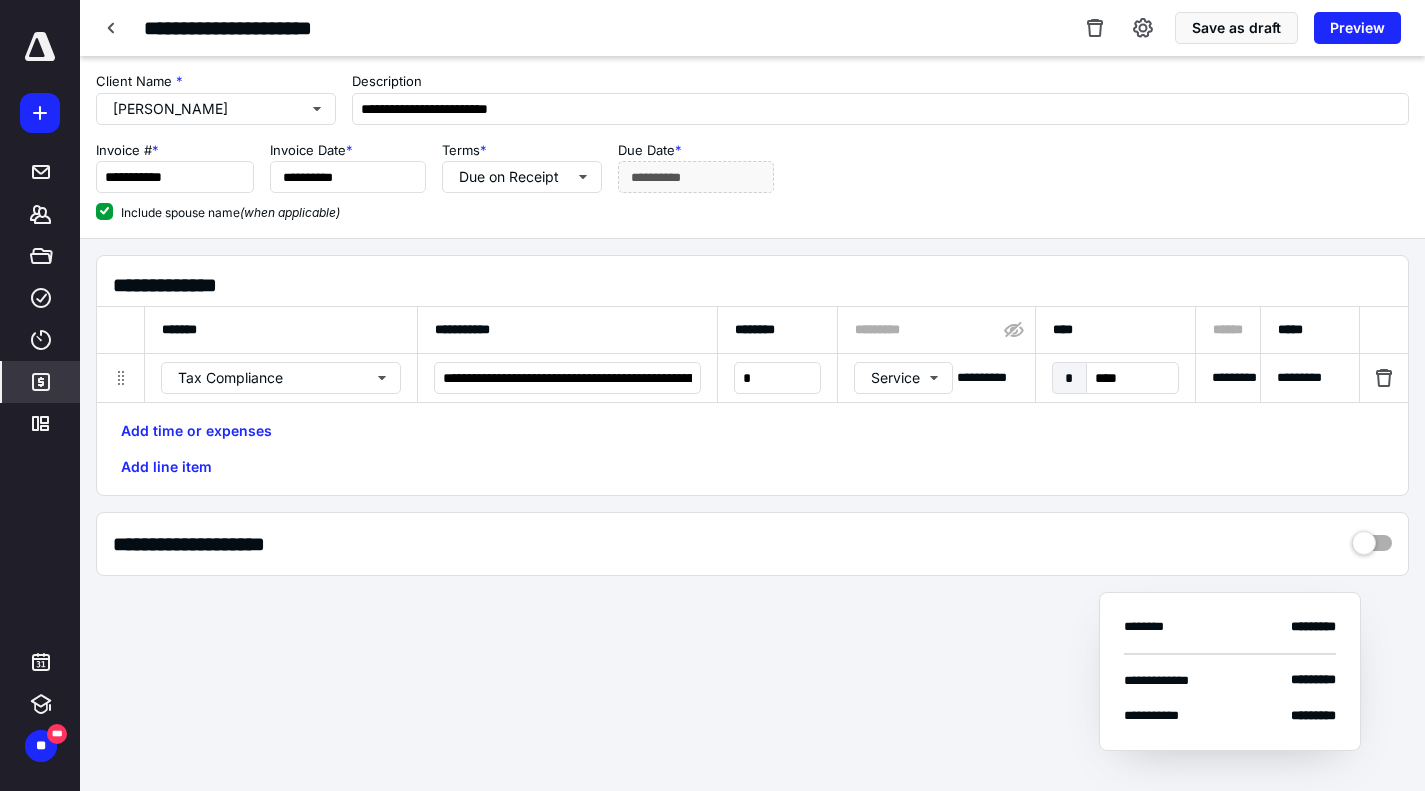 scroll, scrollTop: 0, scrollLeft: 13, axis: horizontal 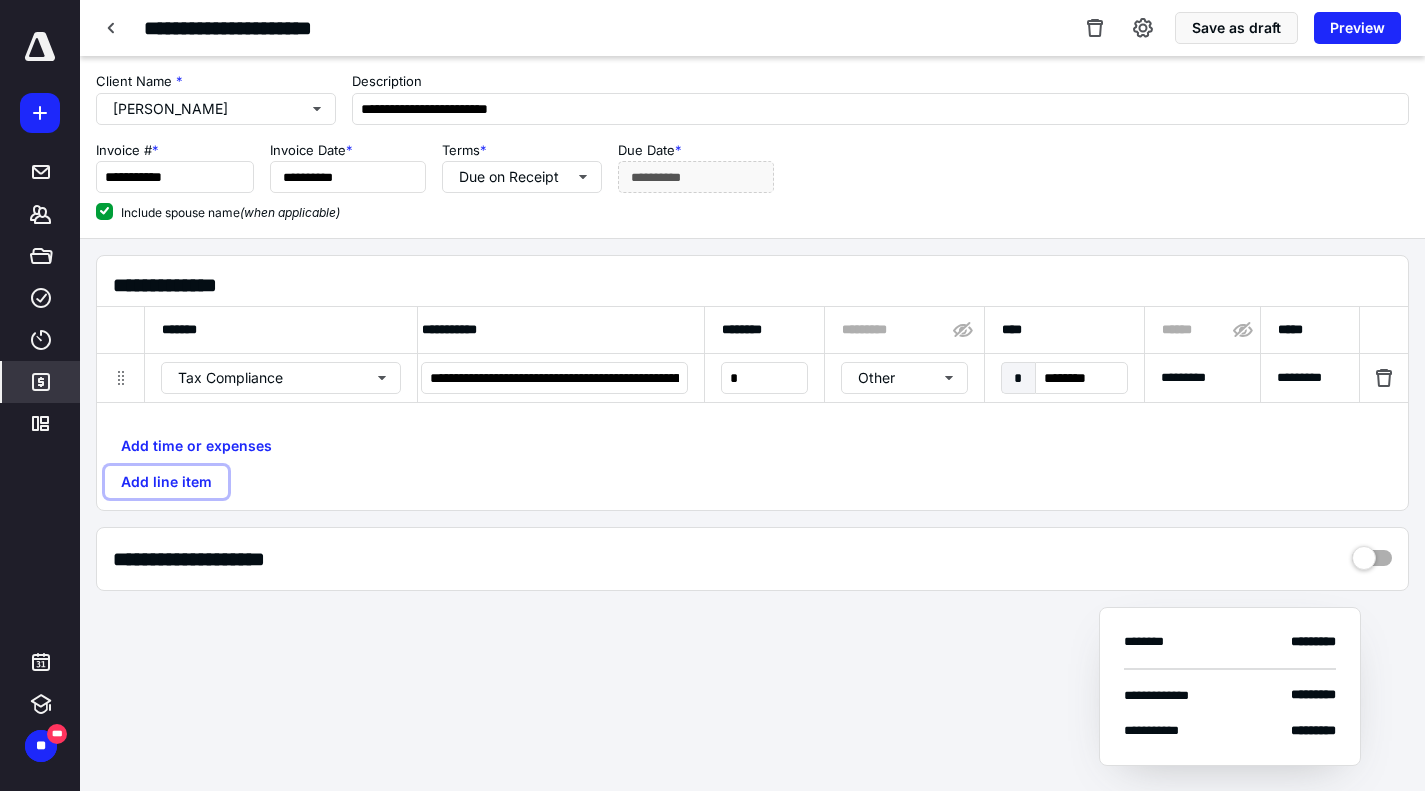 click on "Add line item" at bounding box center [166, 482] 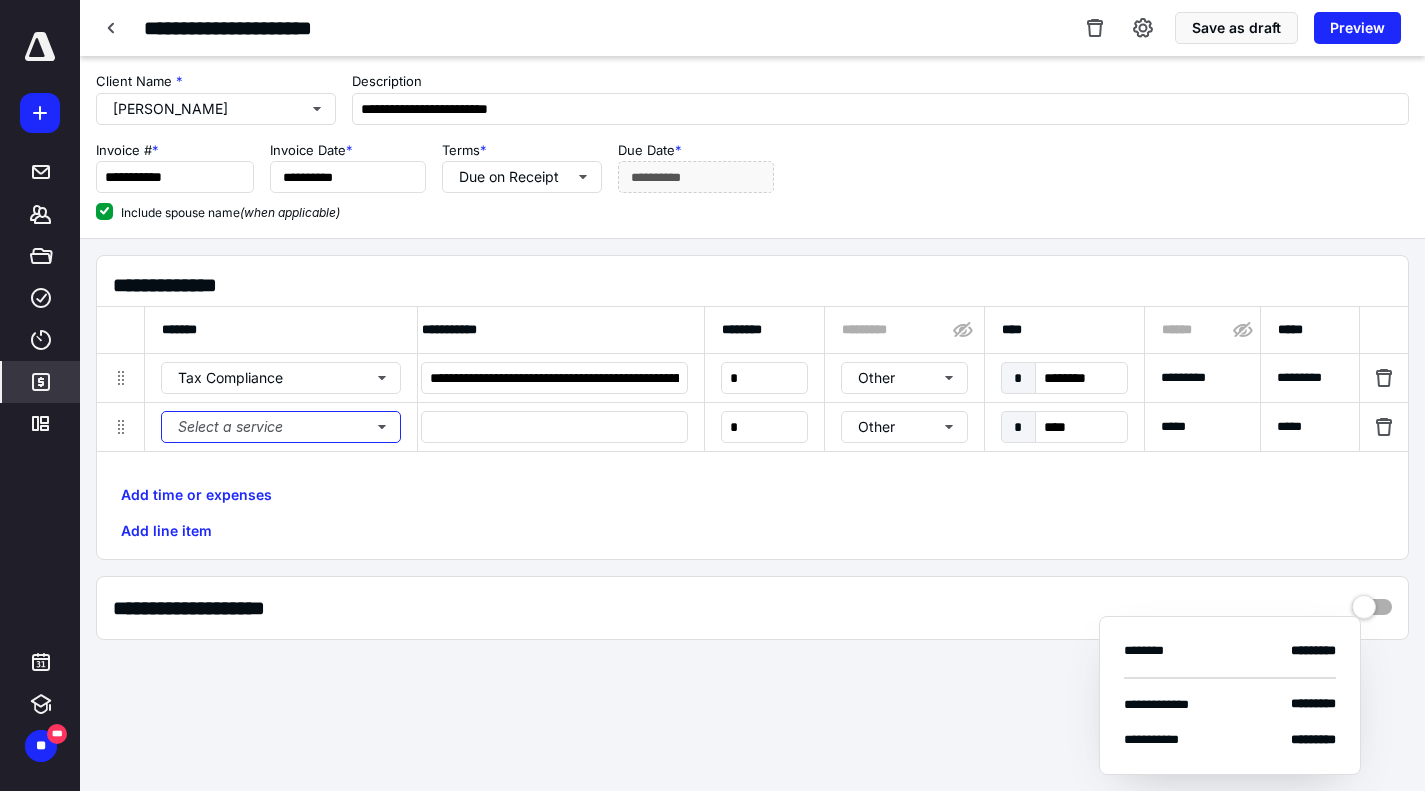 click on "Select a service" at bounding box center (281, 427) 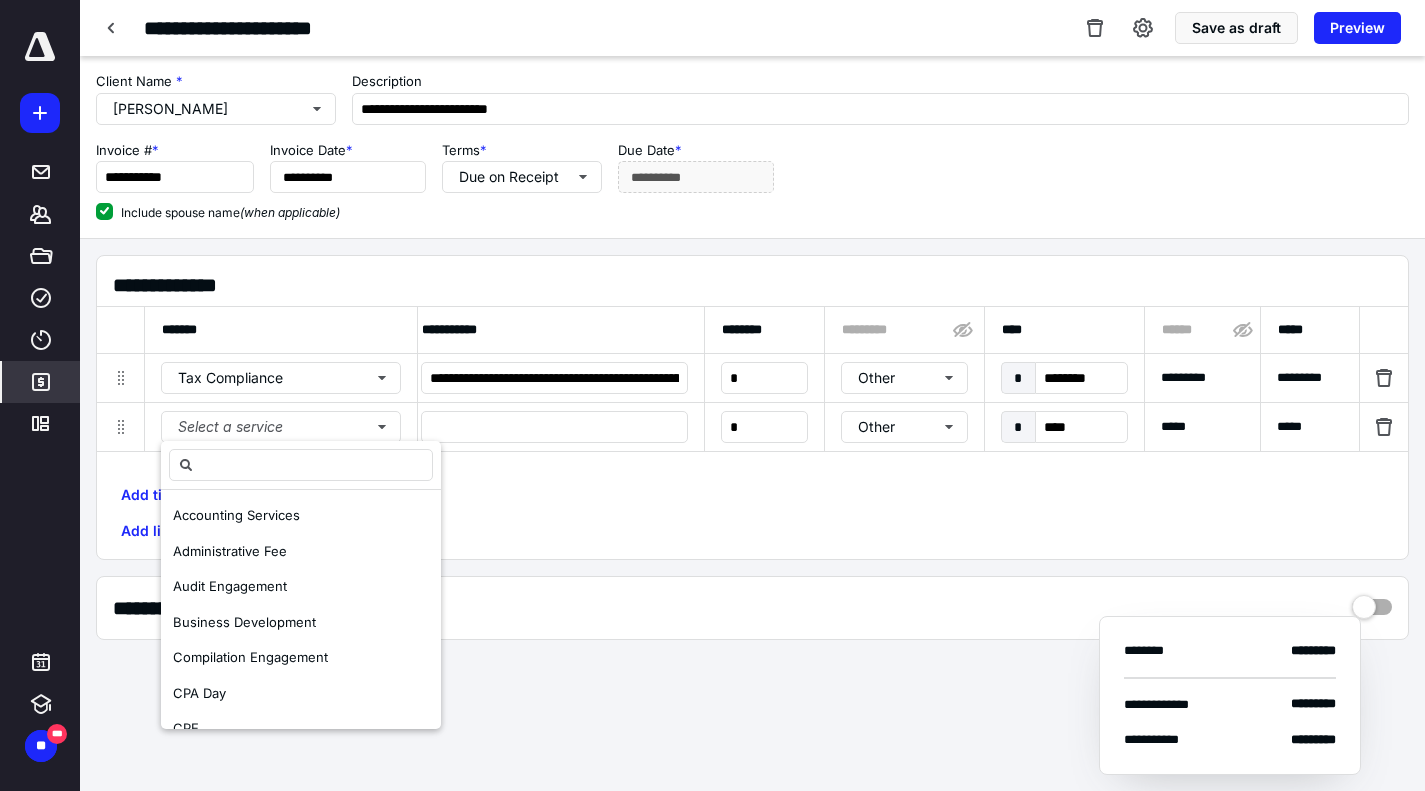 click on "Administrative Fee" at bounding box center (230, 552) 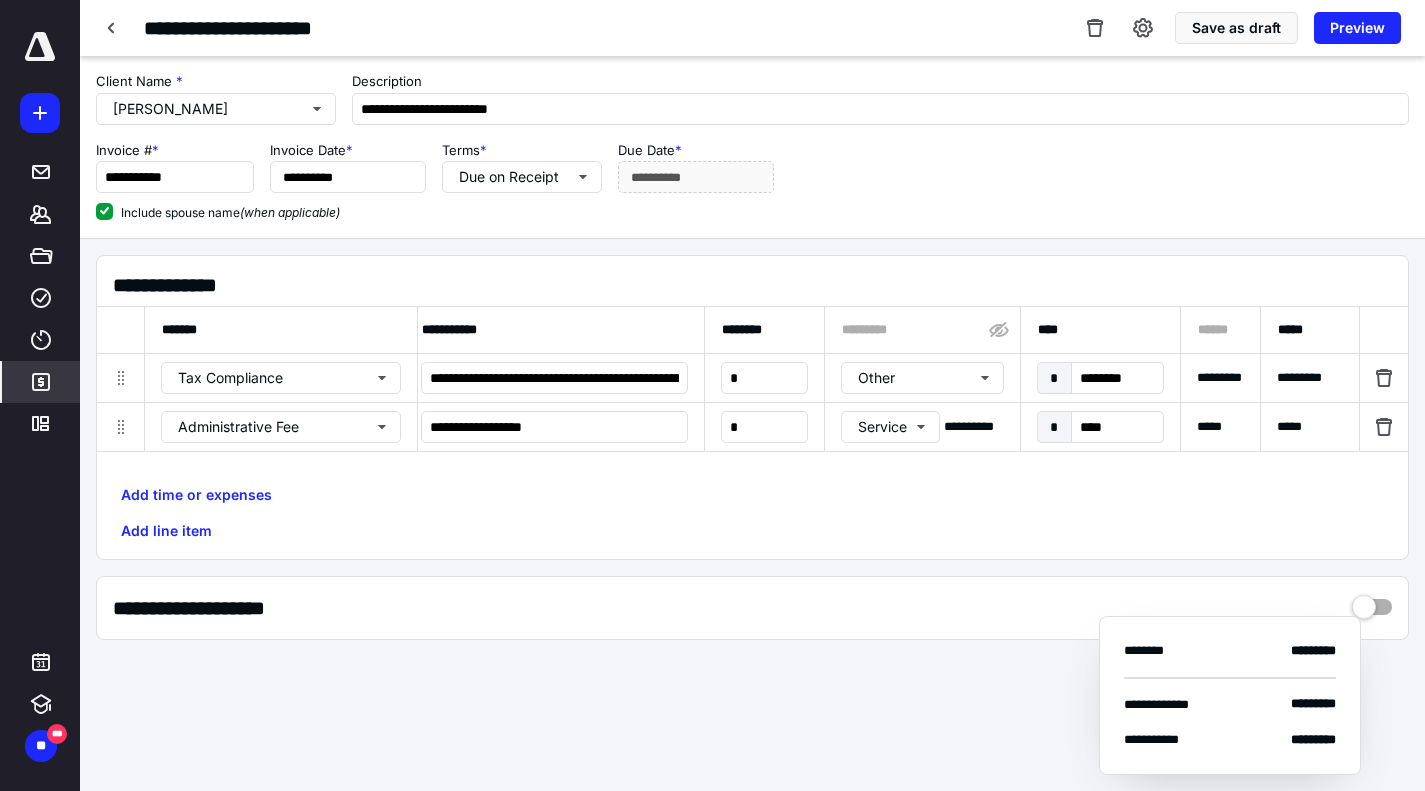 click on "**********" at bounding box center (554, 427) 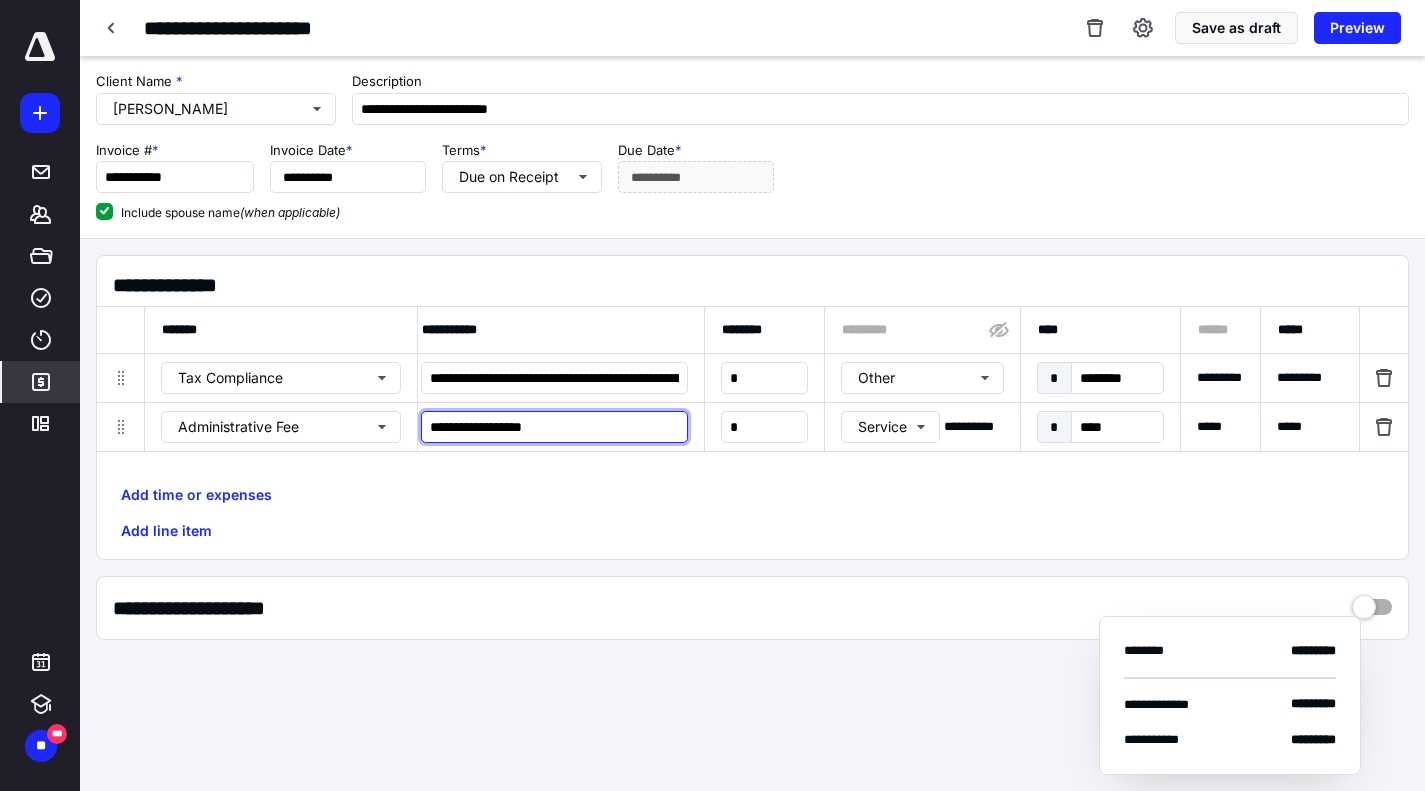 click on "**********" at bounding box center [554, 427] 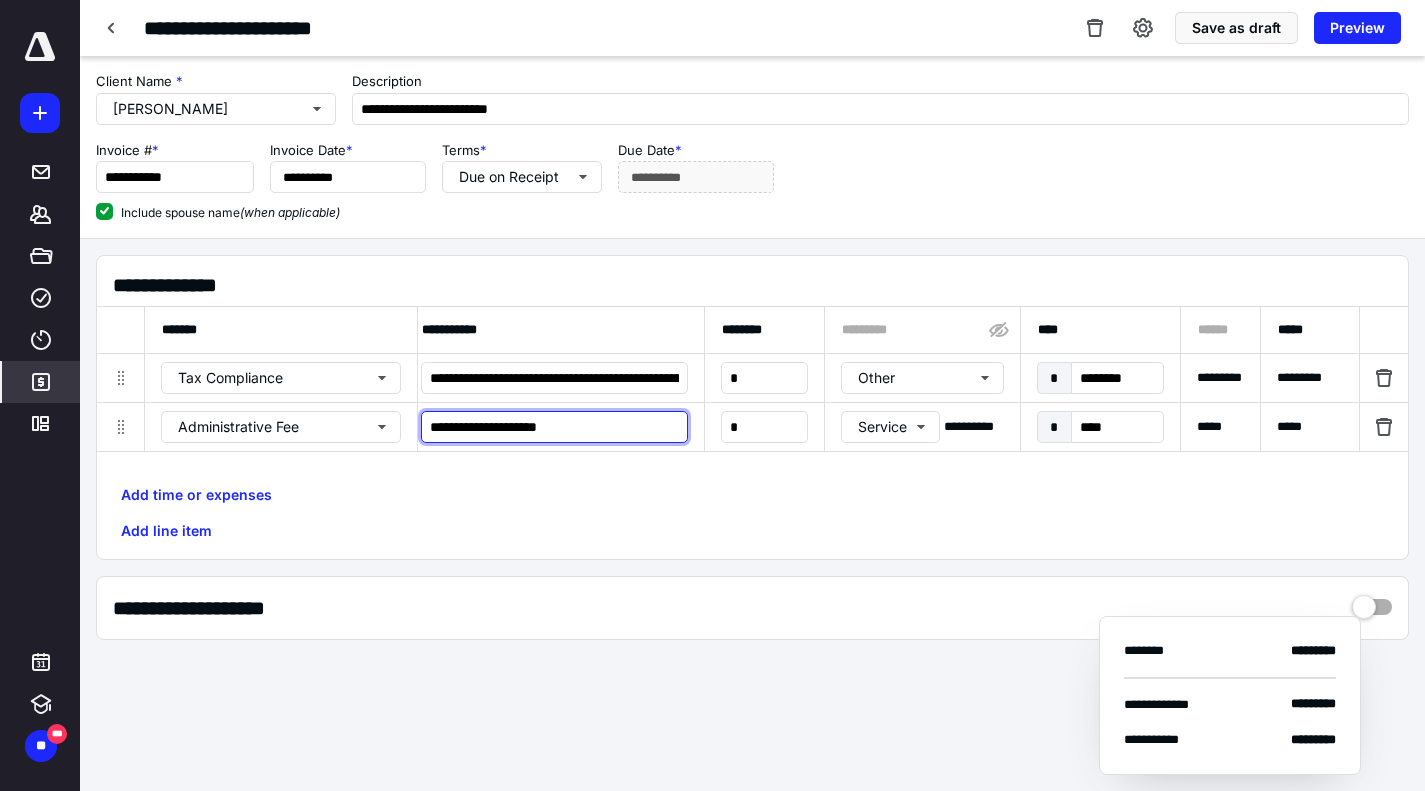 type on "**********" 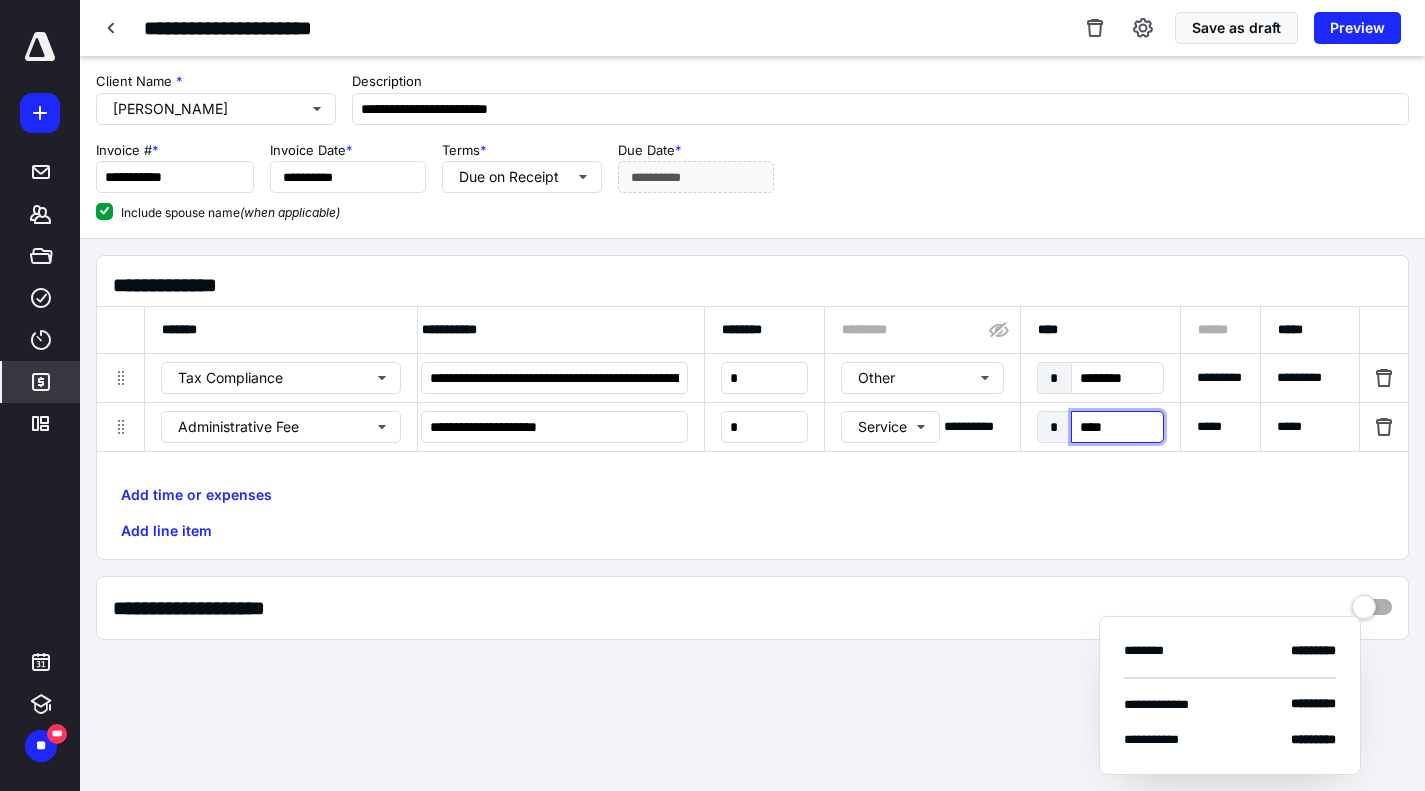 click on "****" at bounding box center (1117, 427) 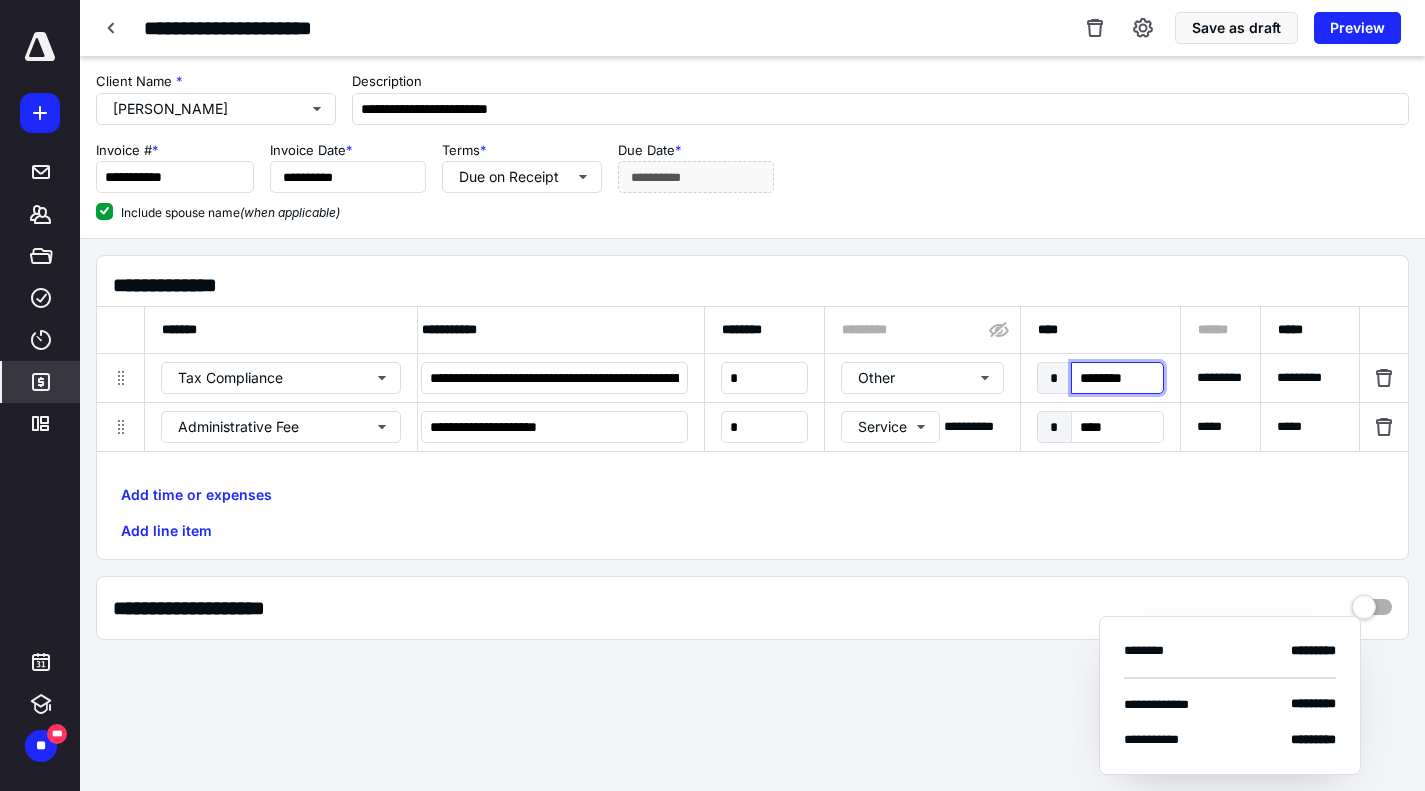 click on "********" at bounding box center (1117, 378) 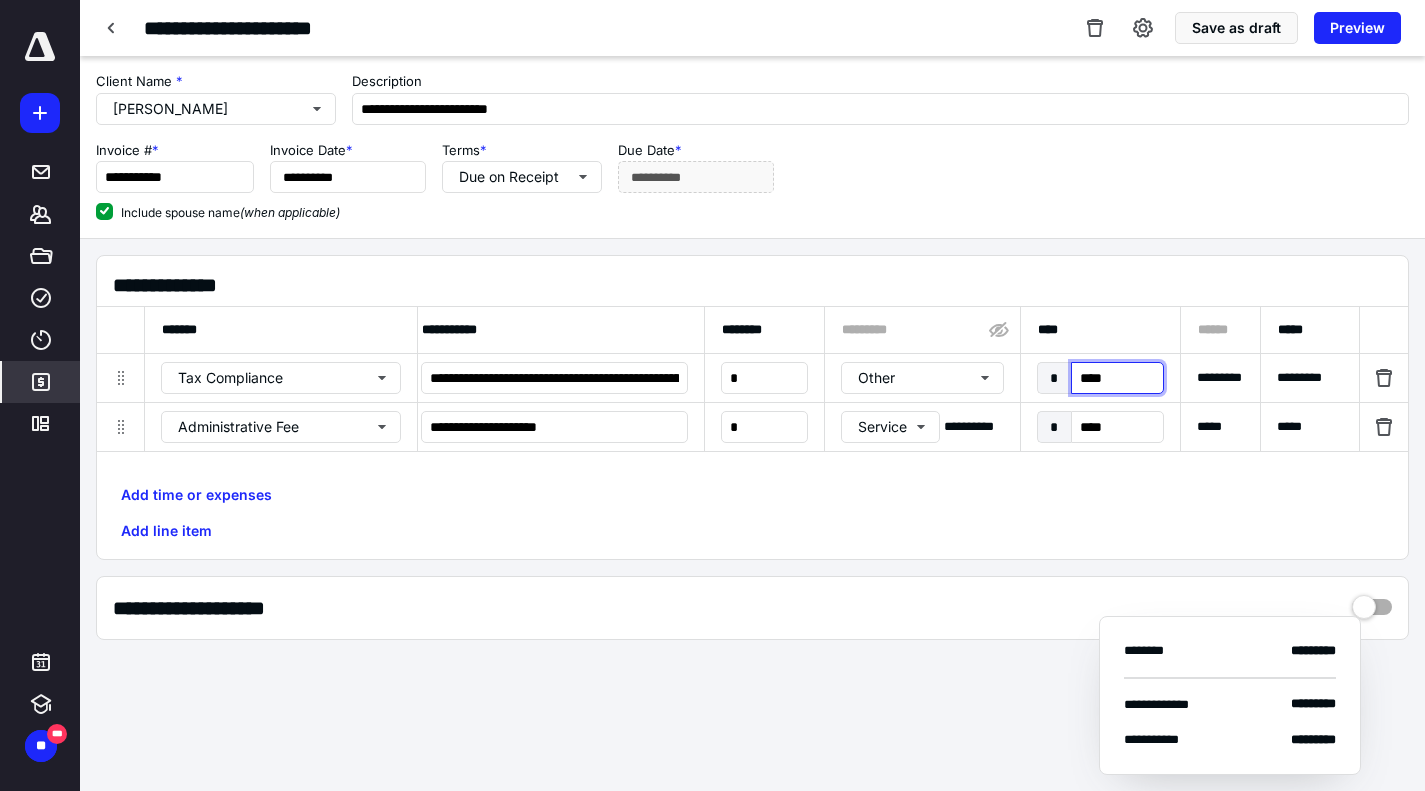 click on "****" at bounding box center (1117, 378) 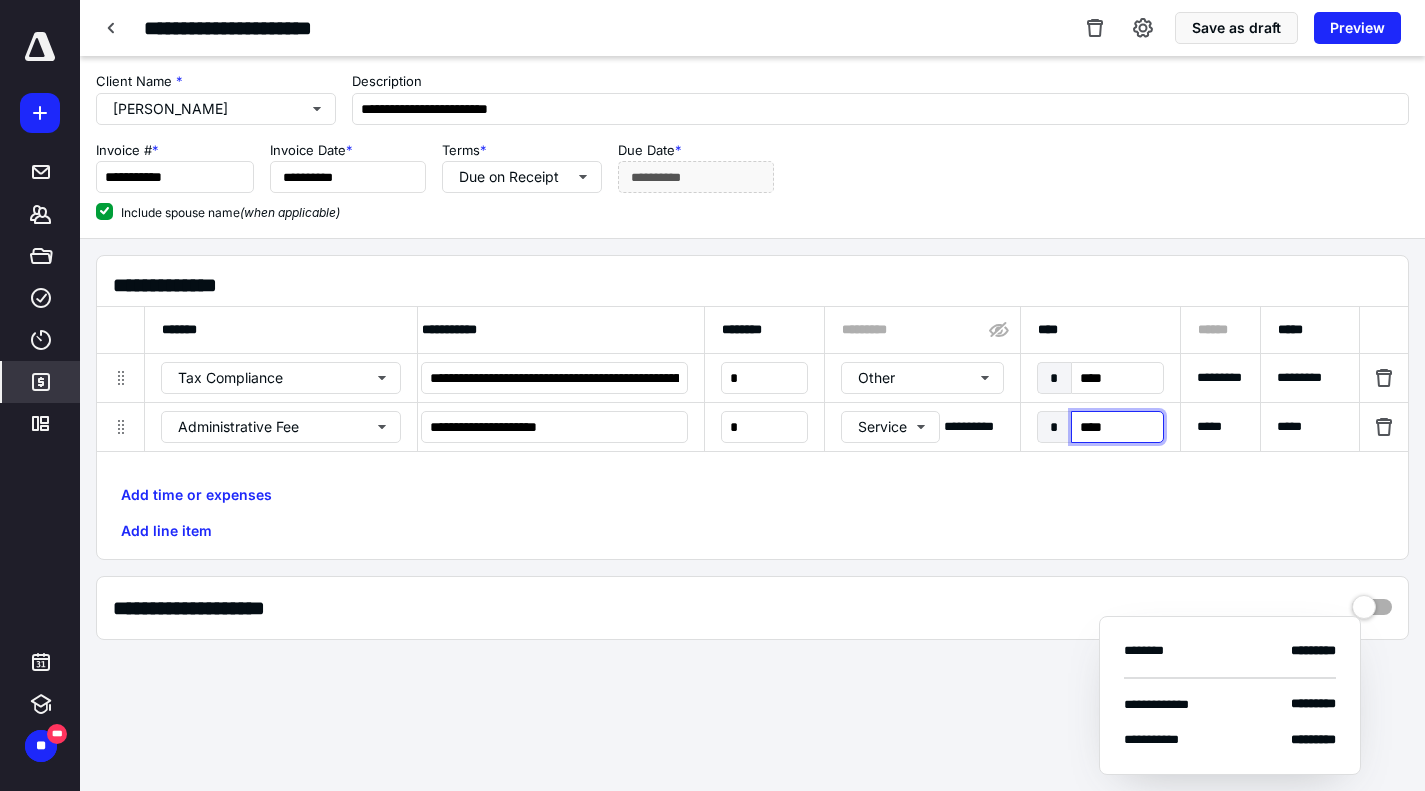 type on "********" 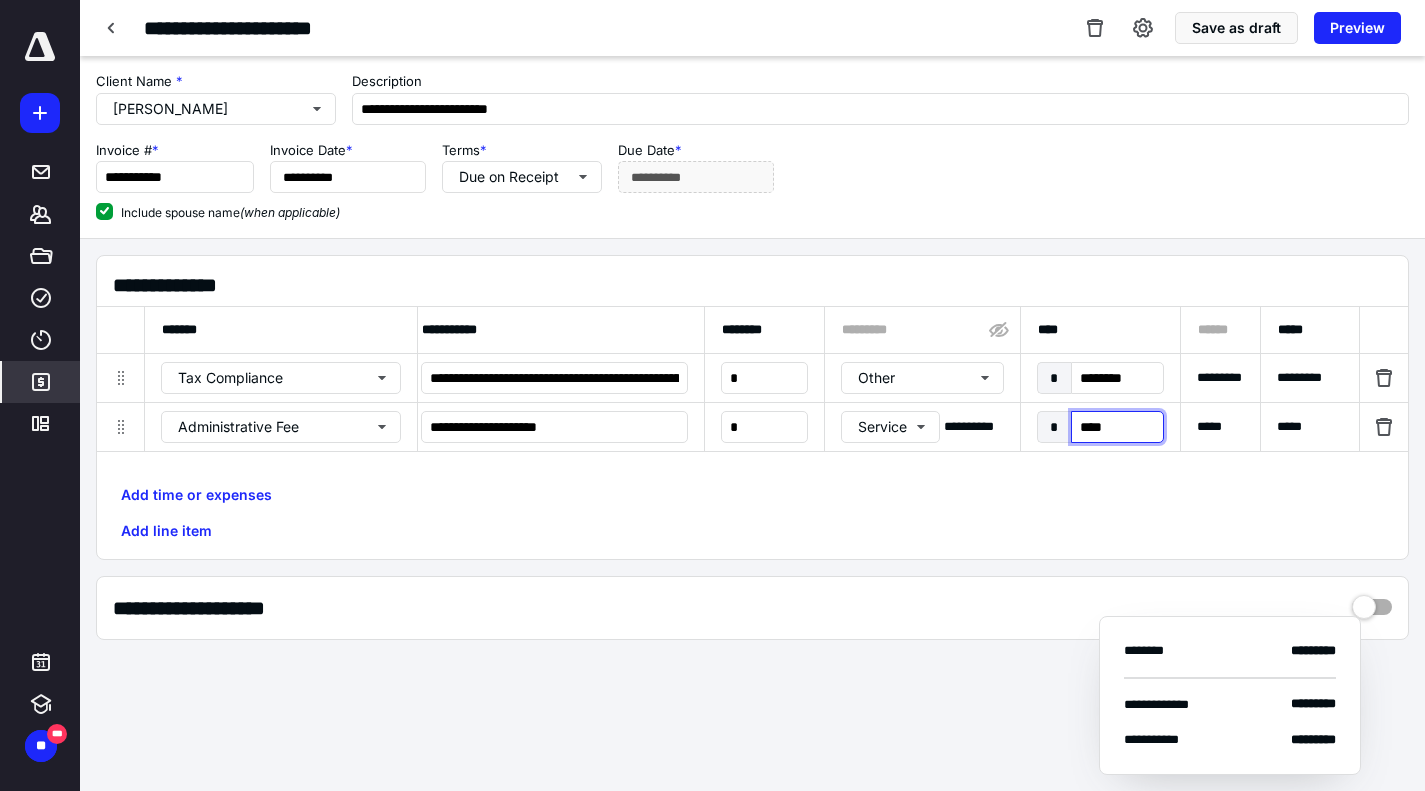 click on "****" at bounding box center [1117, 427] 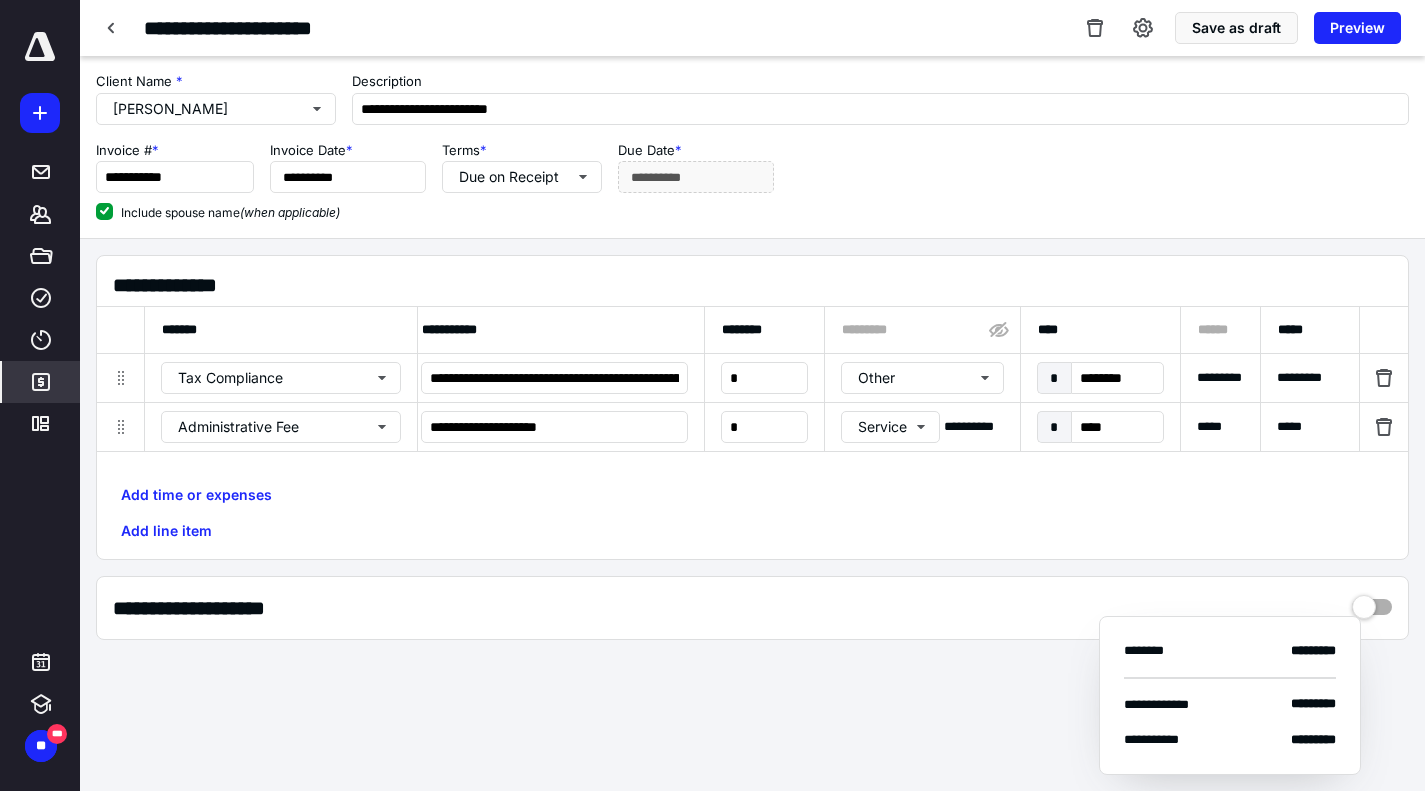 click on "Add time or expenses" at bounding box center (196, 495) 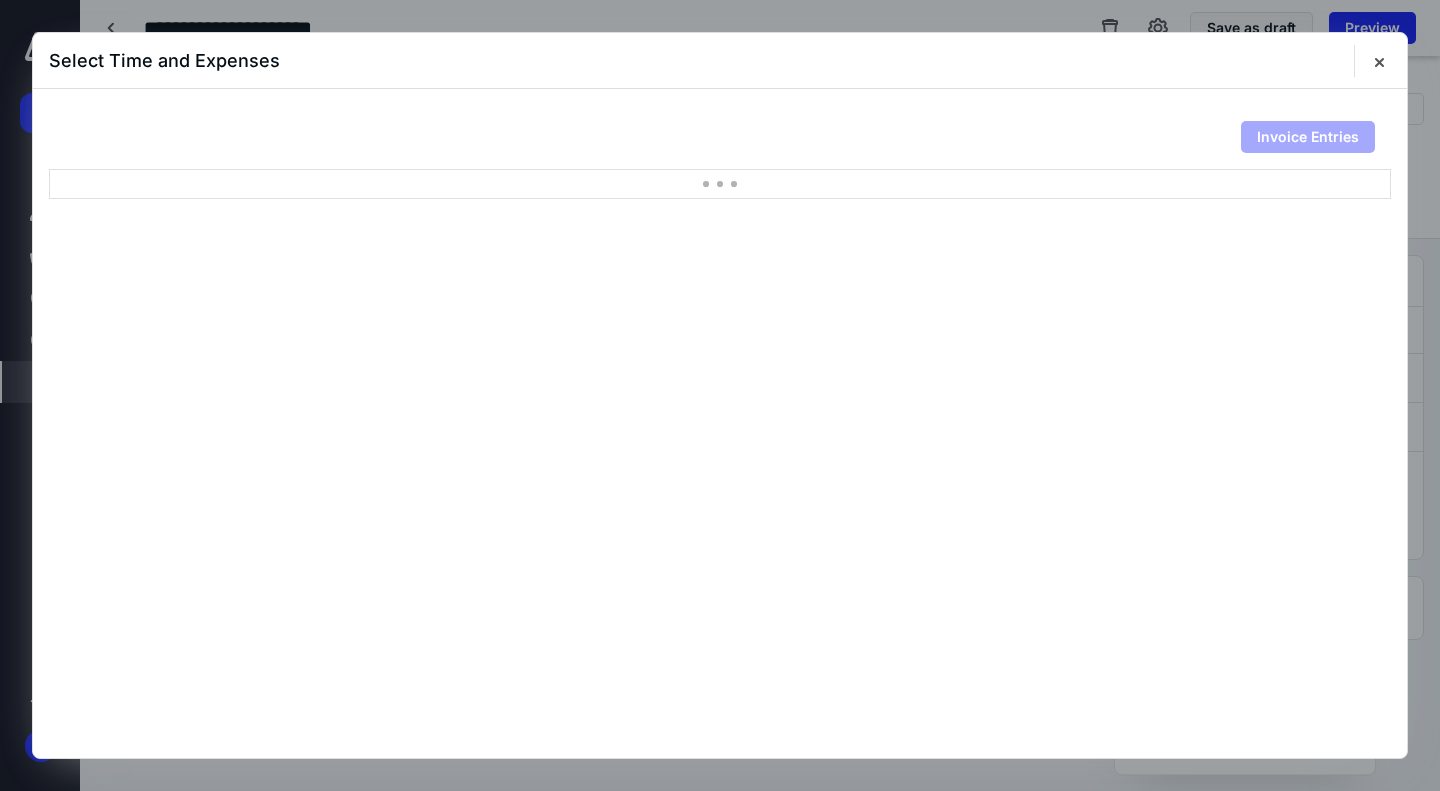 click at bounding box center [1379, 61] 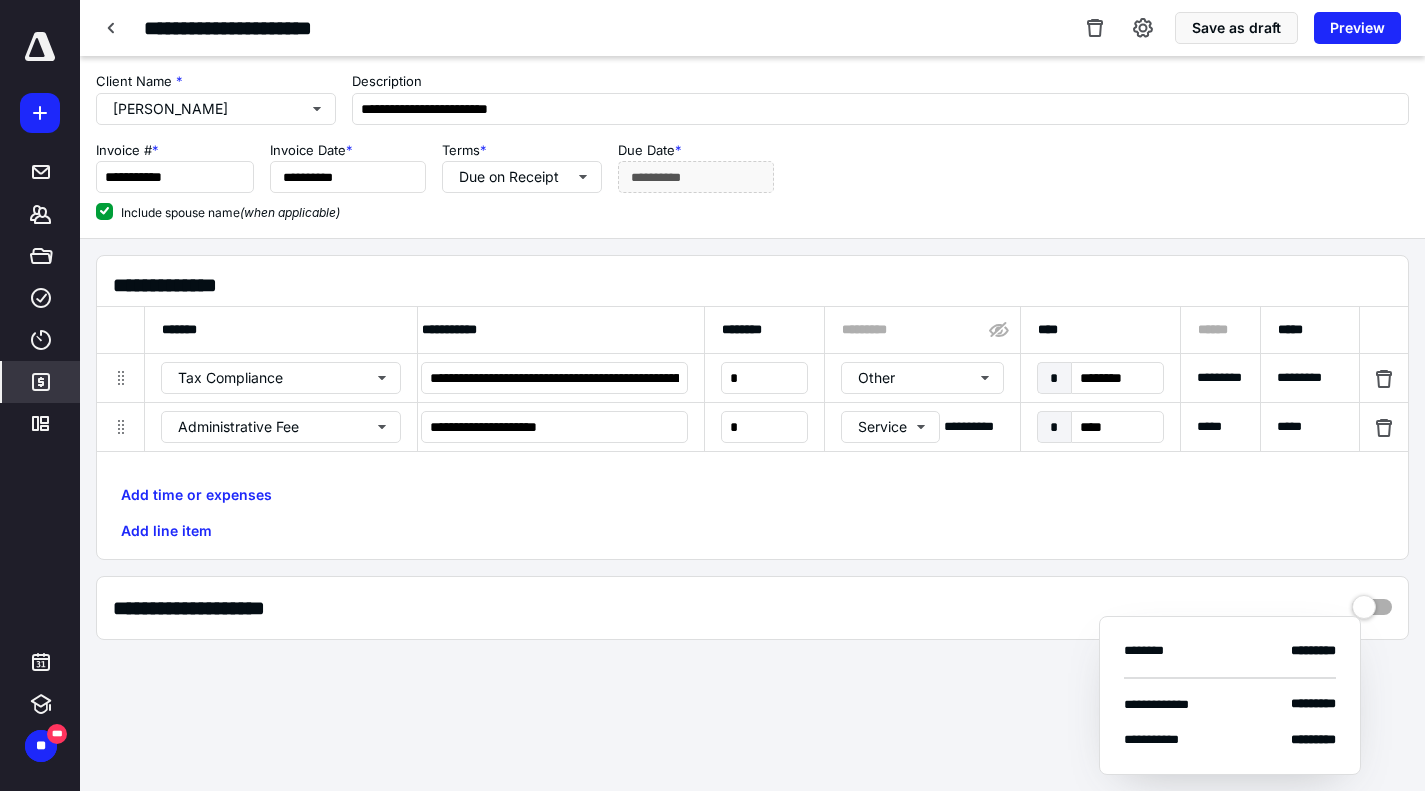 click on "Add line item" at bounding box center [166, 531] 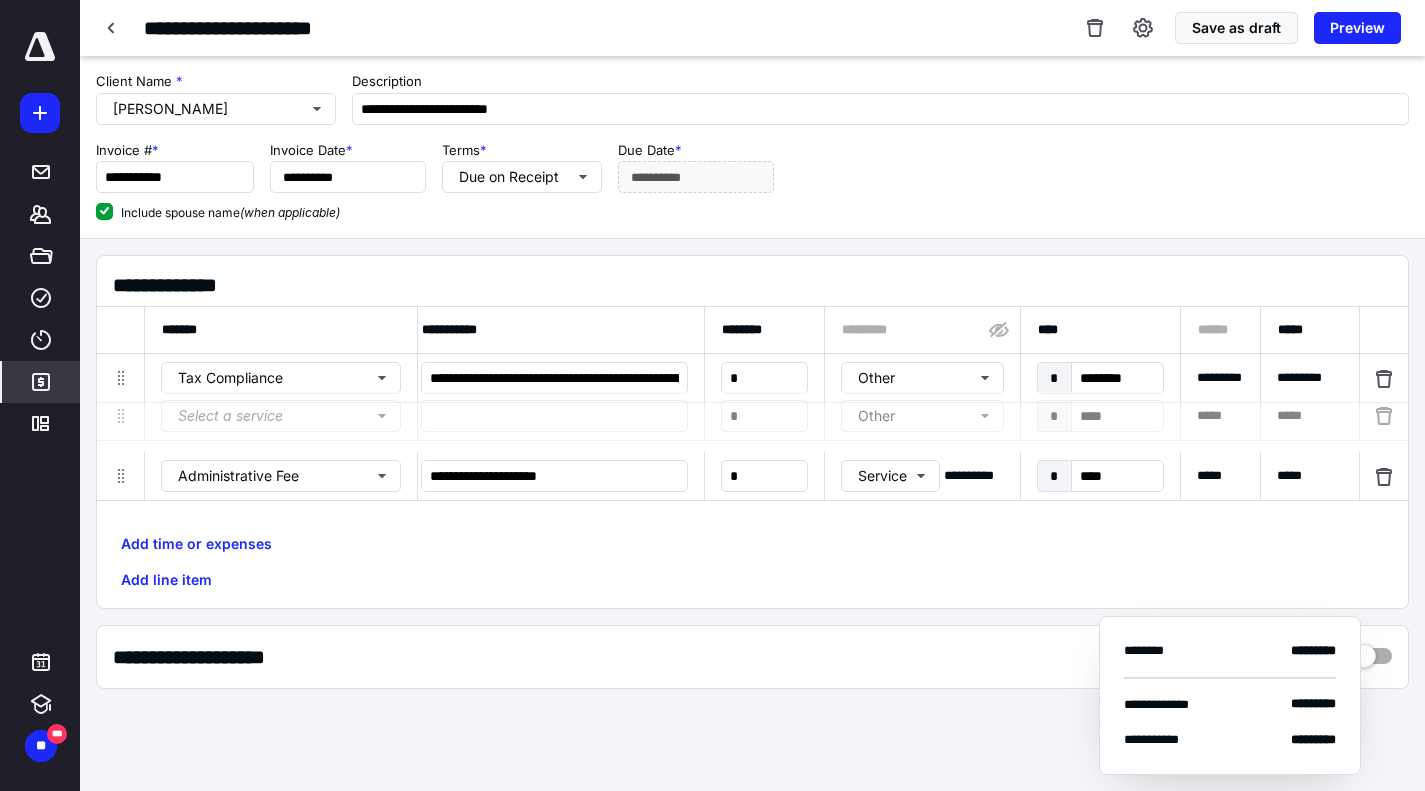 drag, startPoint x: 117, startPoint y: 483, endPoint x: 128, endPoint y: 422, distance: 61.983868 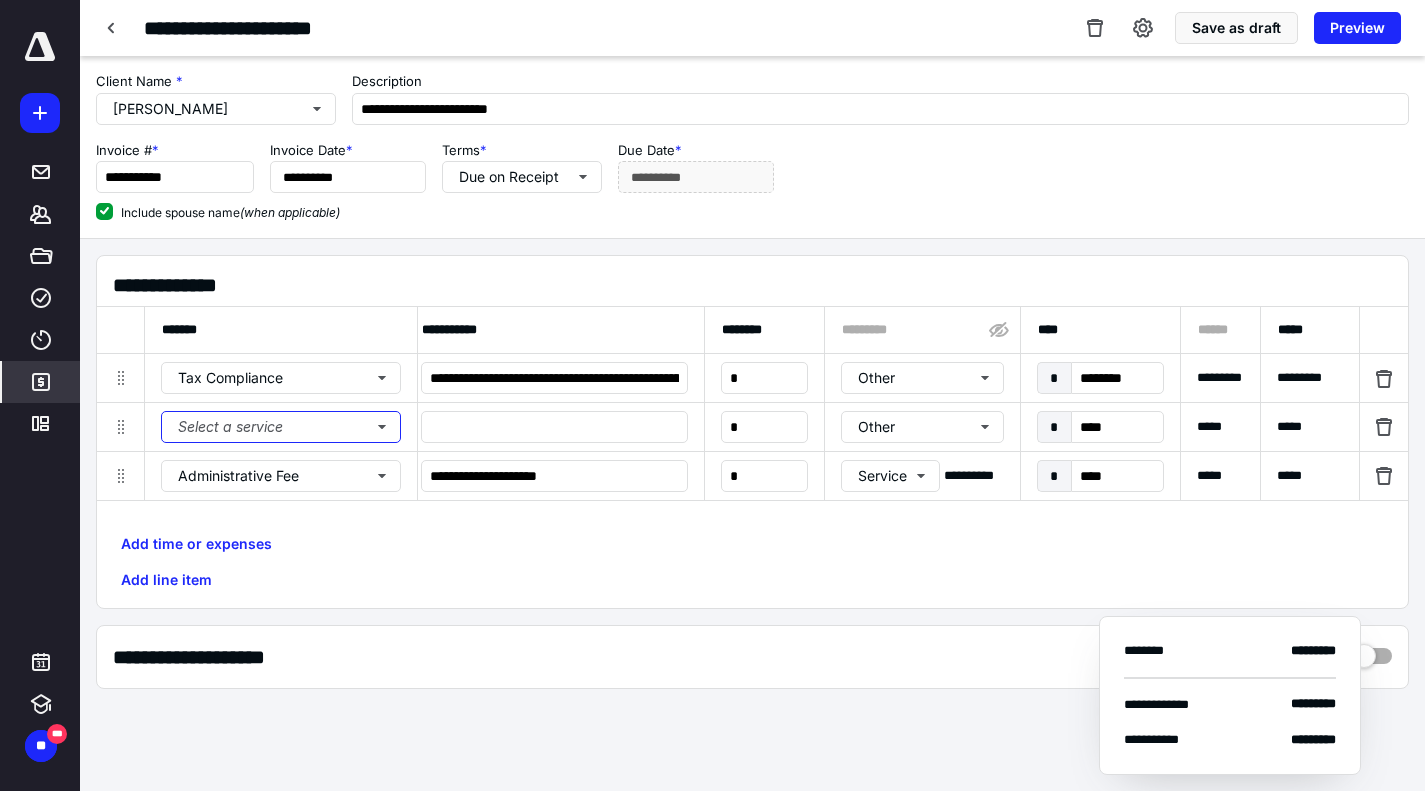 click on "Select a service" at bounding box center (281, 427) 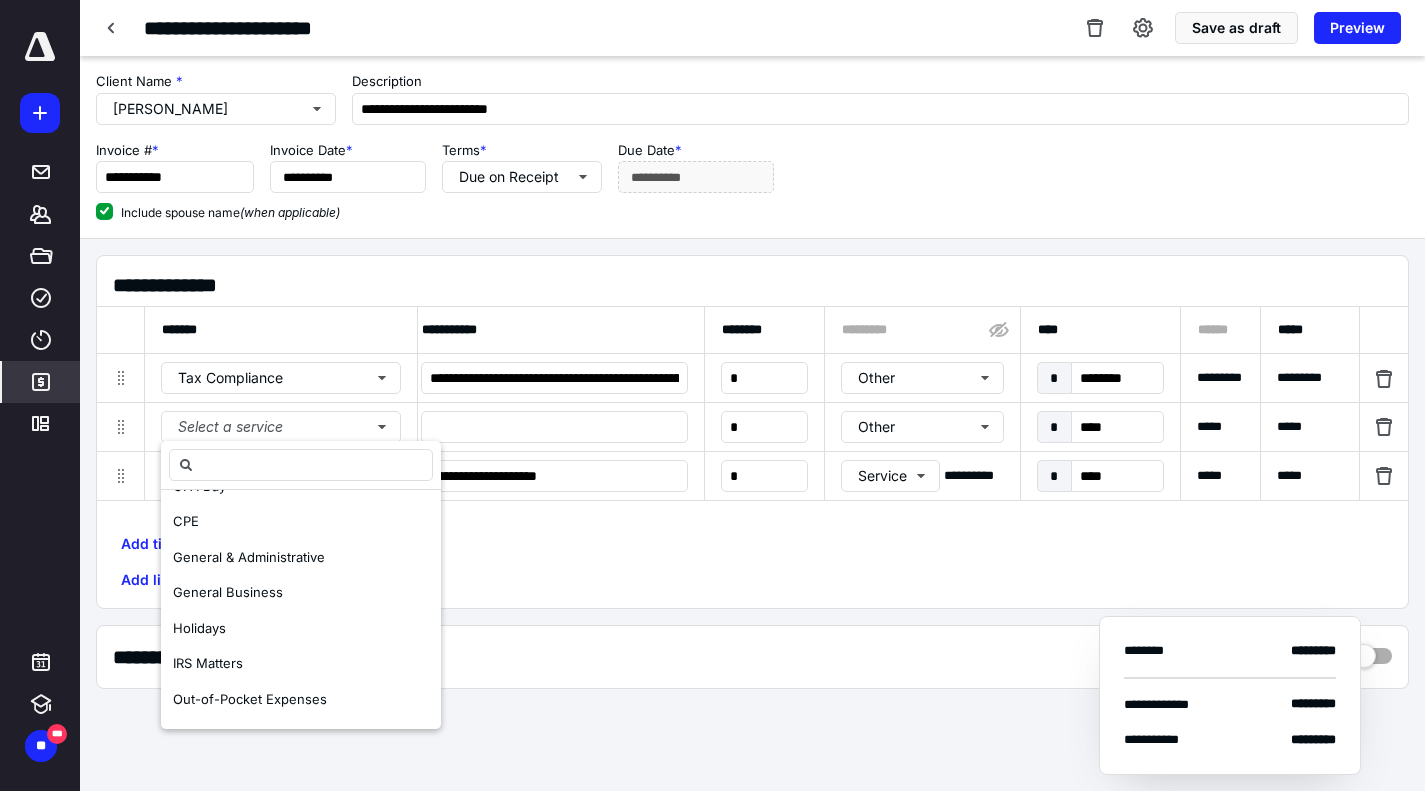 scroll, scrollTop: 487, scrollLeft: 0, axis: vertical 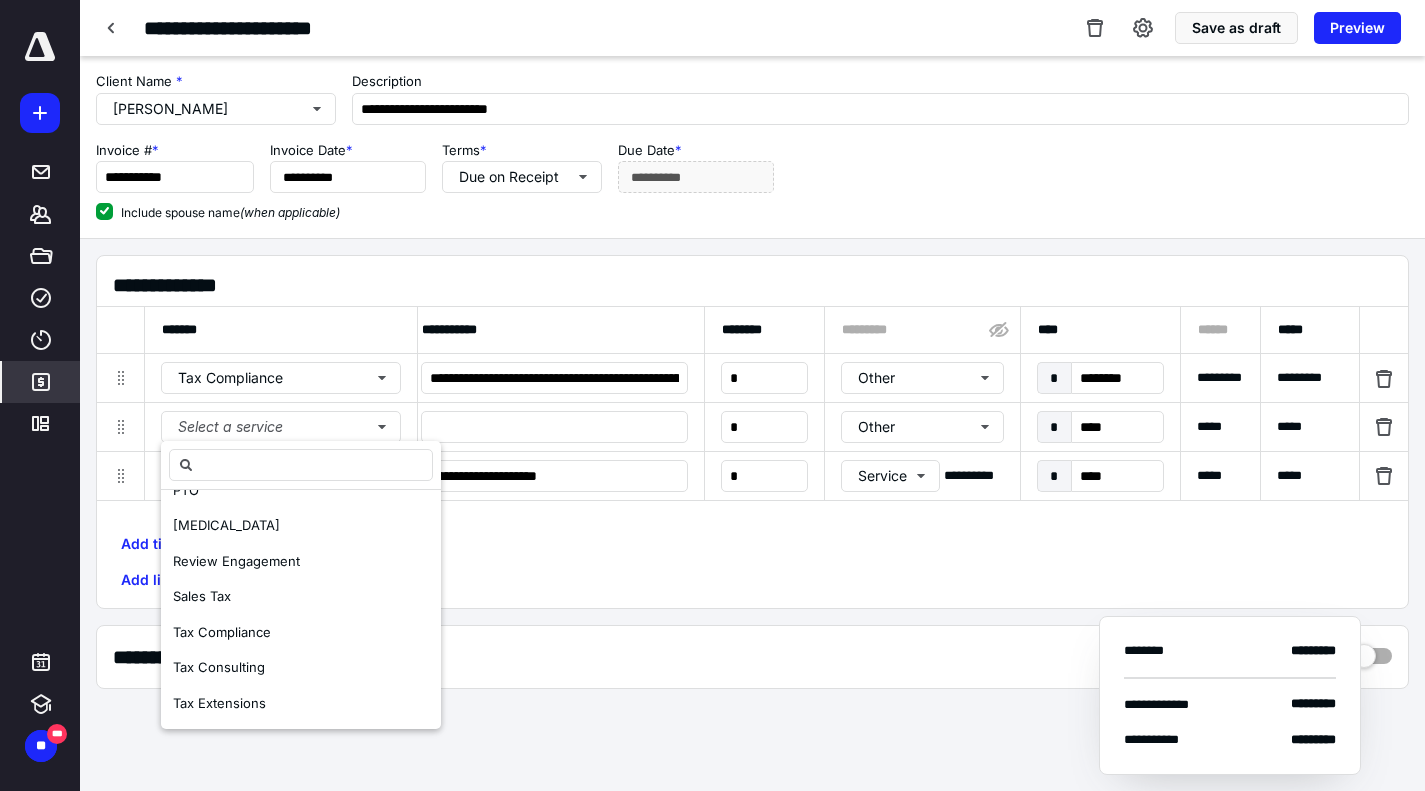 click on "Tax Consulting" at bounding box center (301, 668) 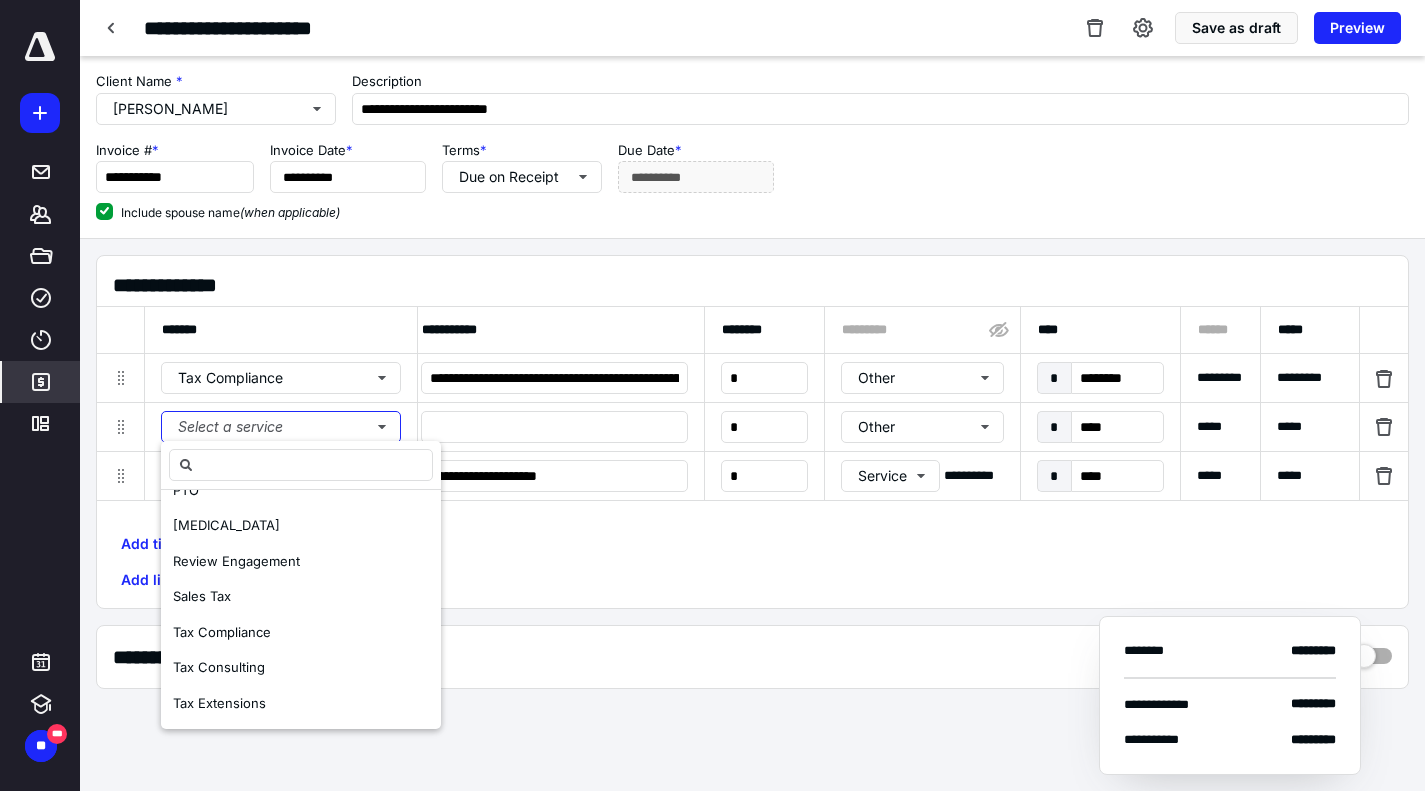scroll, scrollTop: 0, scrollLeft: 0, axis: both 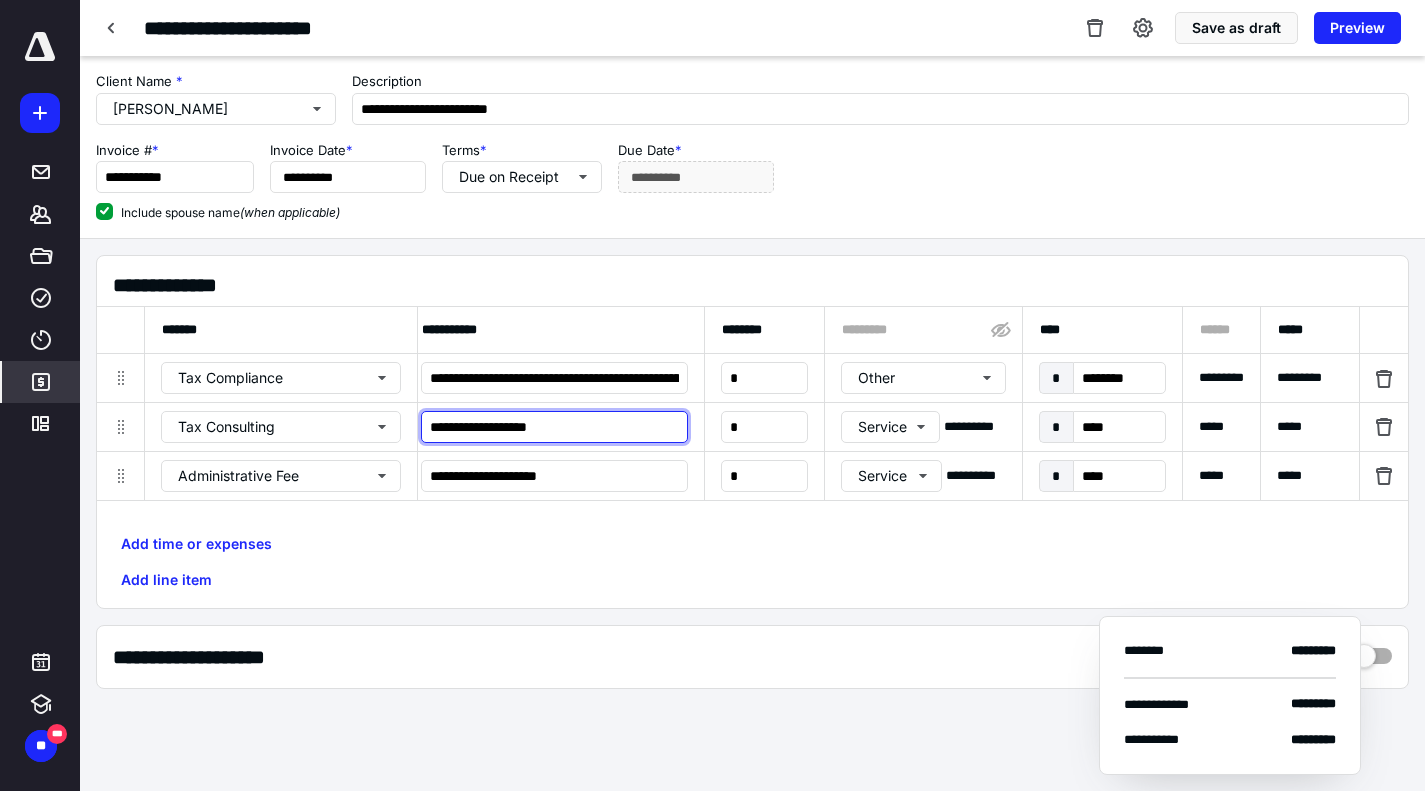 drag, startPoint x: 610, startPoint y: 435, endPoint x: 236, endPoint y: 412, distance: 374.70654 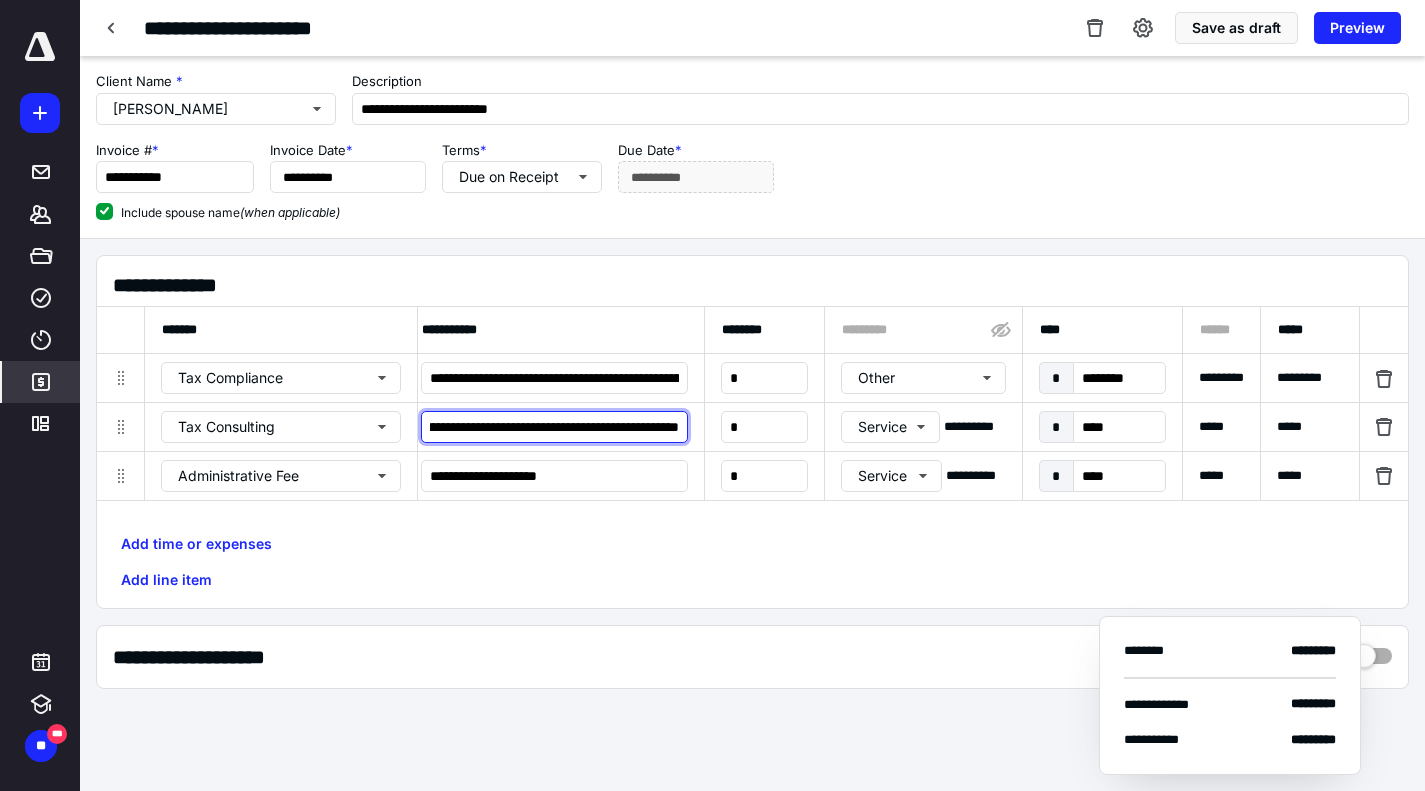 scroll, scrollTop: 0, scrollLeft: 594, axis: horizontal 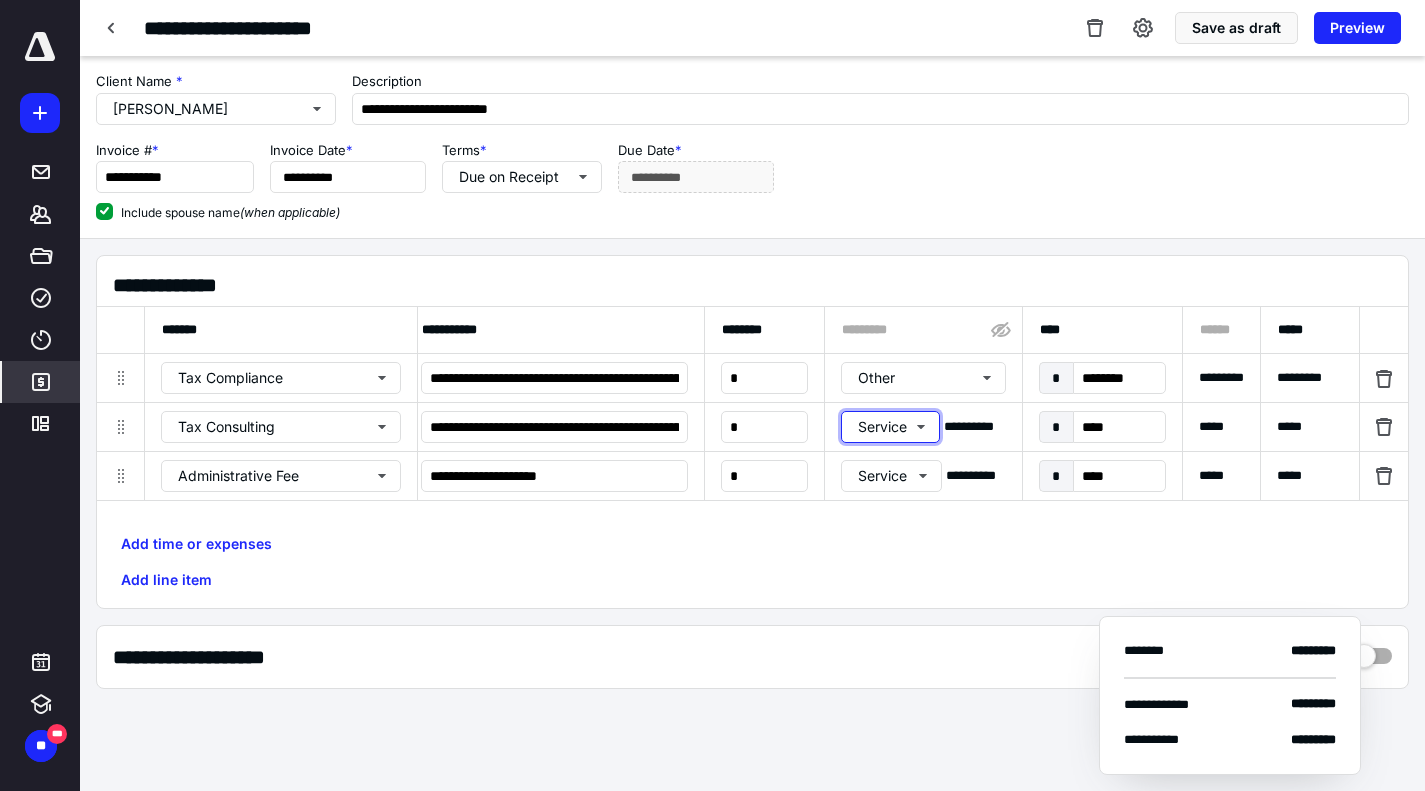 type 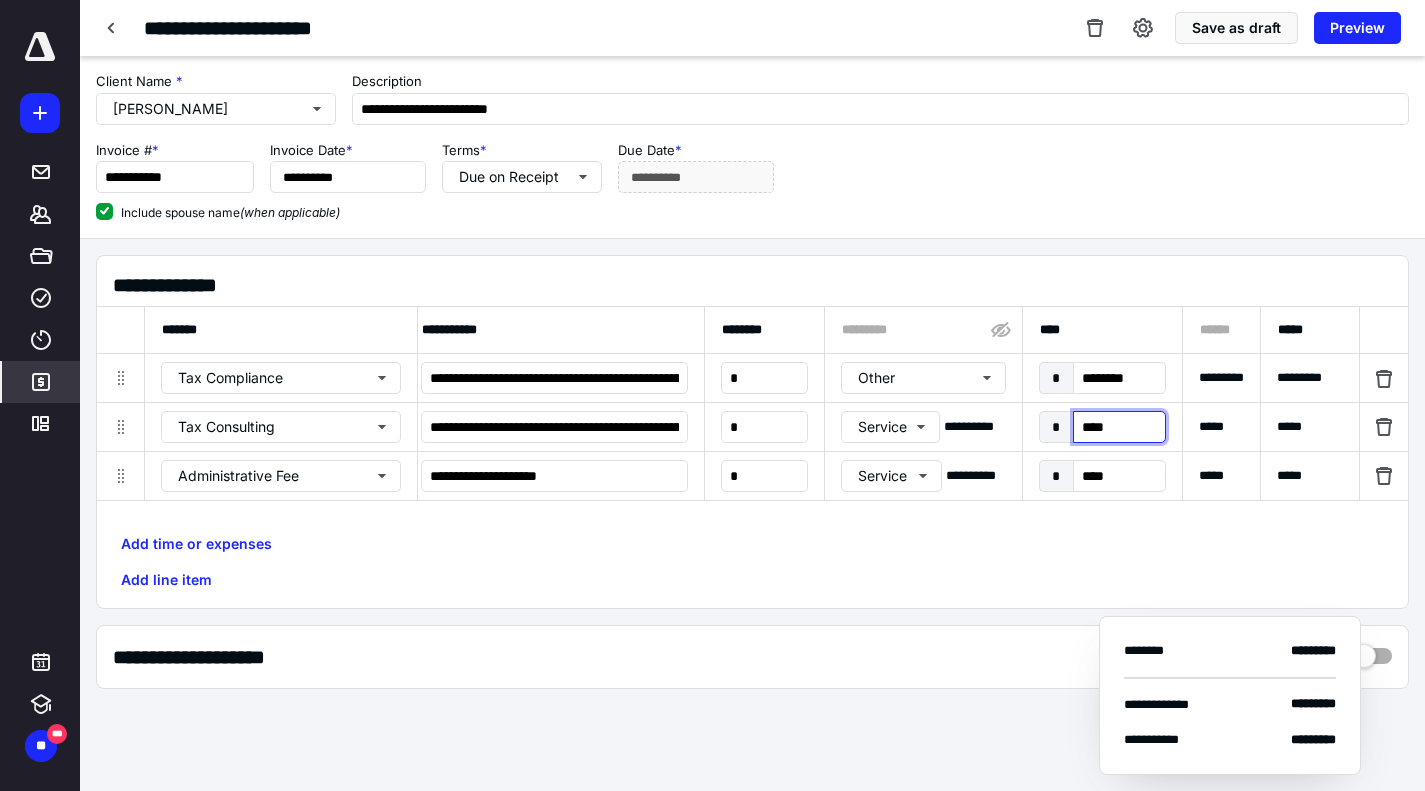 type on "*" 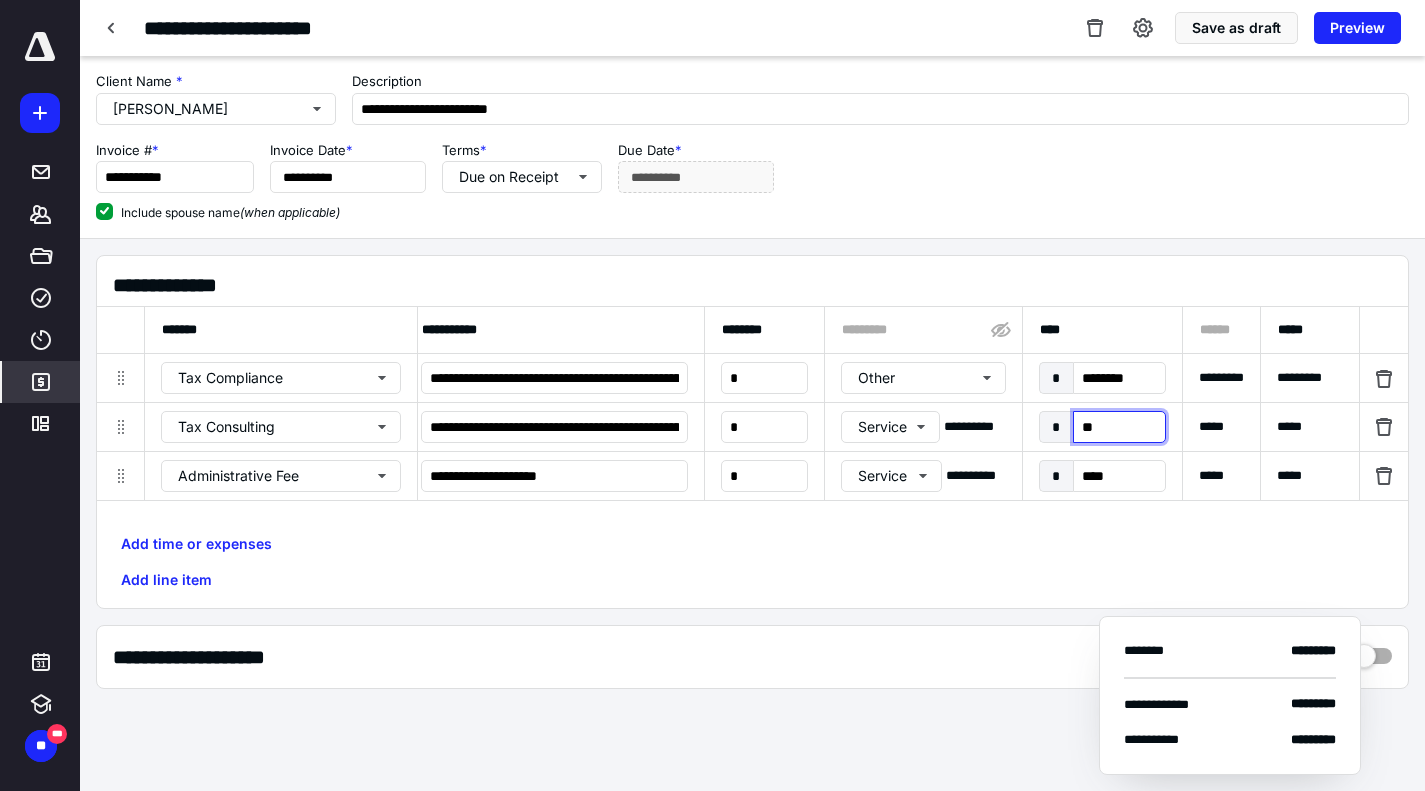 type on "*" 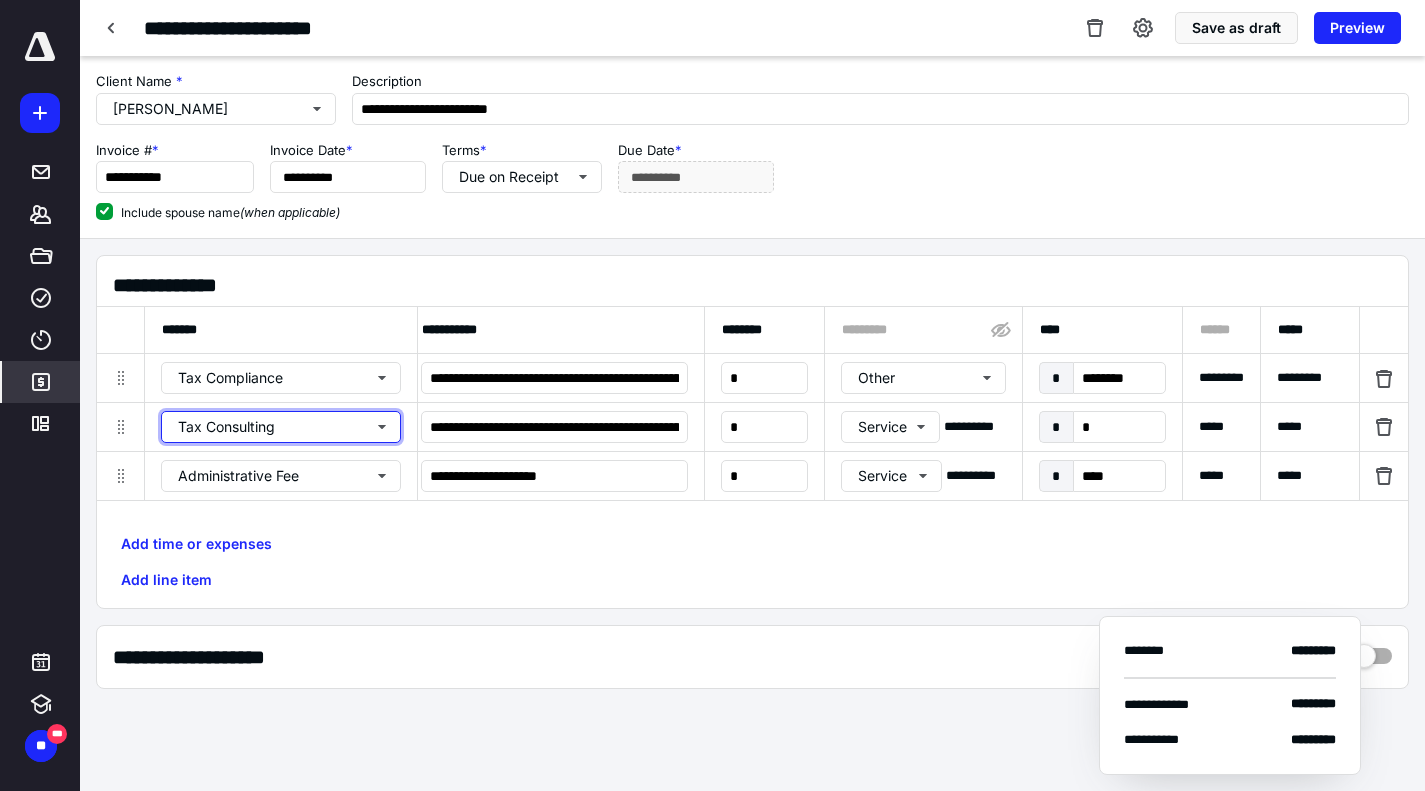 click on "Tax Consulting" at bounding box center [281, 427] 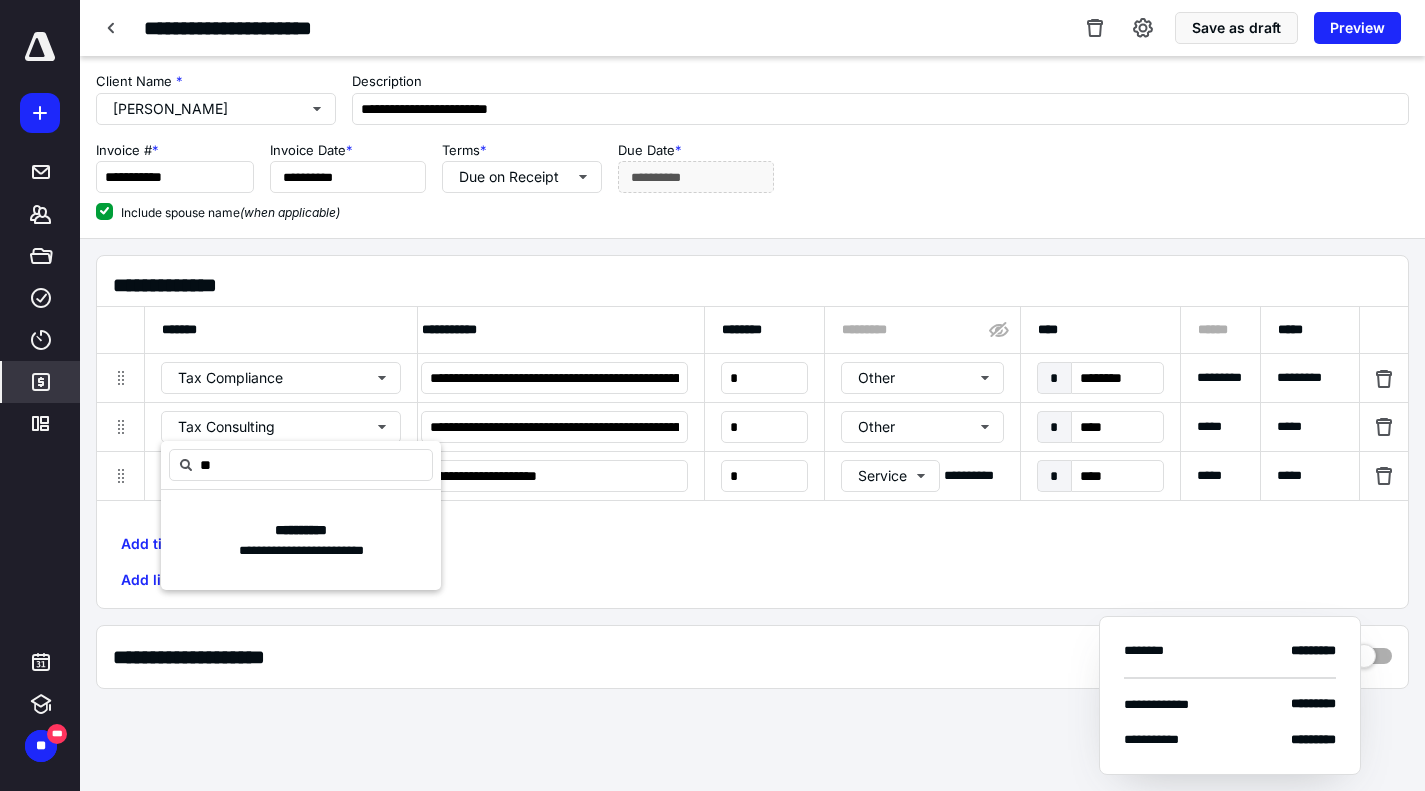 type on "*" 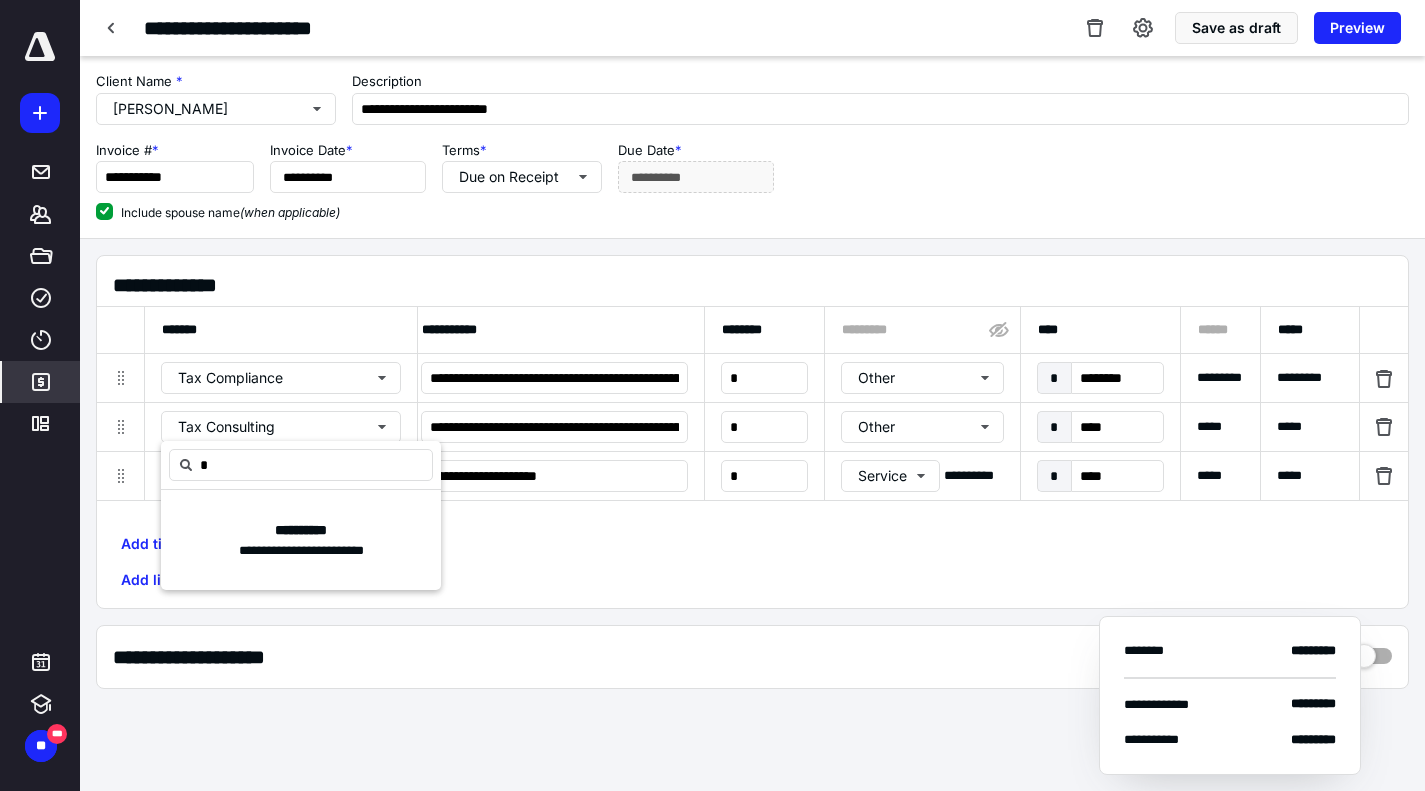 type 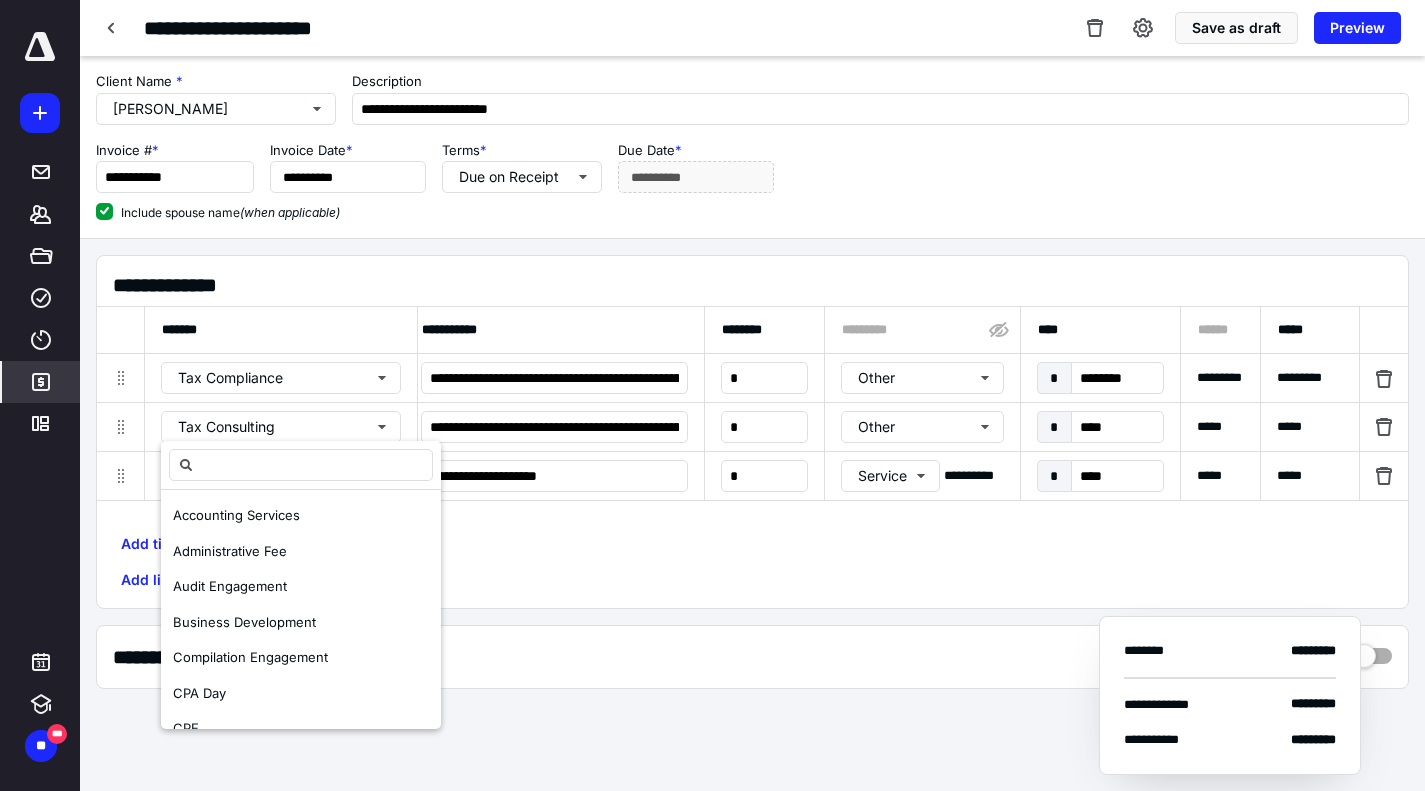 click on "Administrative Fee" at bounding box center (230, 551) 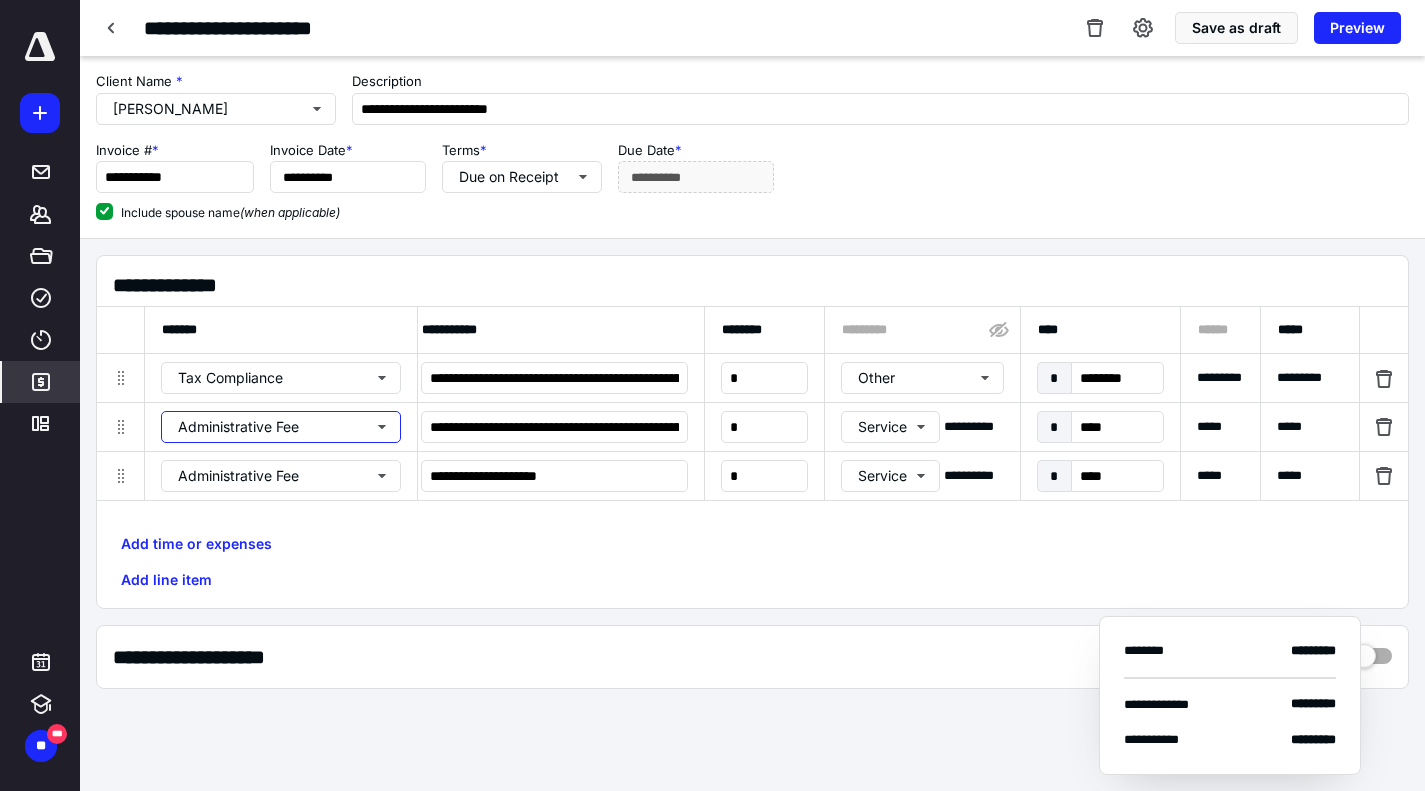 click on "Administrative Fee" at bounding box center (281, 427) 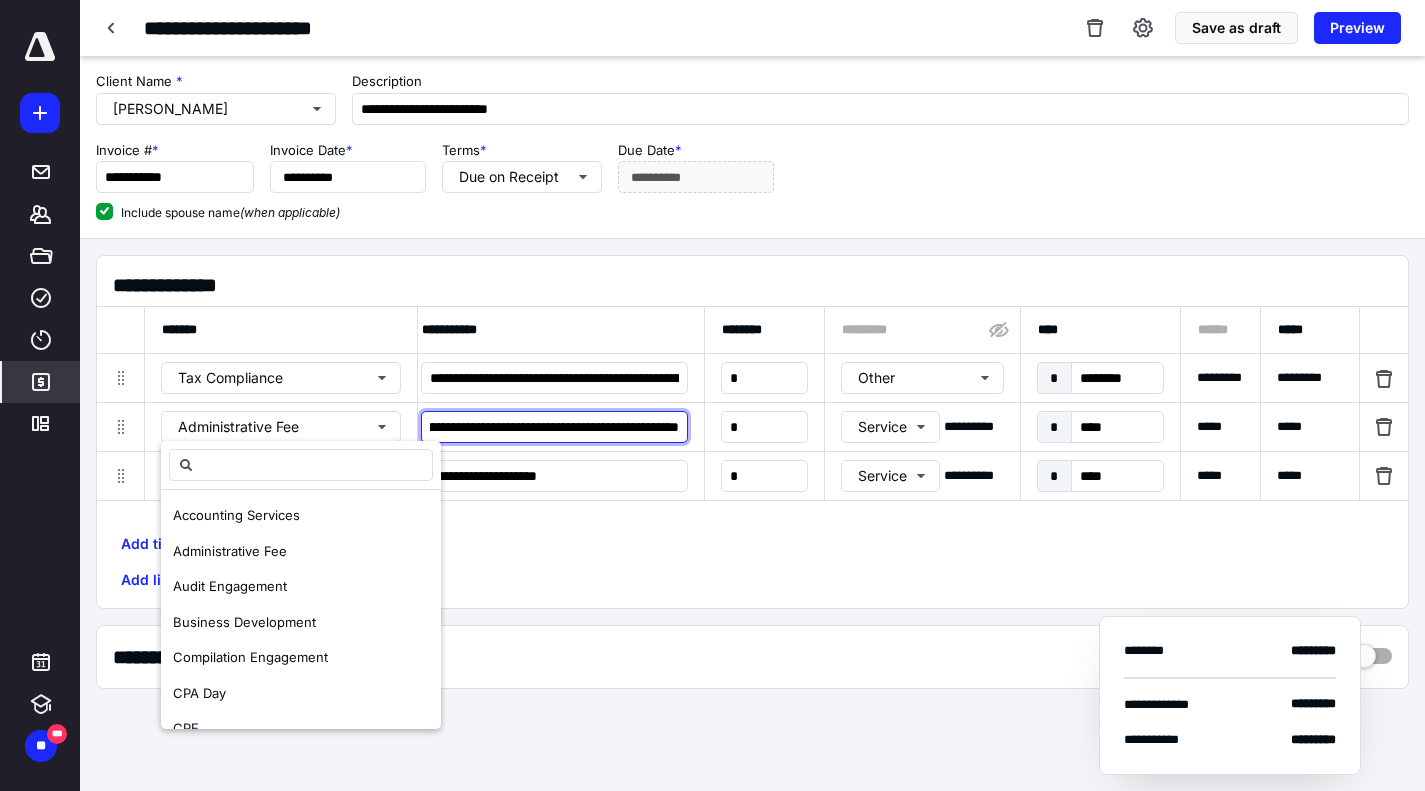 scroll, scrollTop: 0, scrollLeft: 594, axis: horizontal 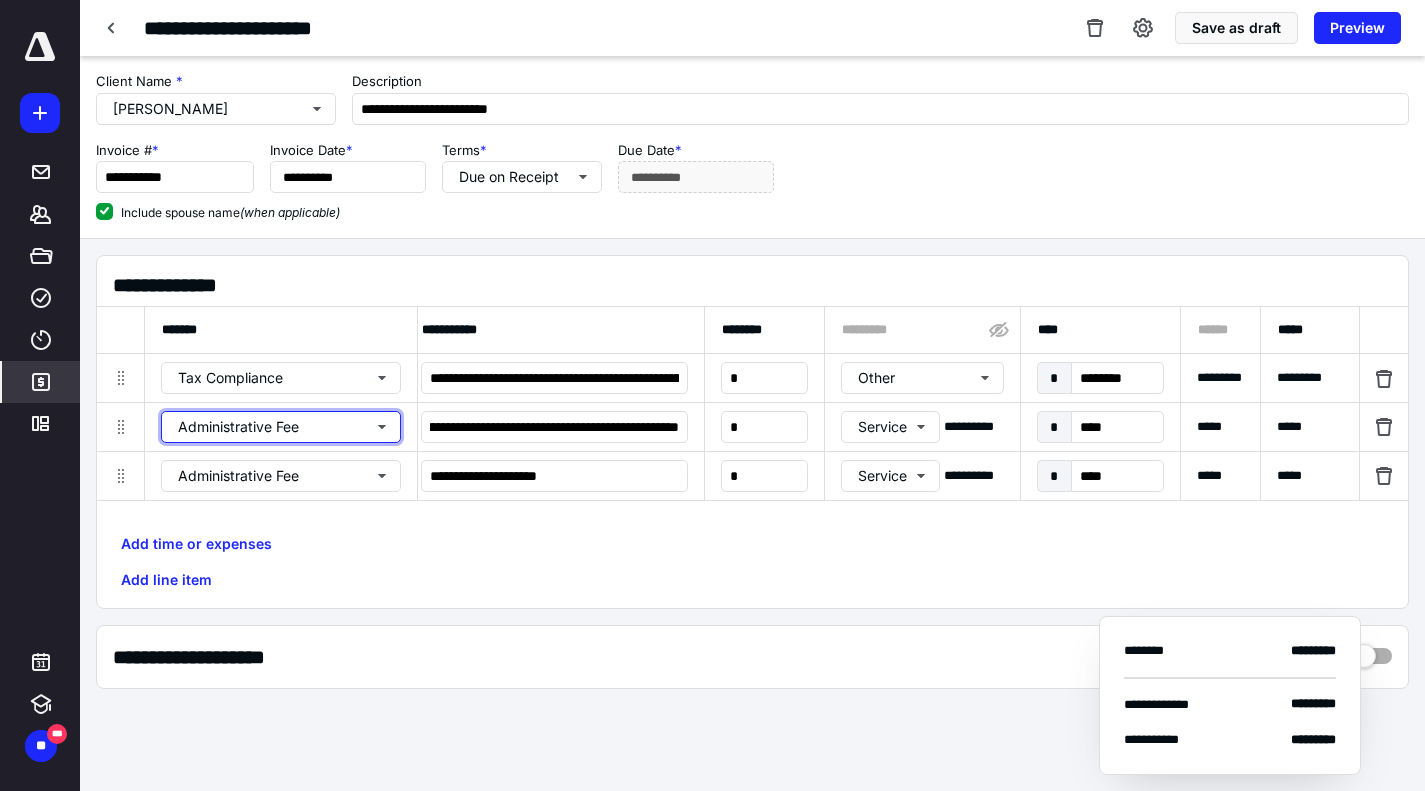 click on "Administrative Fee" at bounding box center [281, 427] 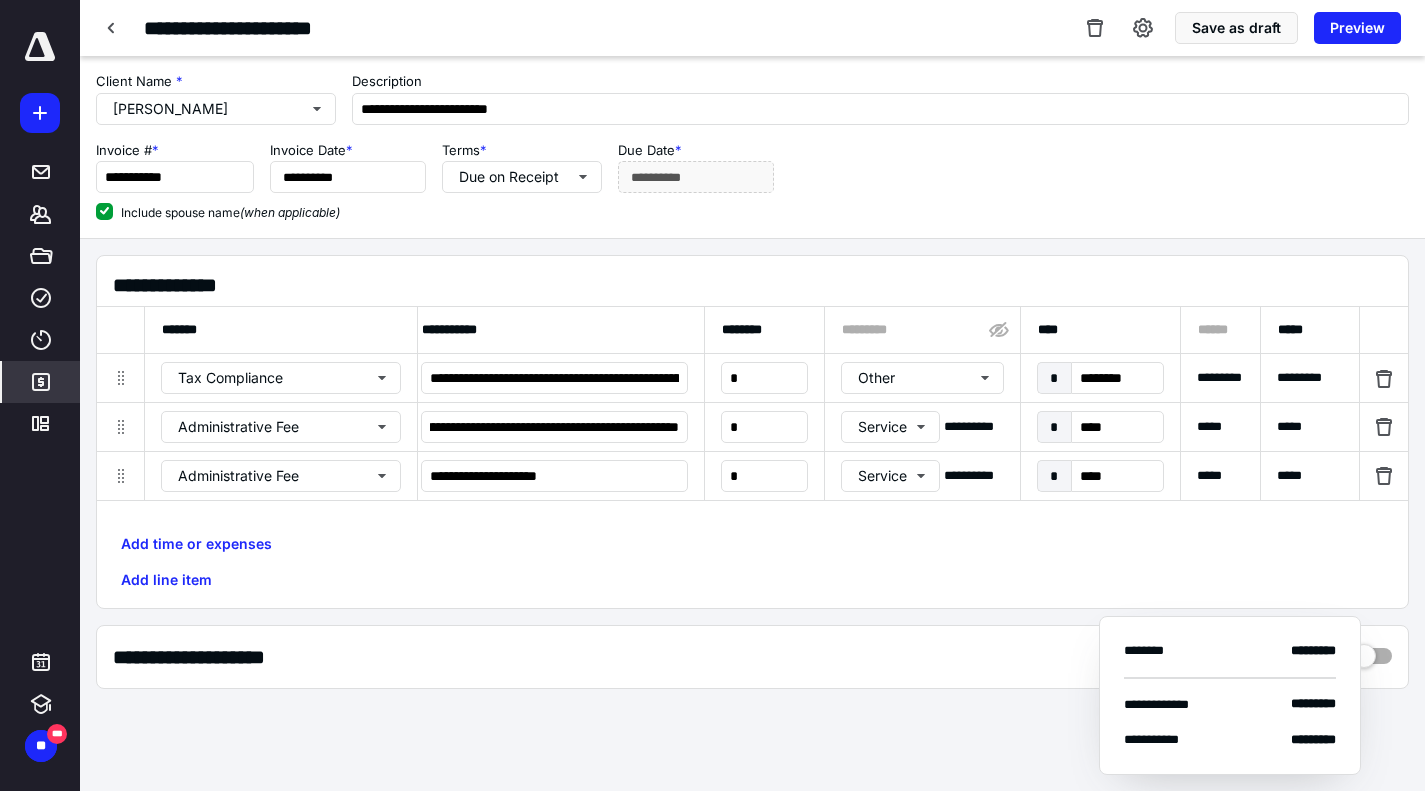 scroll, scrollTop: 0, scrollLeft: 0, axis: both 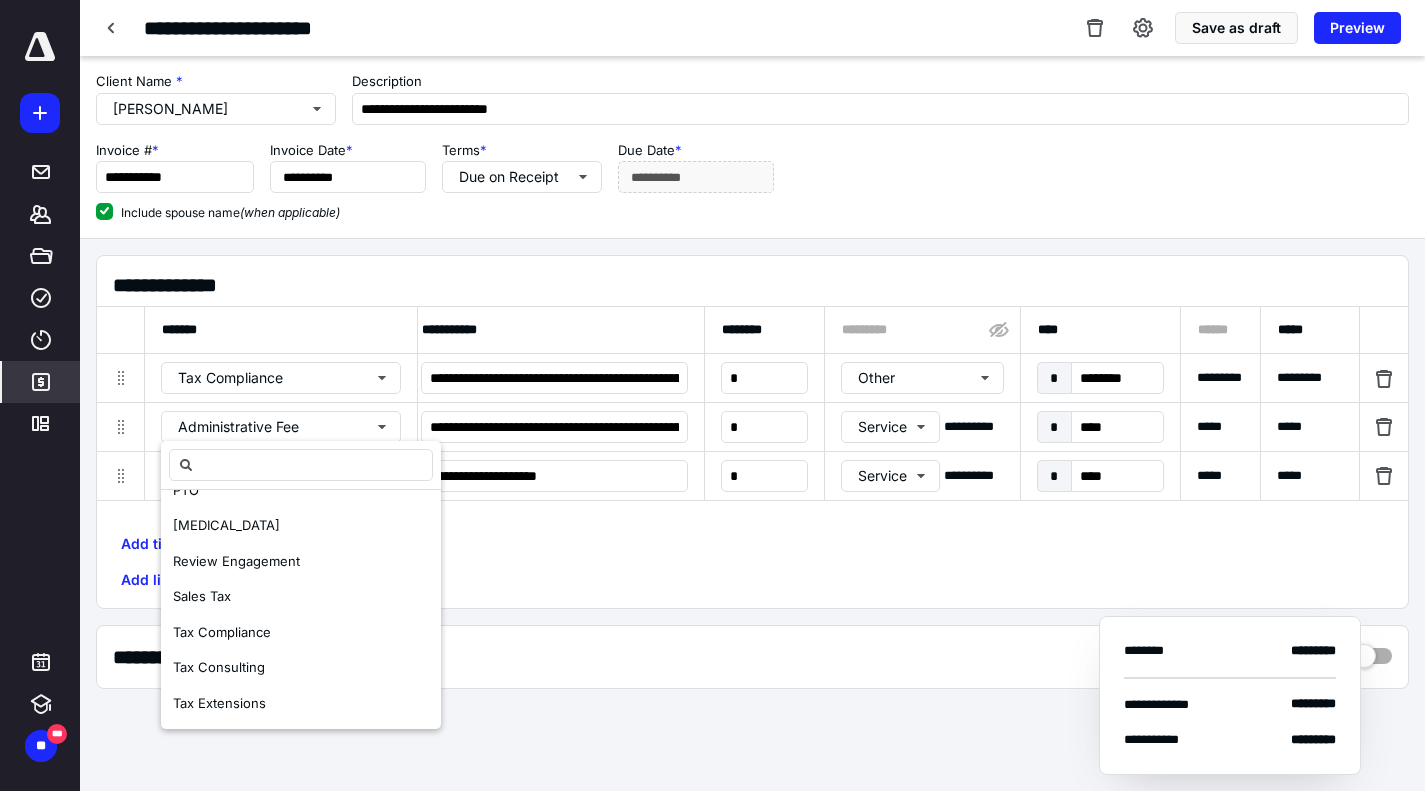 click on "Tax Consulting" at bounding box center [301, 668] 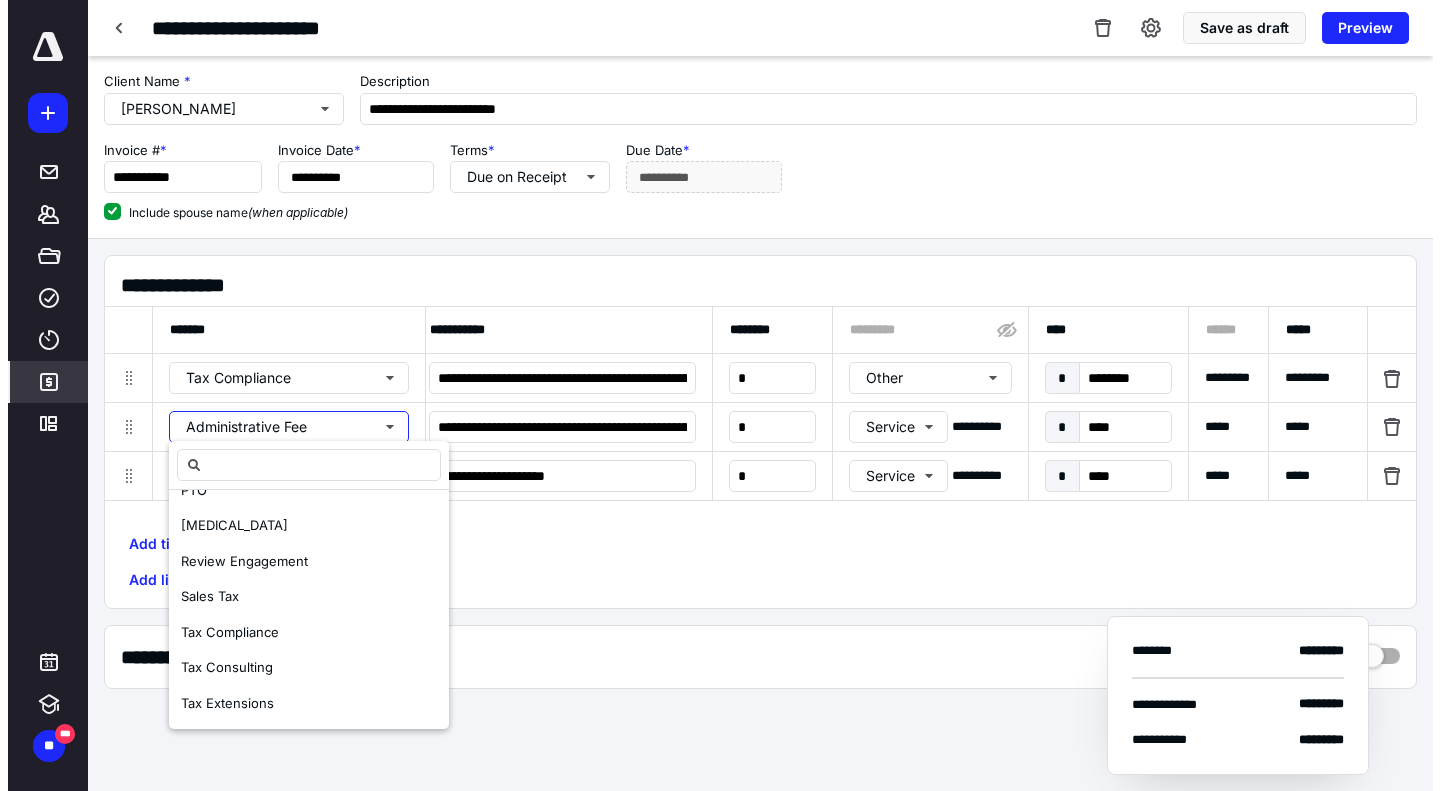 scroll, scrollTop: 0, scrollLeft: 0, axis: both 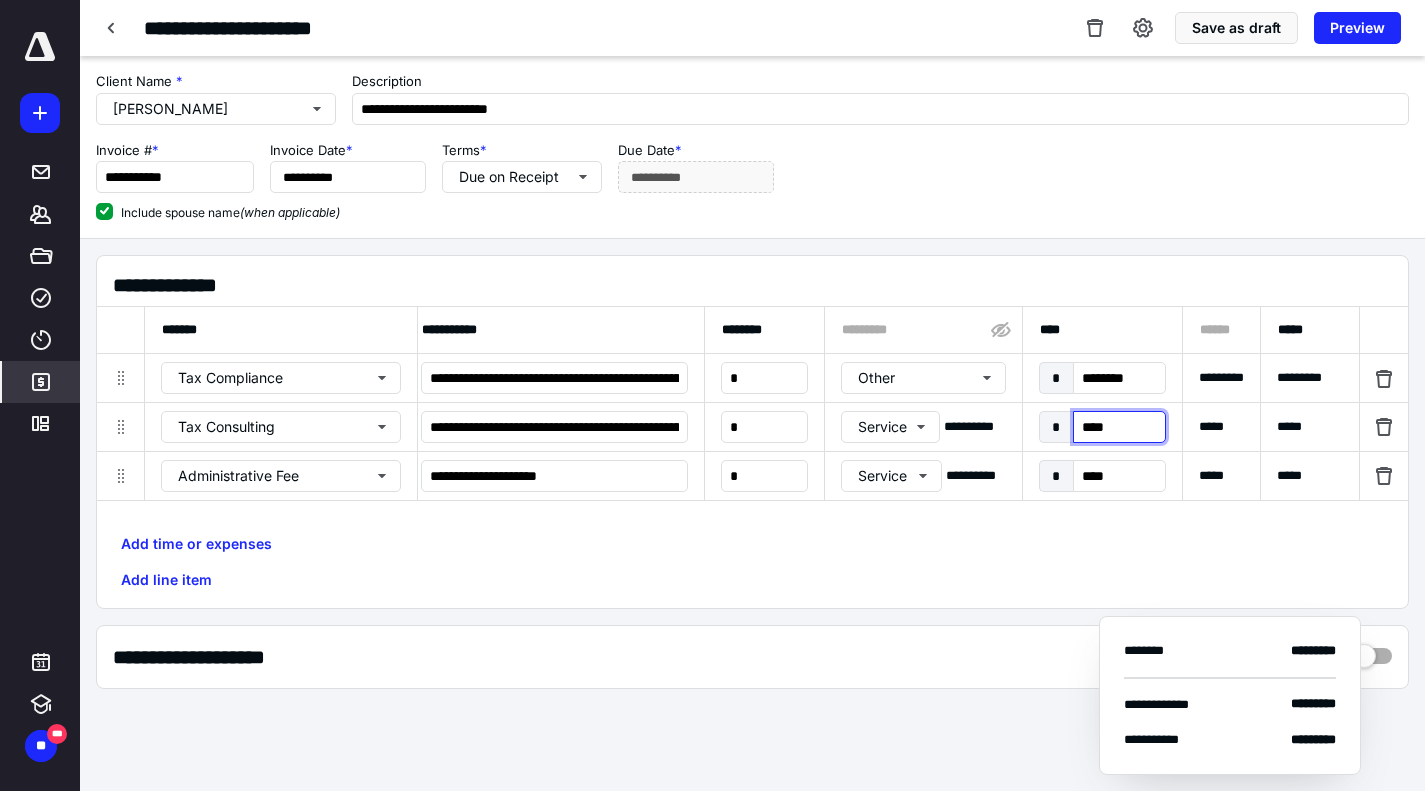 click on "****" at bounding box center [1119, 427] 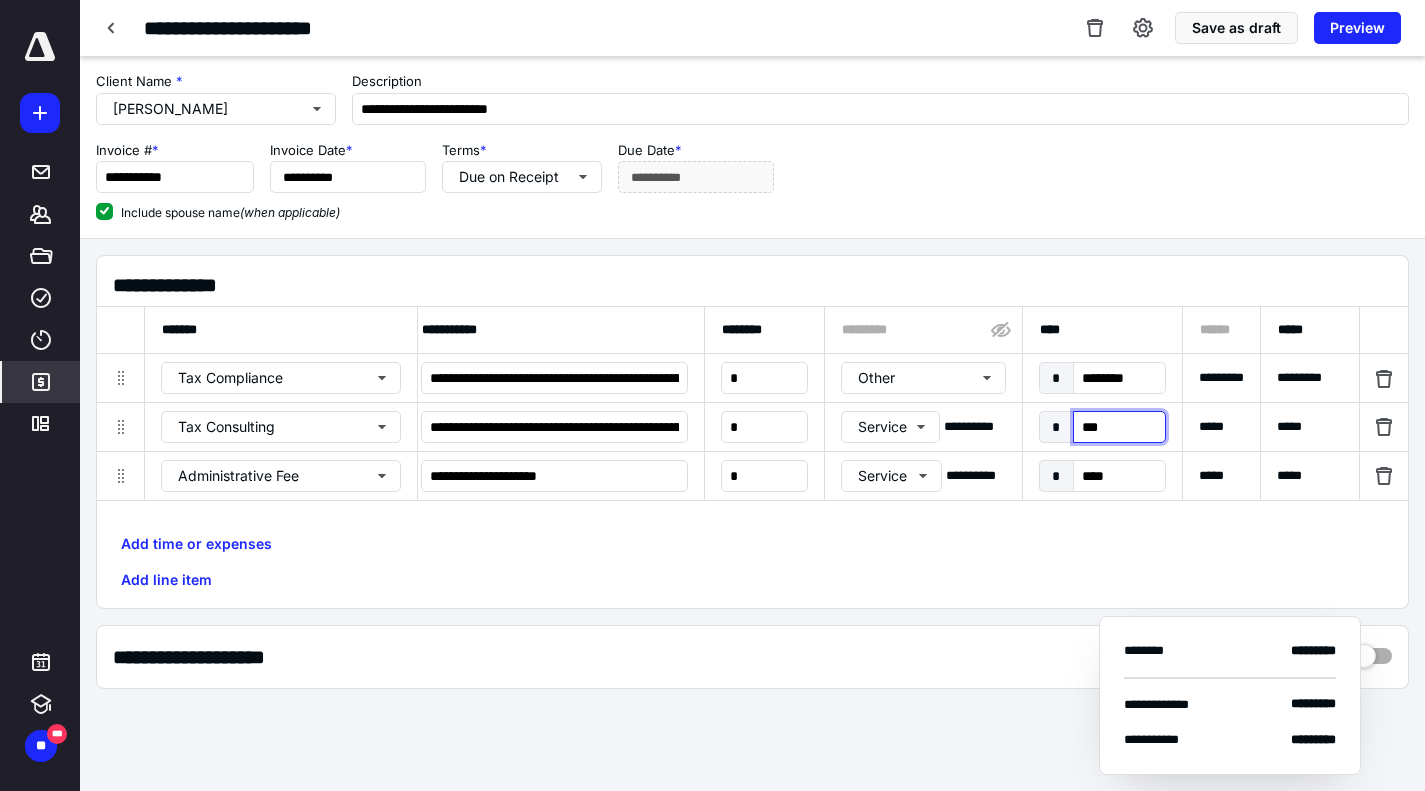 type on "****" 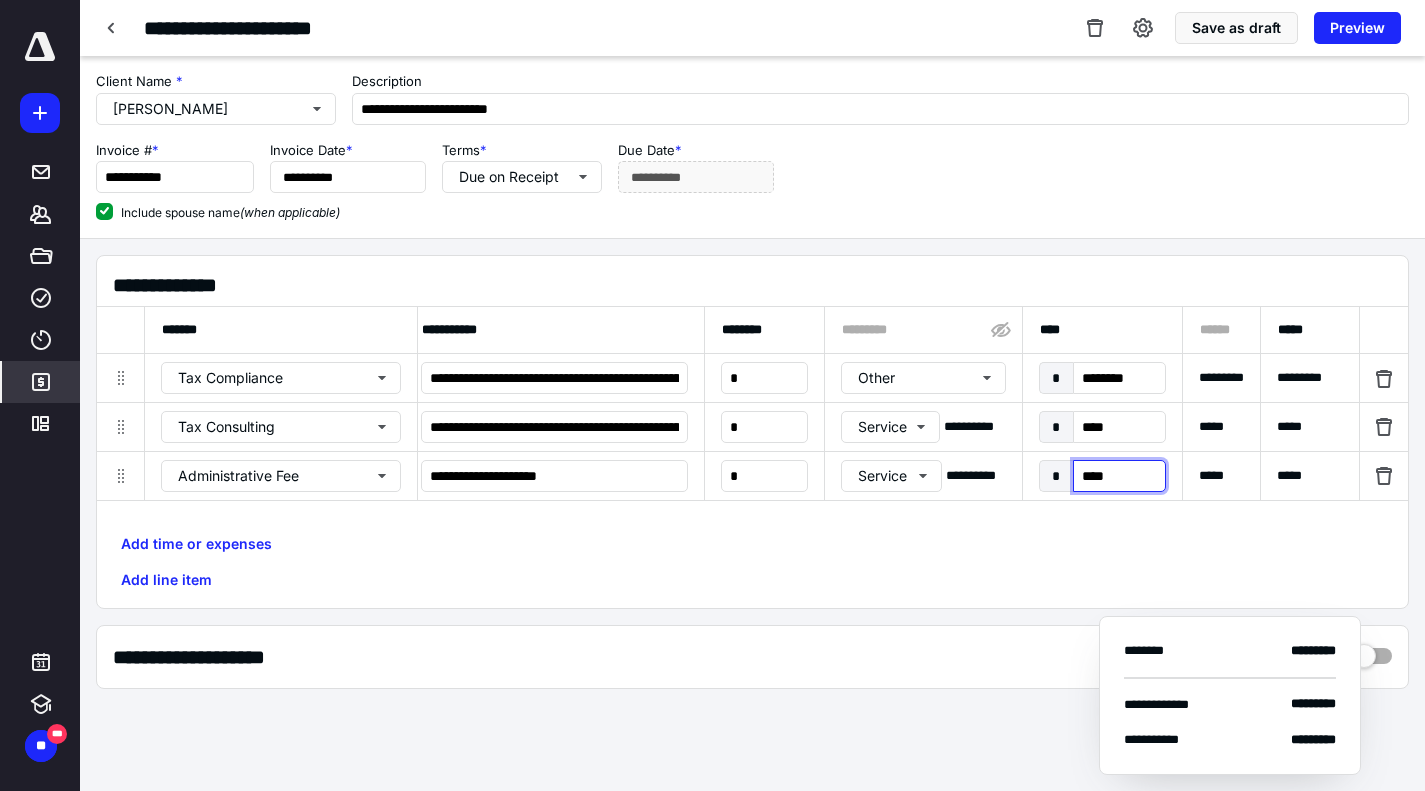 click on "* ****" at bounding box center (1102, 476) 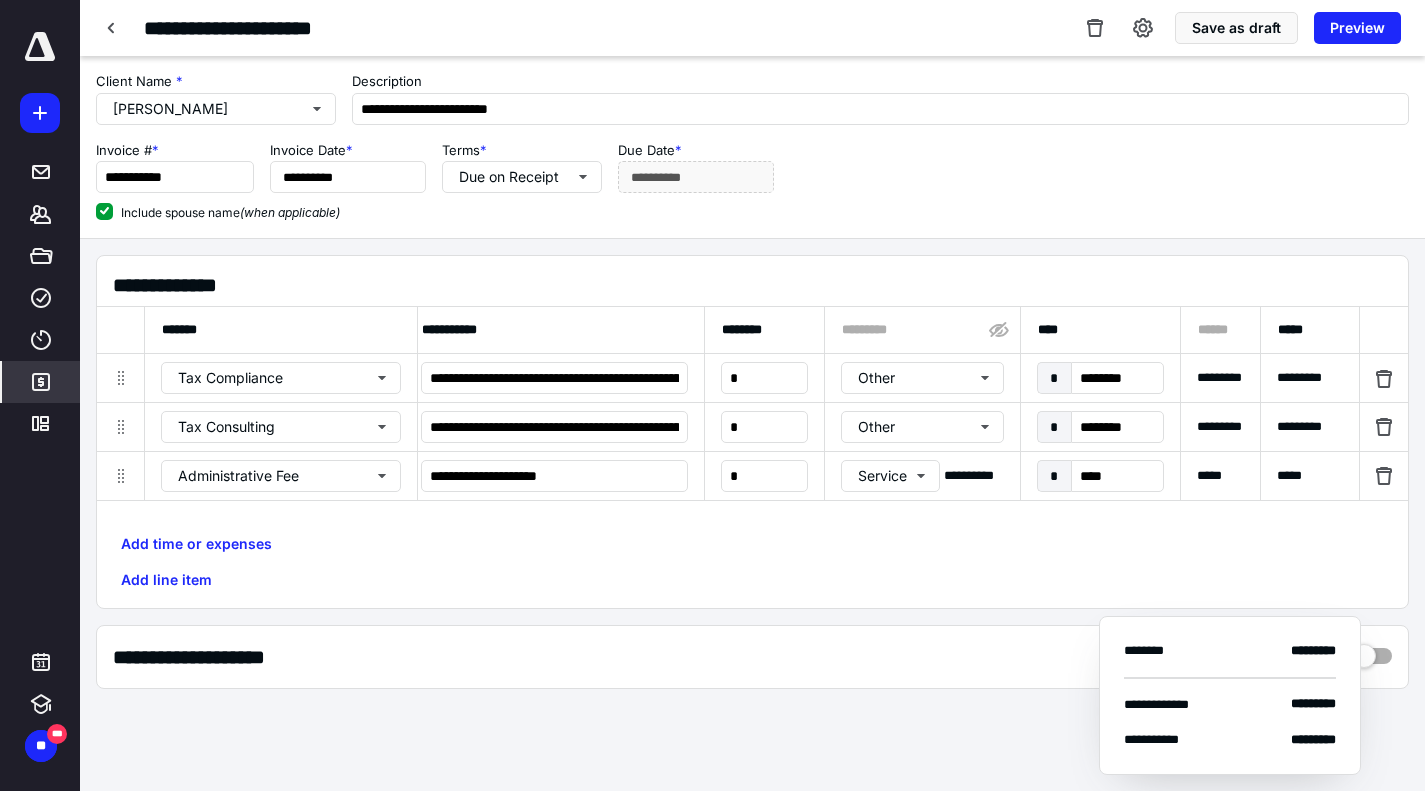 click on "Add time or expenses Add line item" at bounding box center [752, 562] 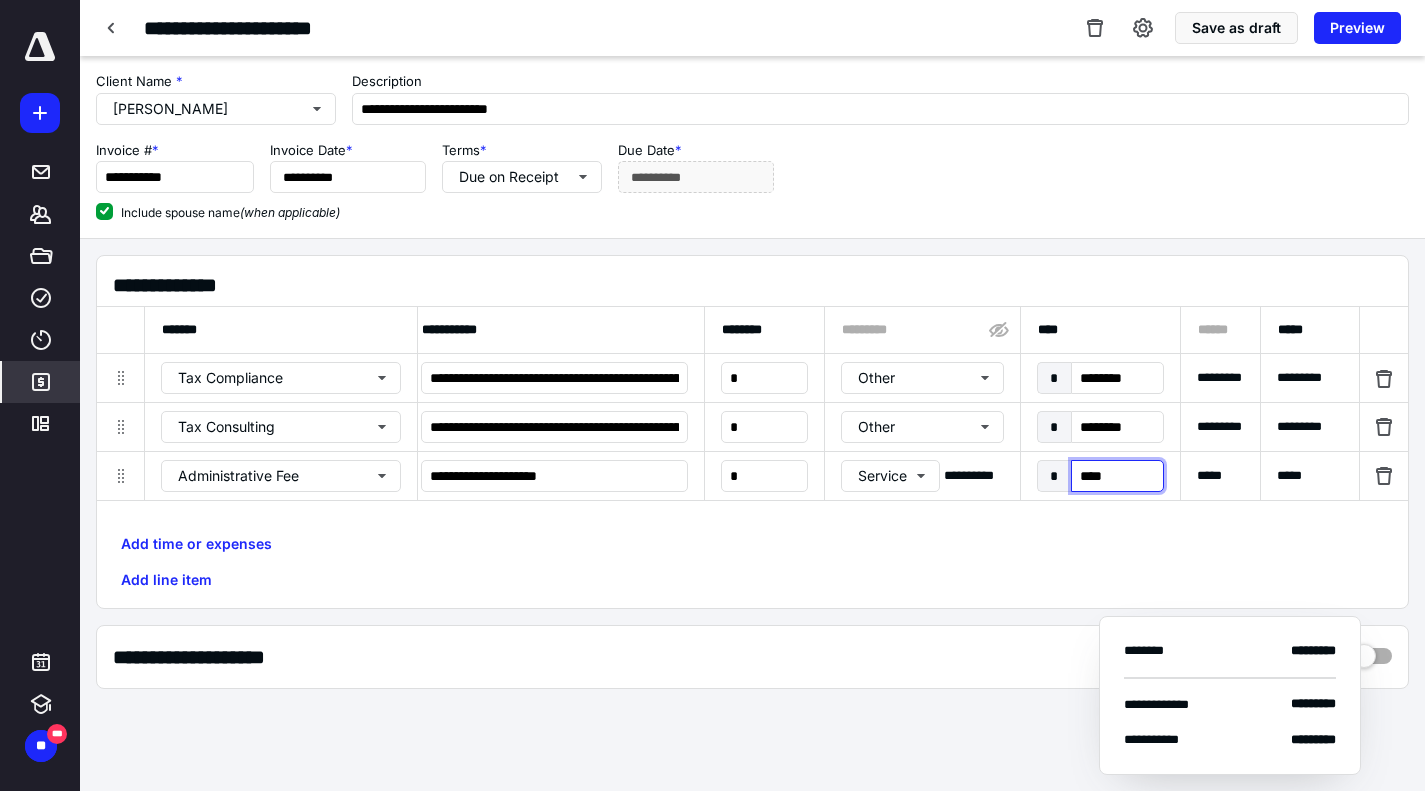 click on "****" at bounding box center (1117, 476) 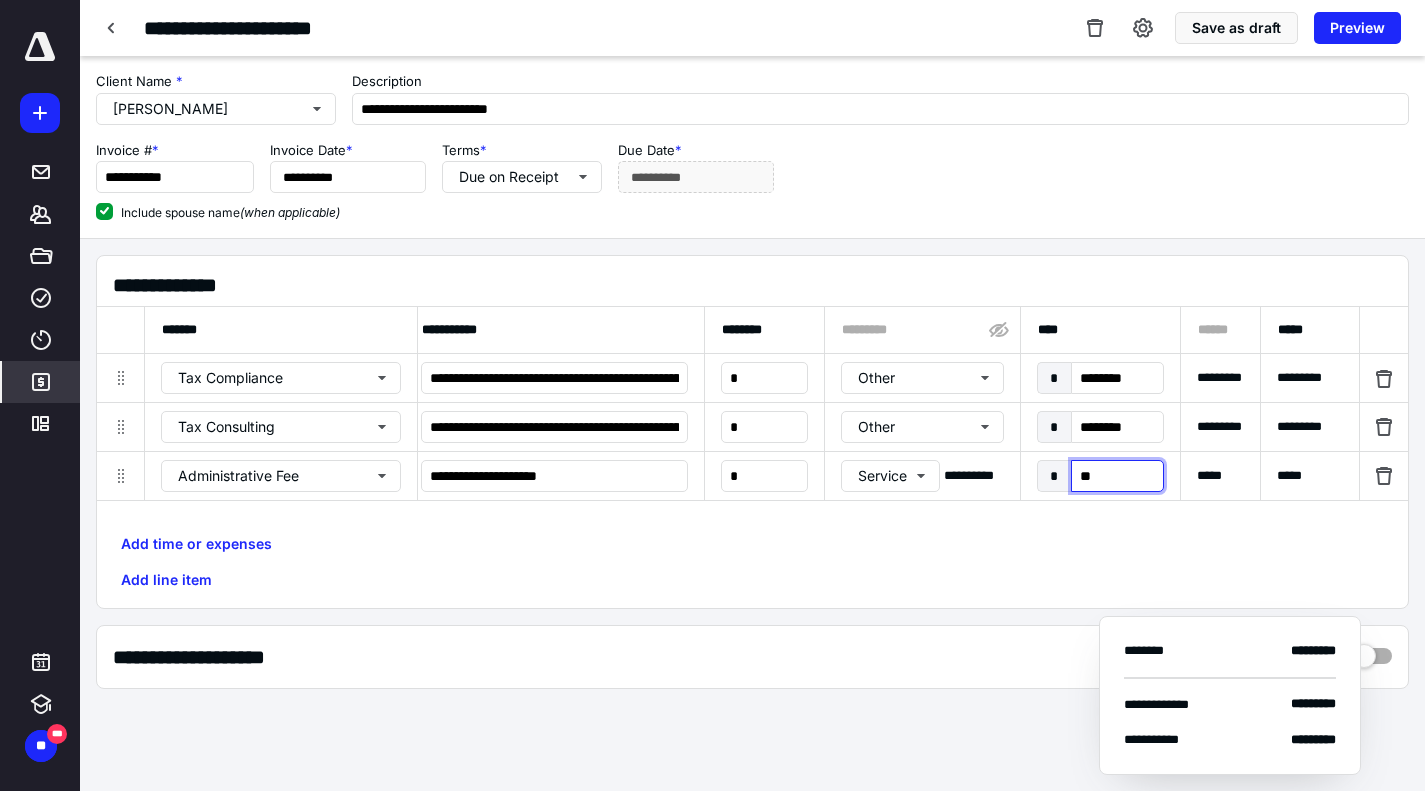 type on "***" 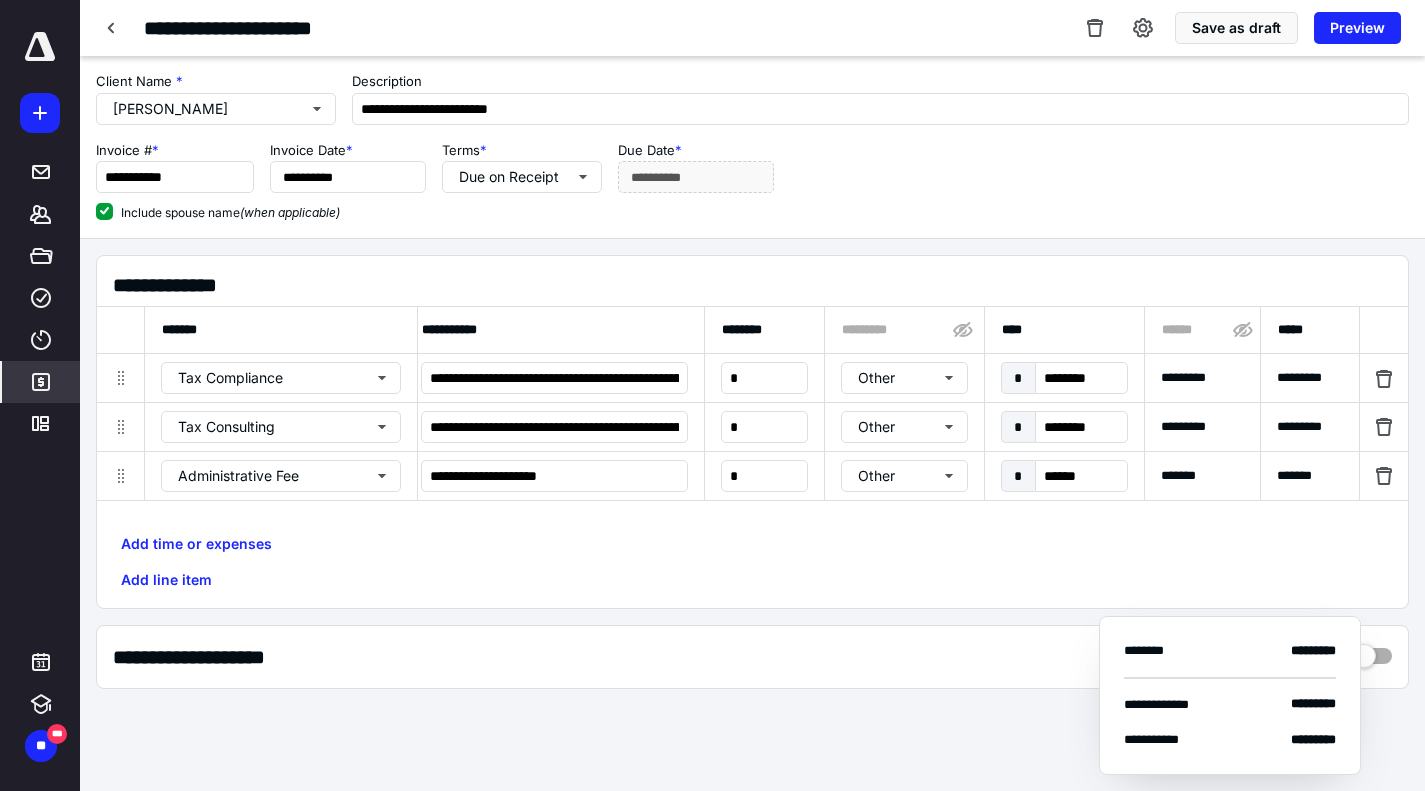 click on "Add time or expenses Add line item" at bounding box center (752, 562) 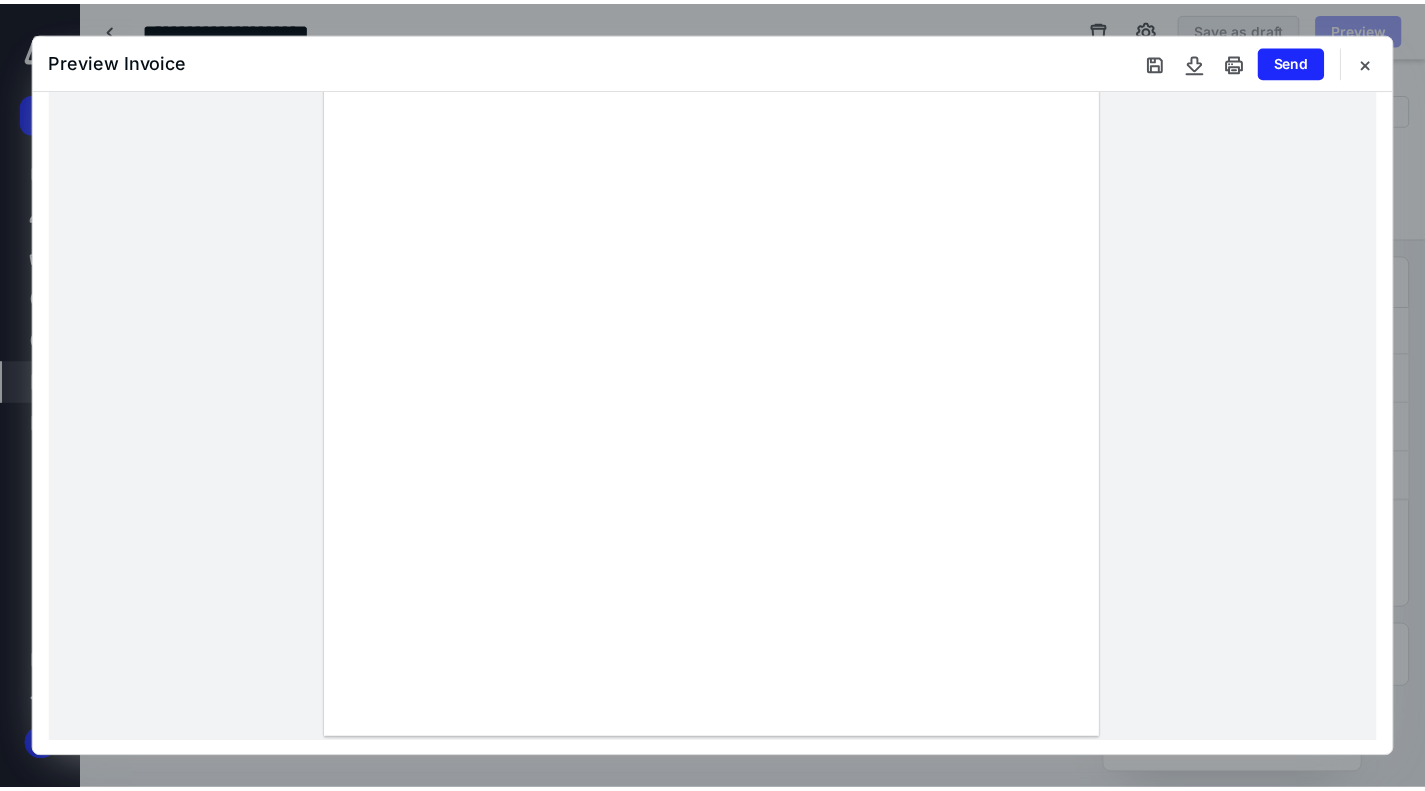 scroll, scrollTop: 435, scrollLeft: 0, axis: vertical 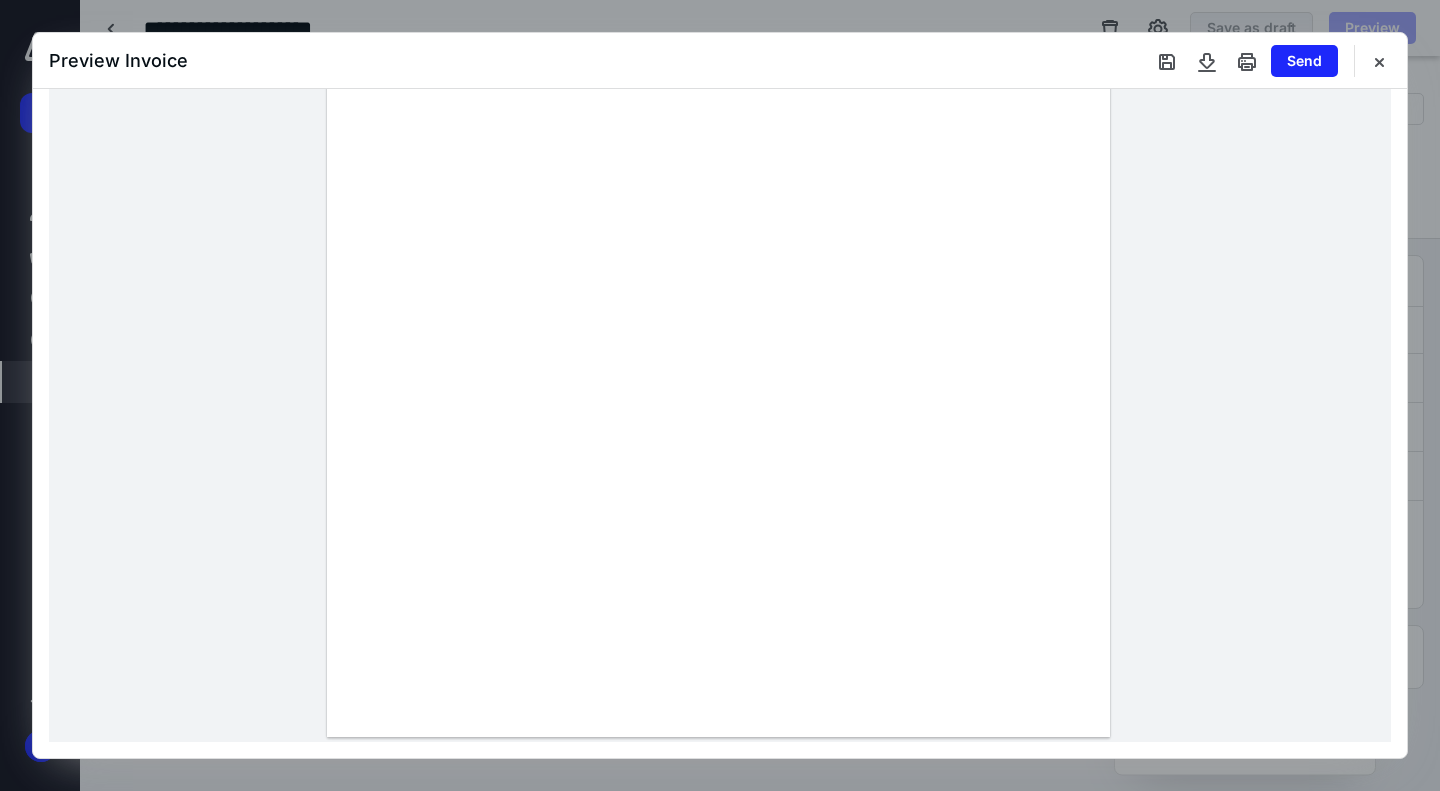 click at bounding box center [1207, 61] 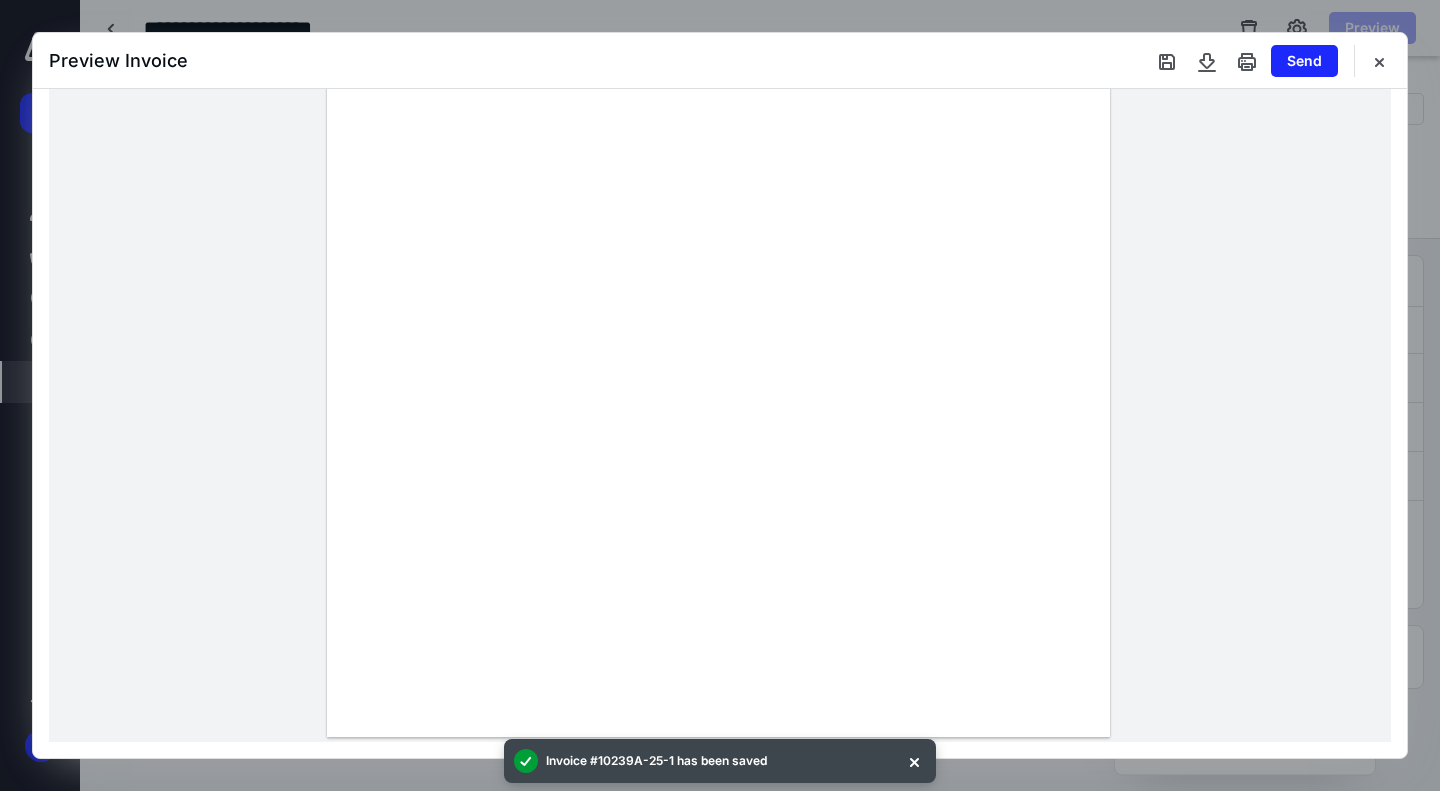 click at bounding box center [1379, 61] 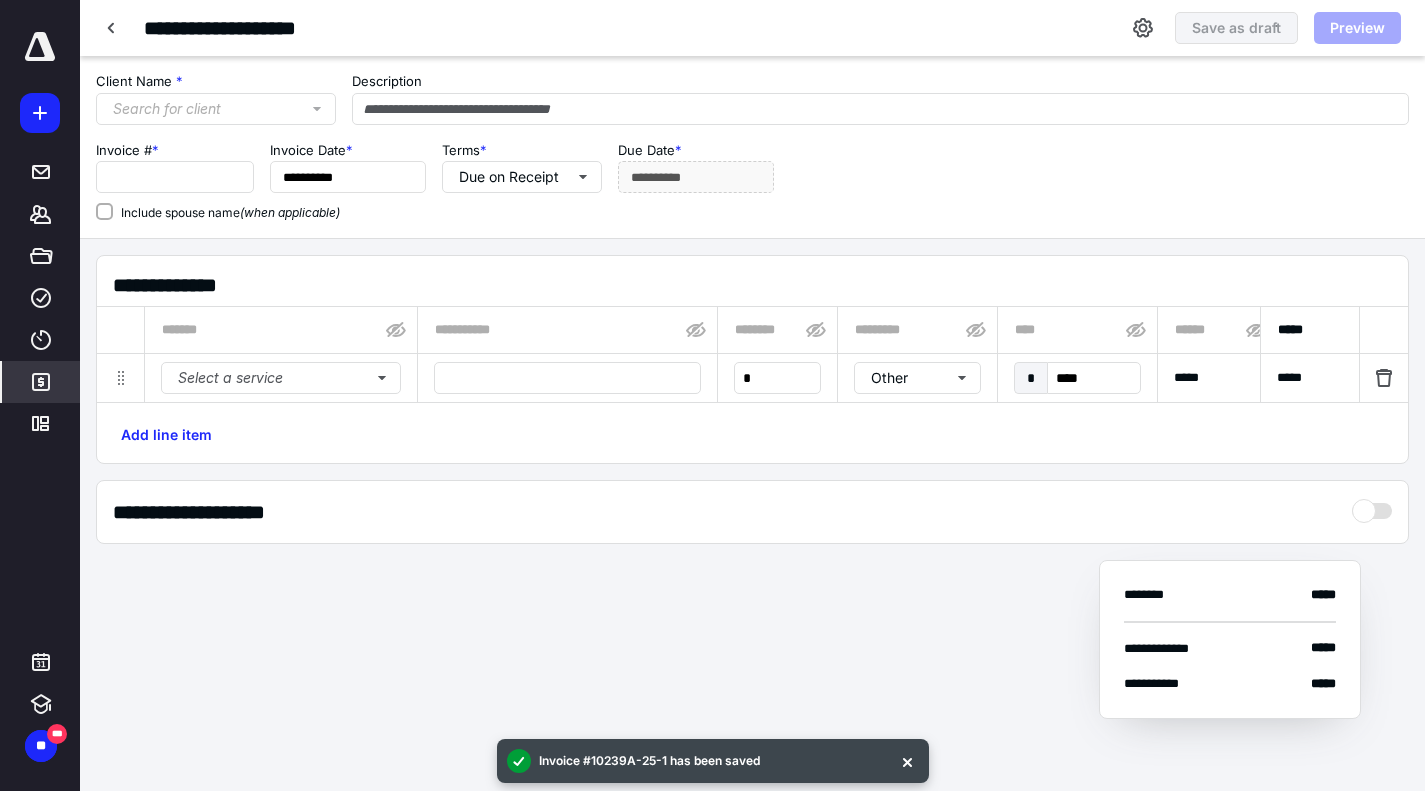 type on "**********" 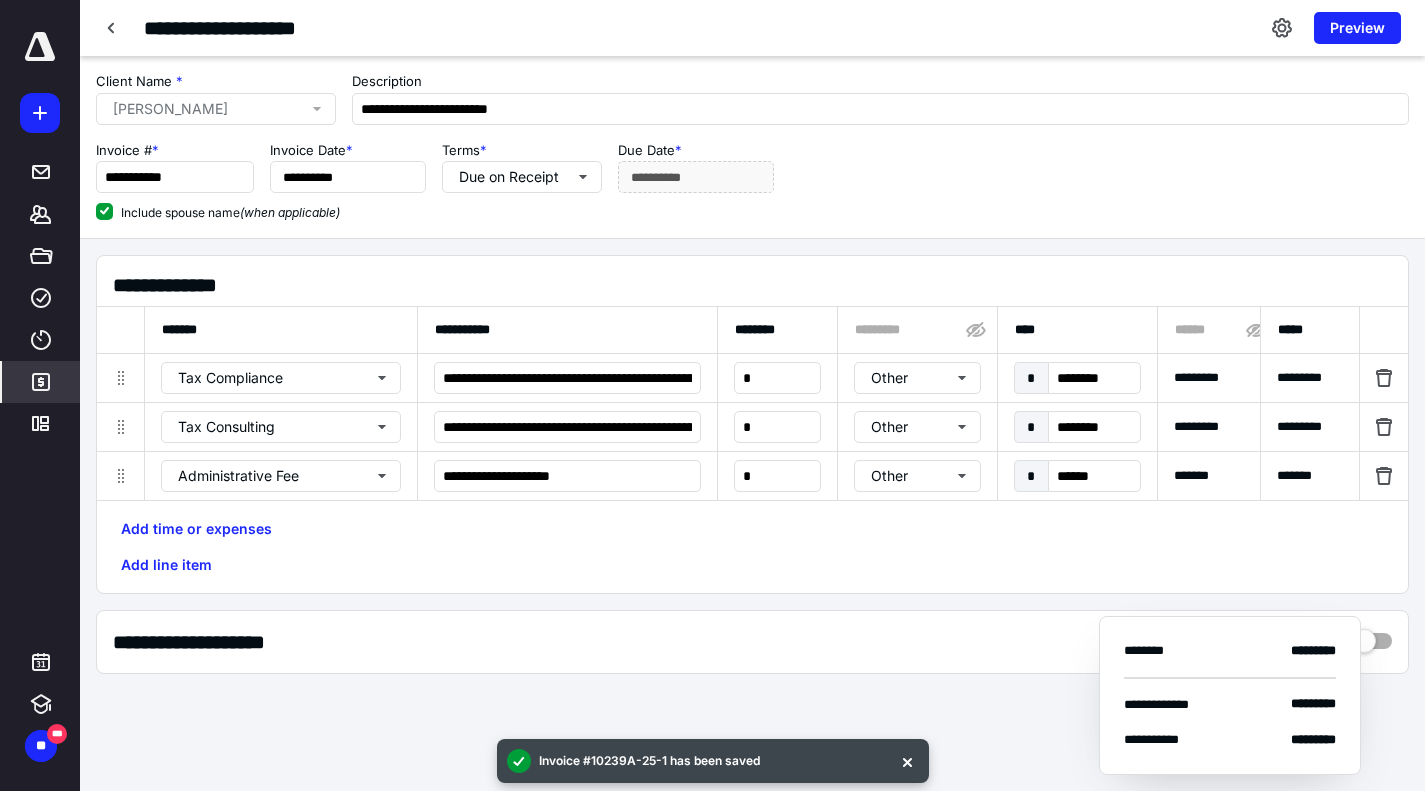 click at bounding box center [112, 28] 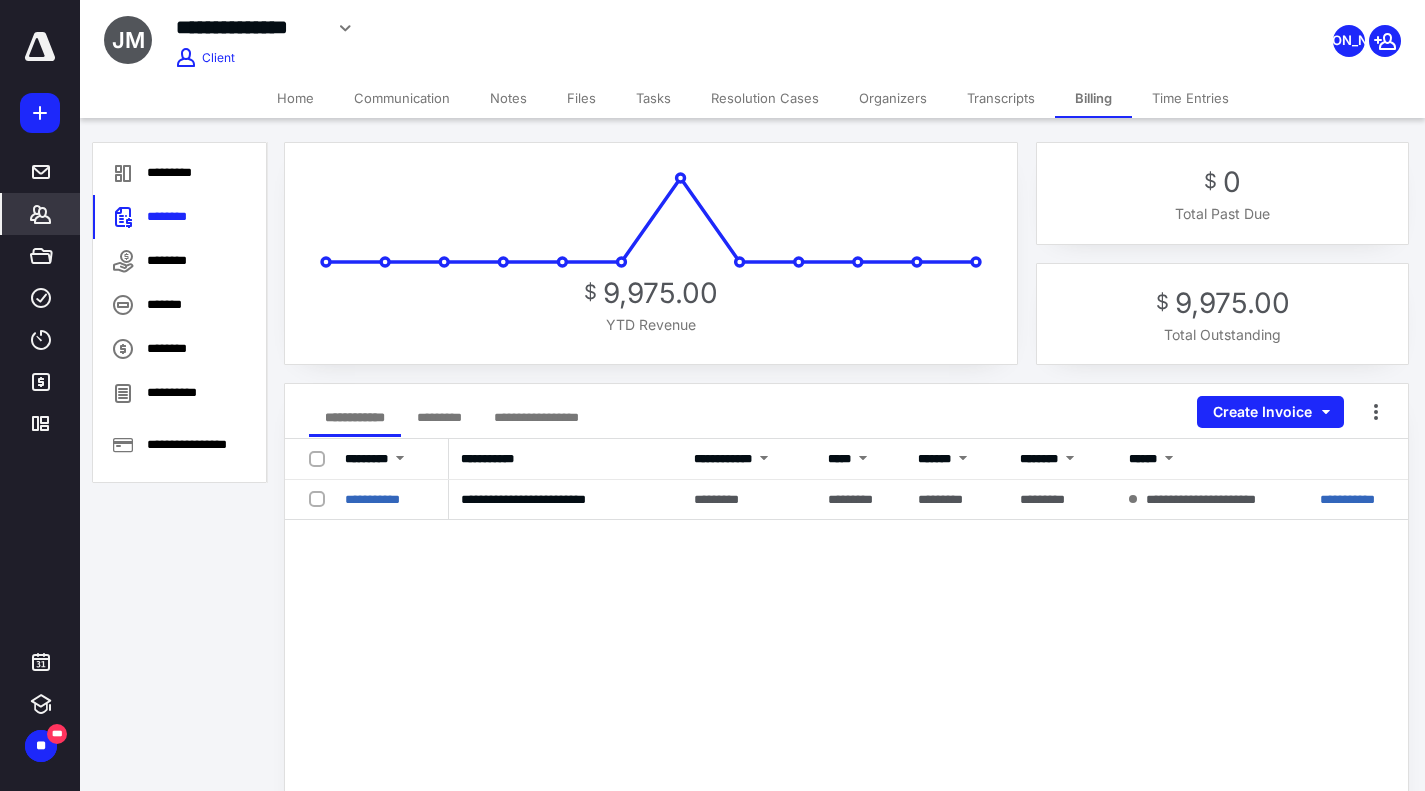 click on "Home" at bounding box center [295, 98] 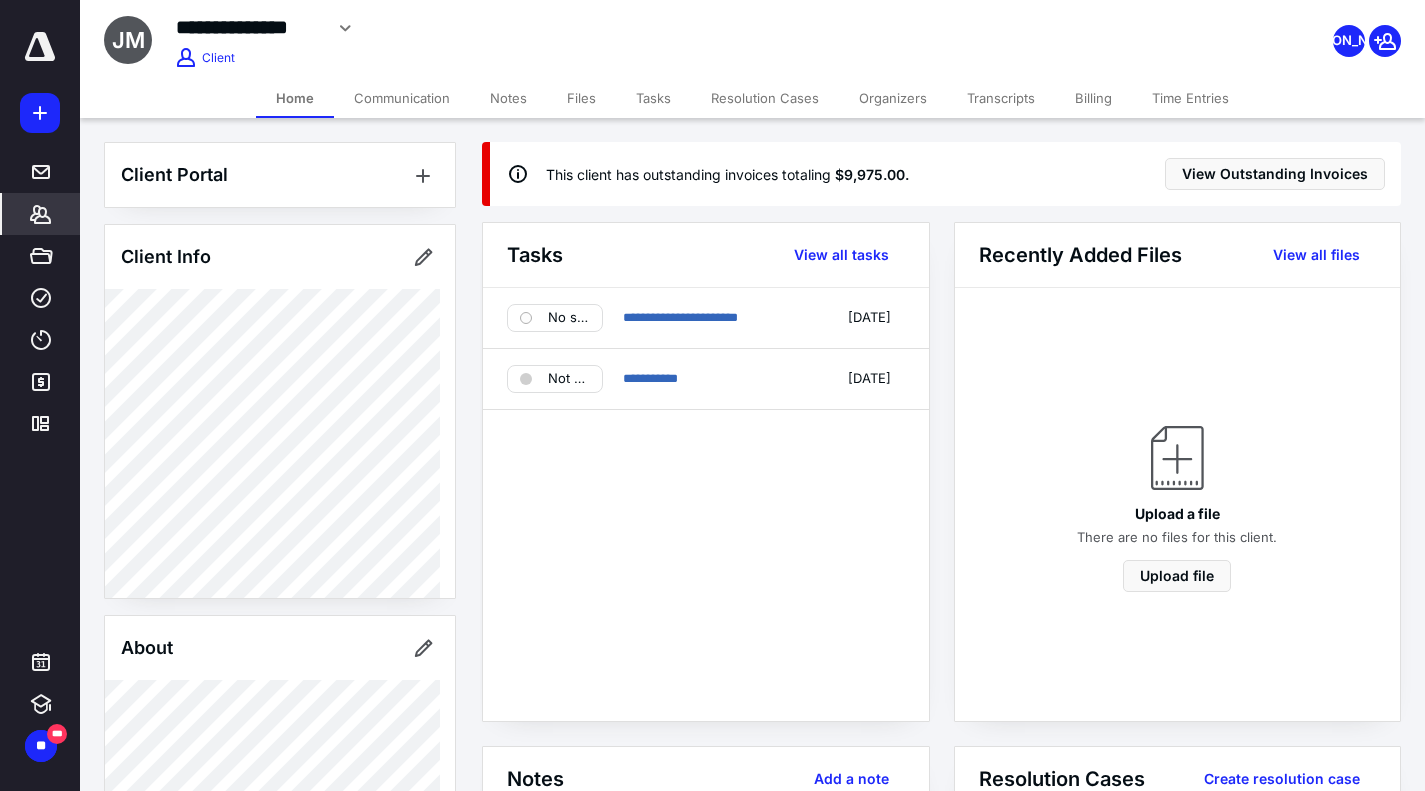 click 